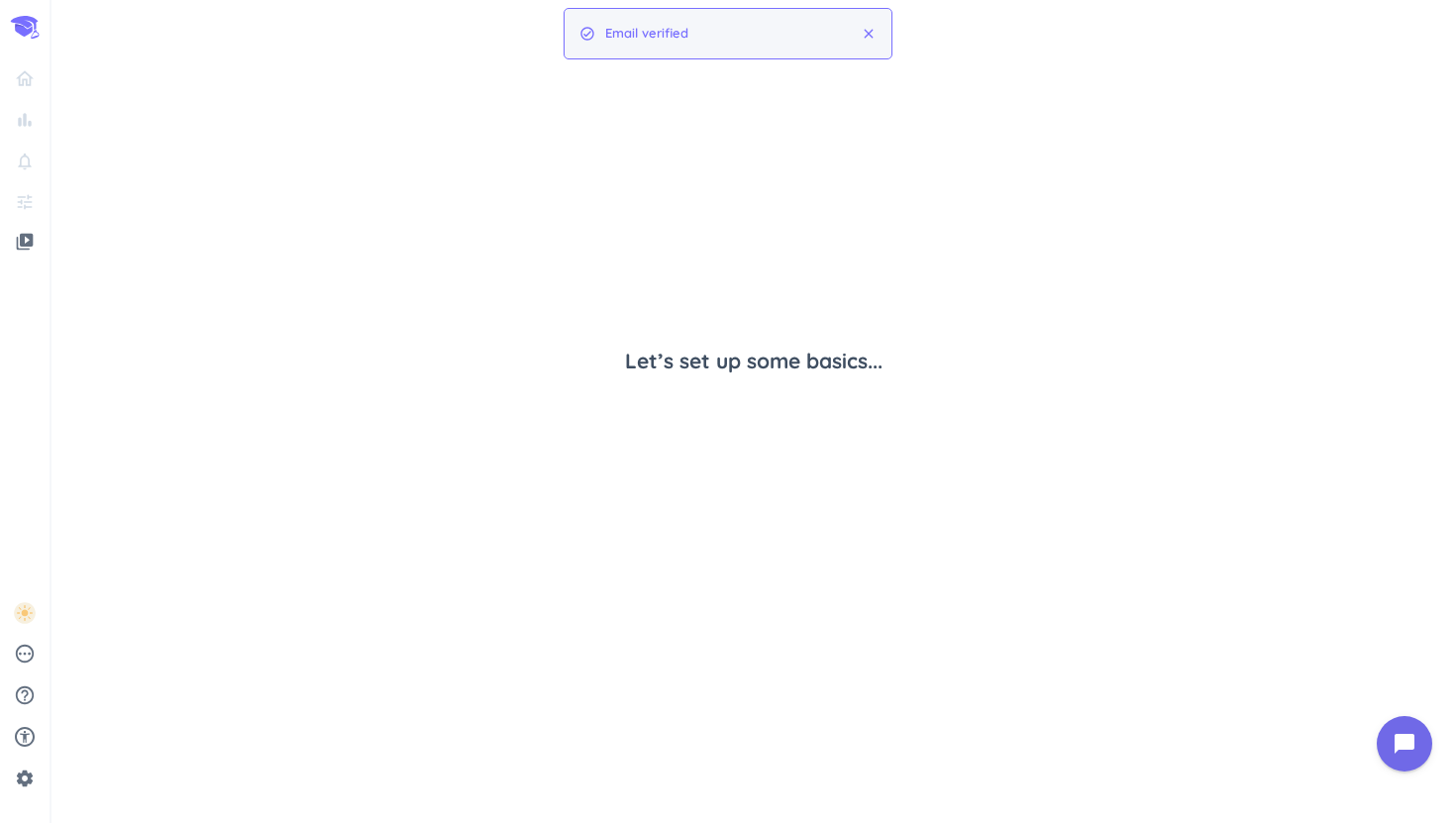 scroll, scrollTop: 0, scrollLeft: 0, axis: both 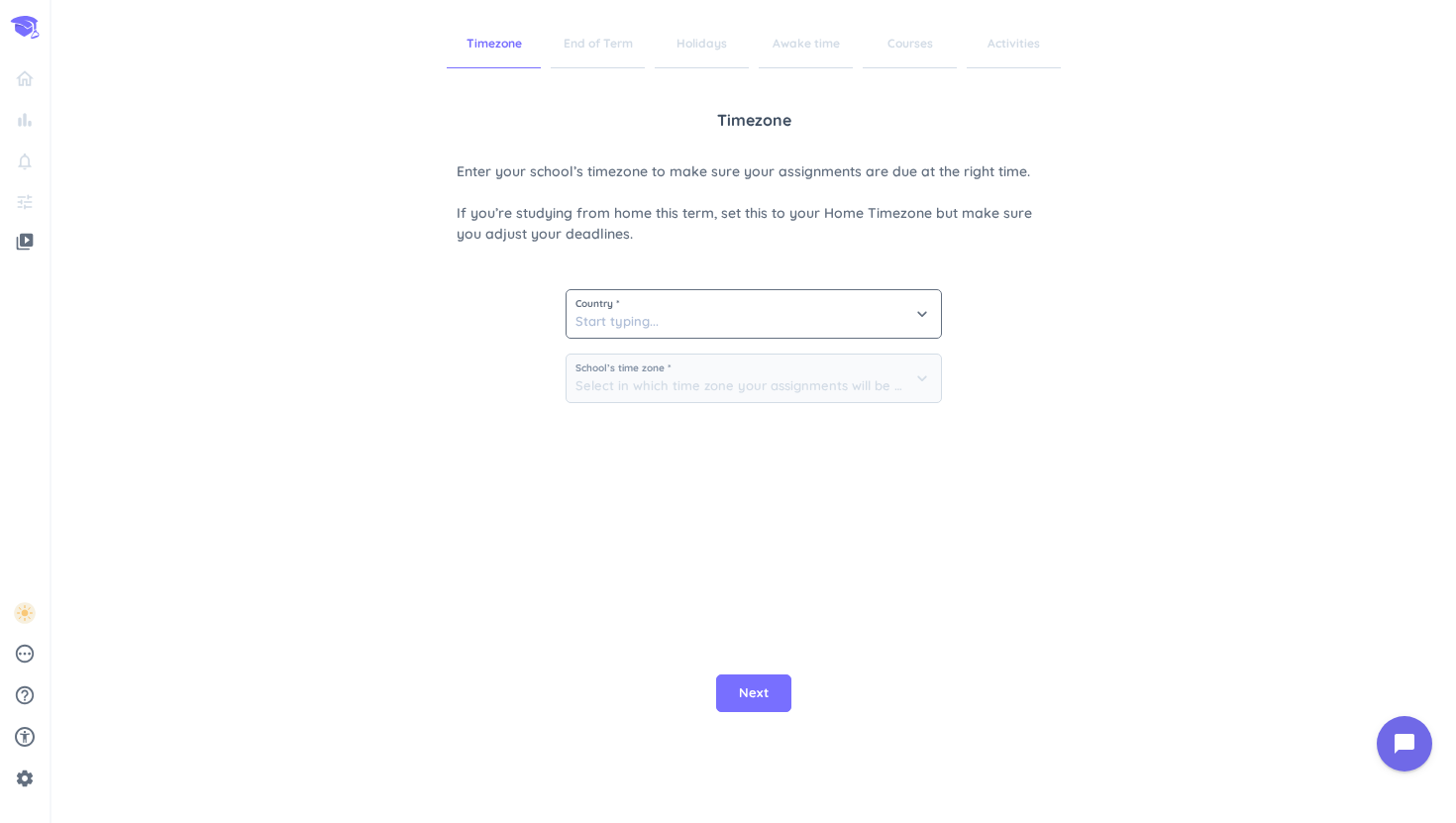 click on "Country *" at bounding box center [754, 304] 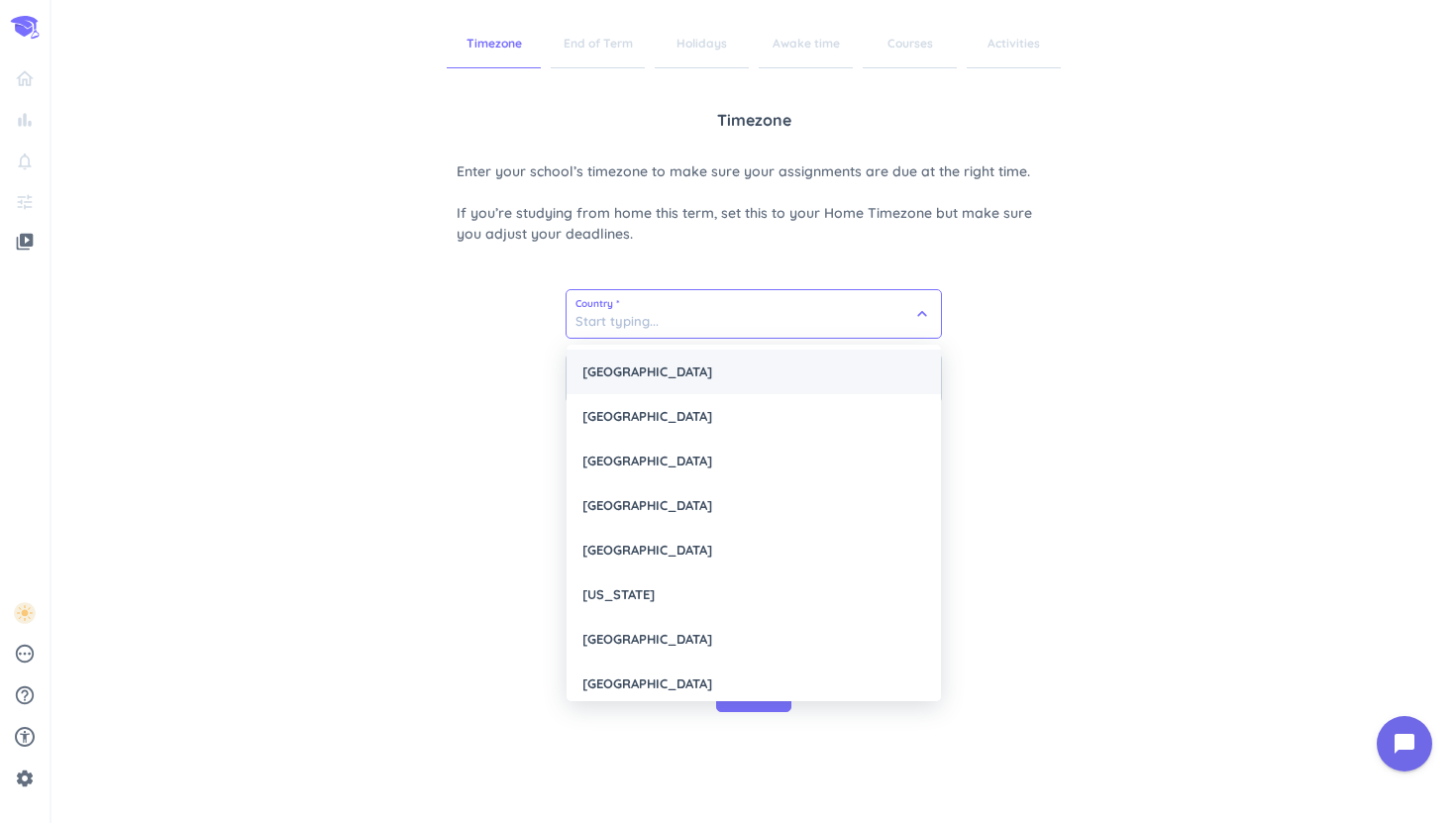 click on "[GEOGRAPHIC_DATA]" at bounding box center (754, 371) 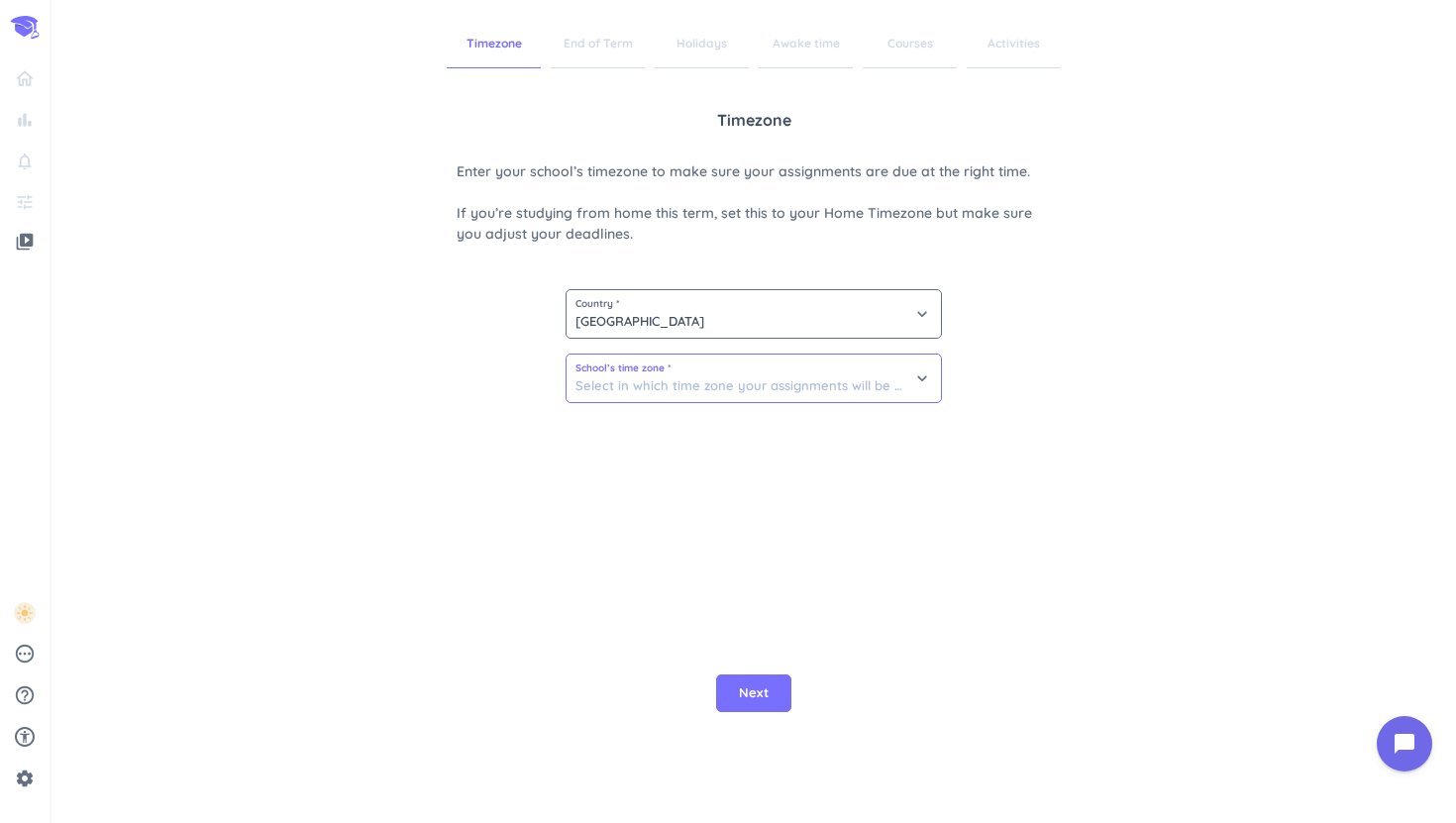 click at bounding box center [754, 378] 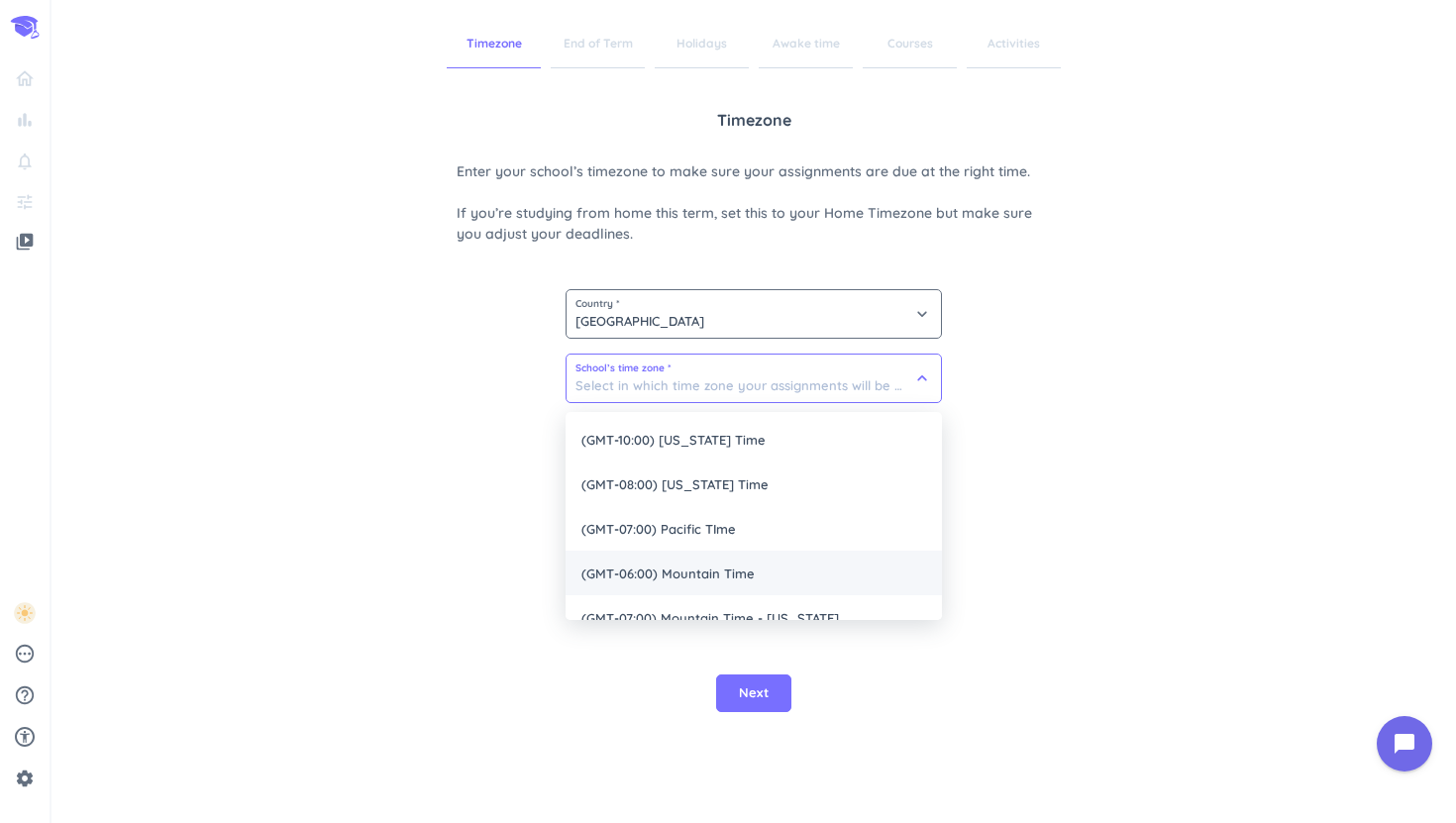 scroll, scrollTop: 114, scrollLeft: 0, axis: vertical 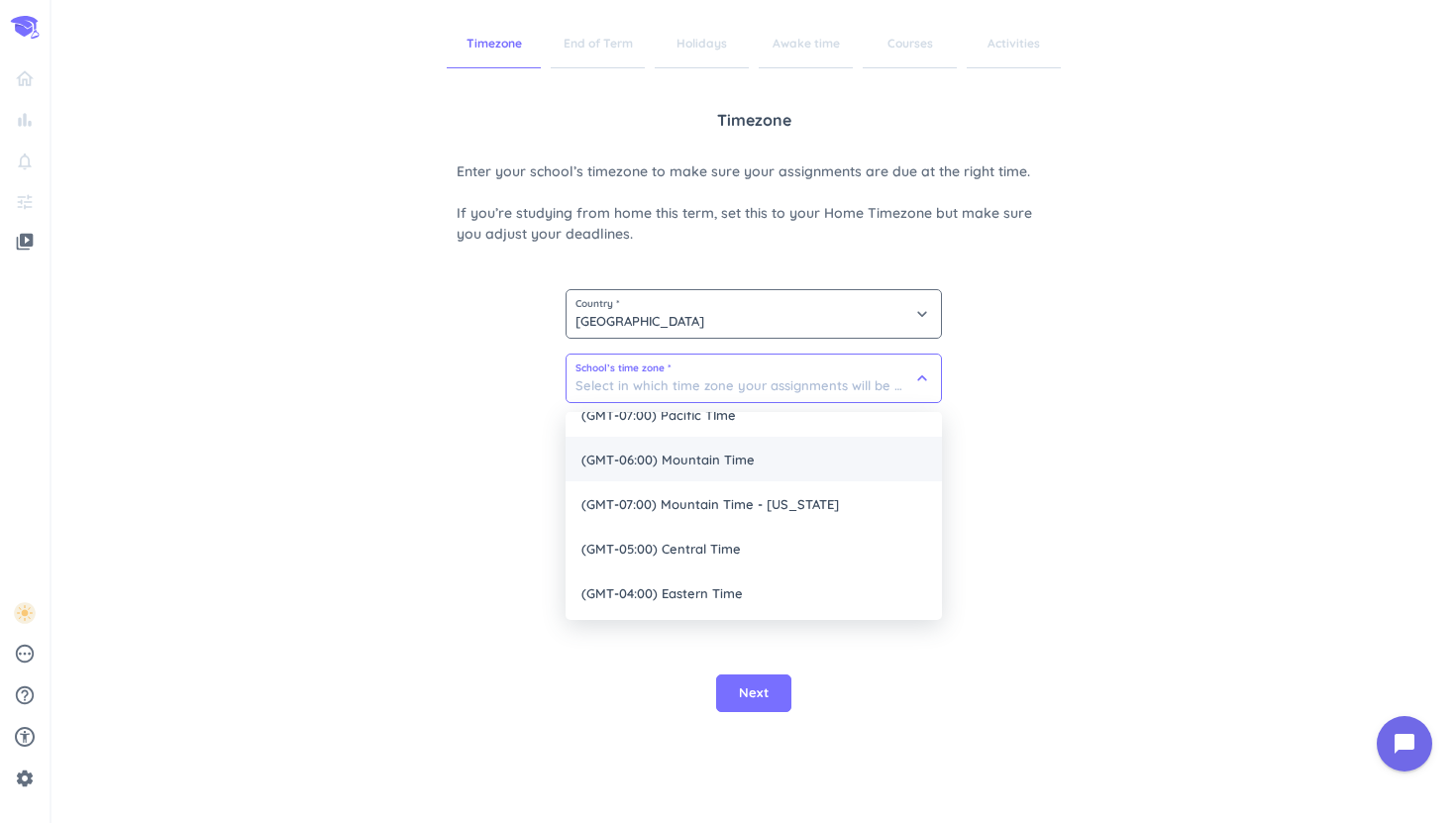 click on "(GMT-04:00) Eastern Time" at bounding box center (754, 592) 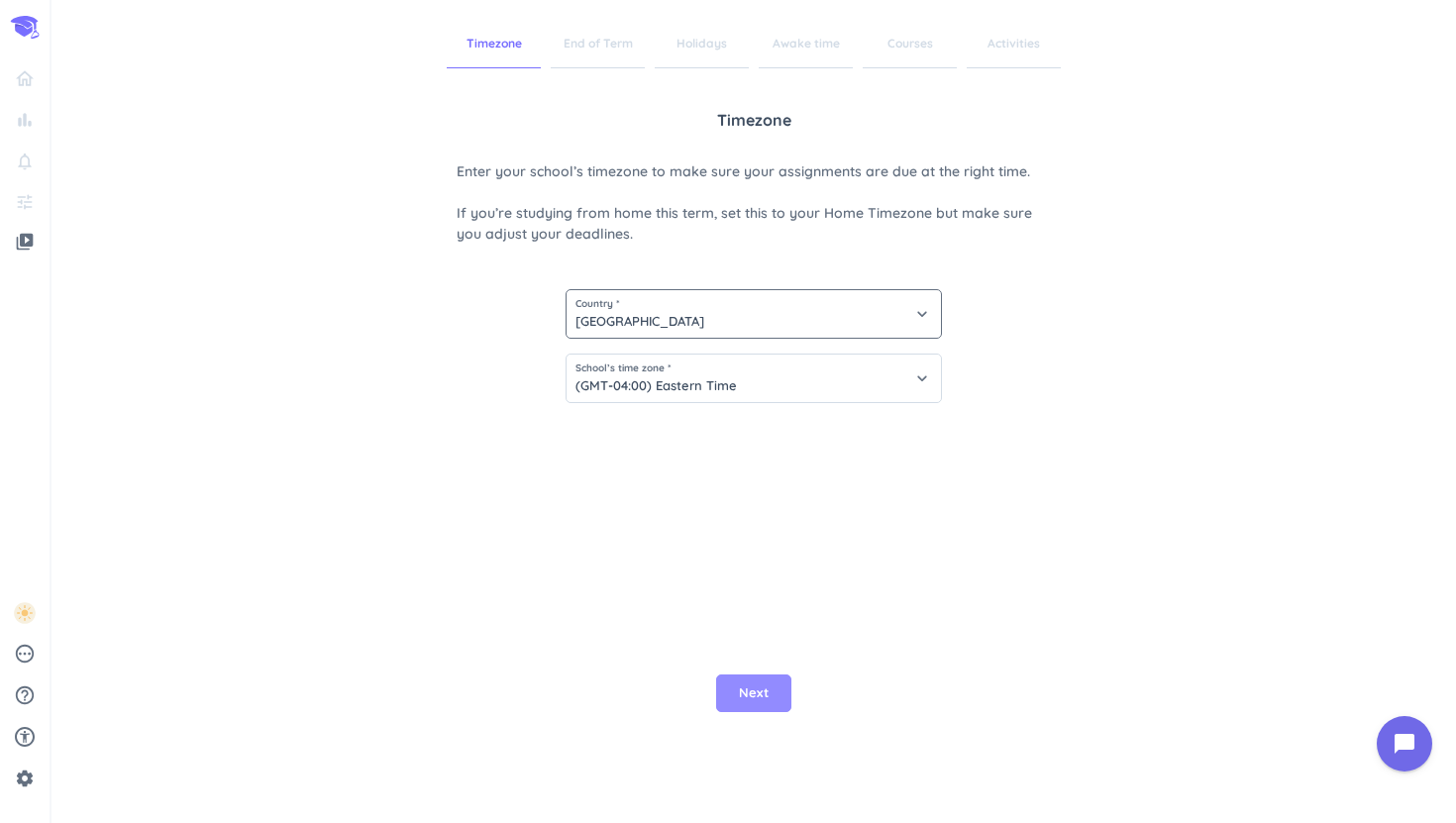 click on "Next" at bounding box center (754, 693) 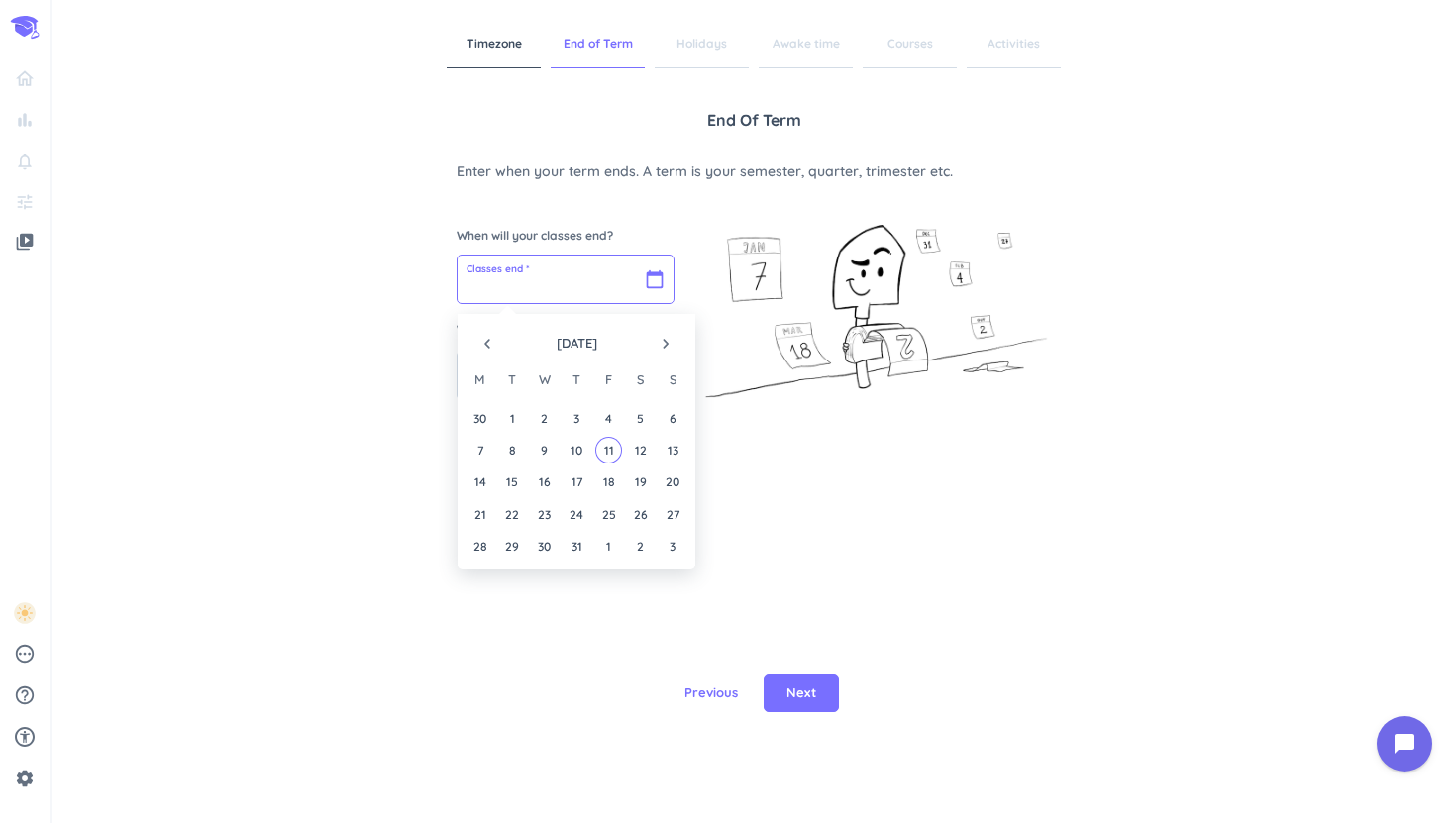 click at bounding box center [566, 279] 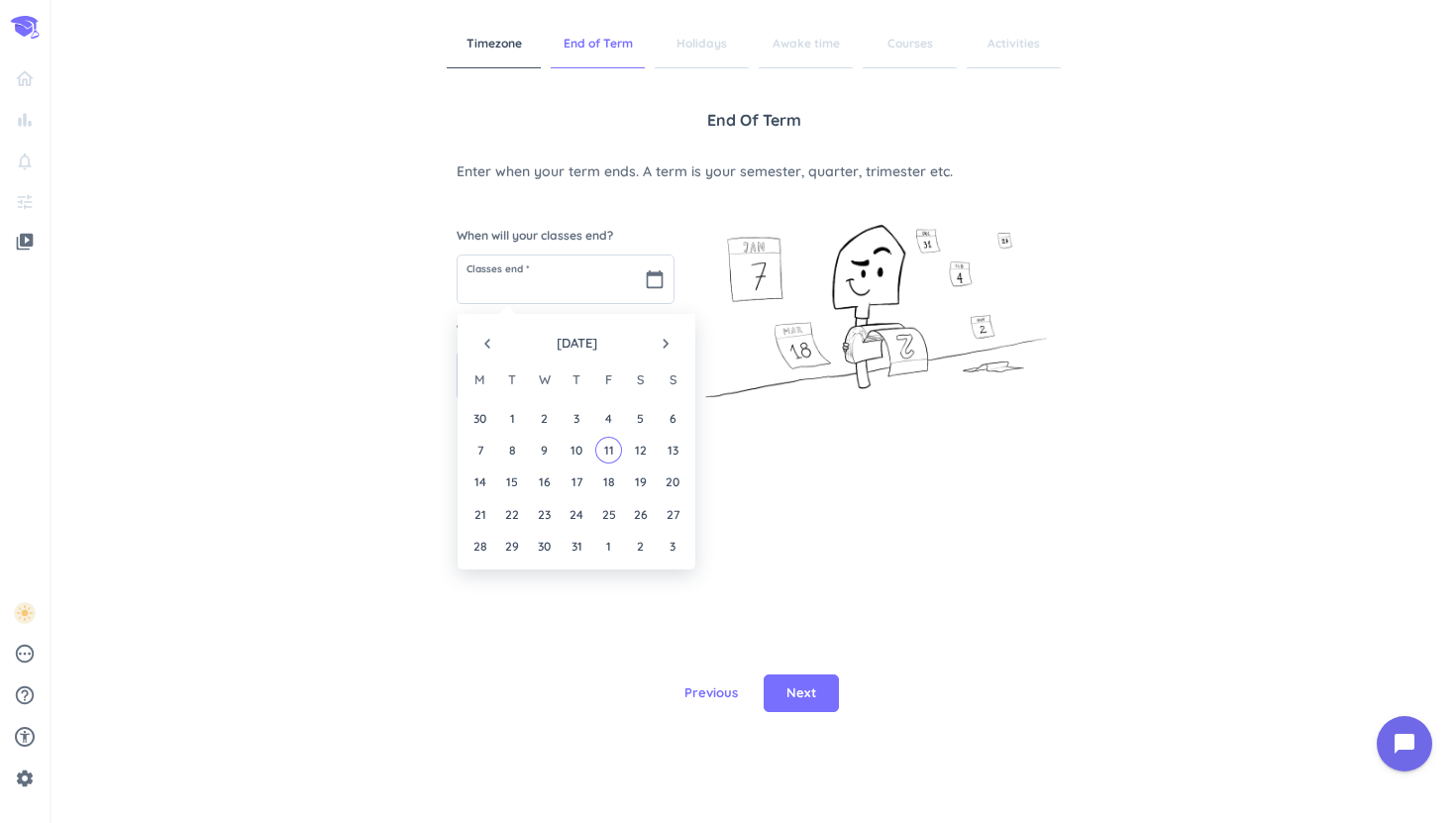 click on "navigate_next" at bounding box center [666, 344] 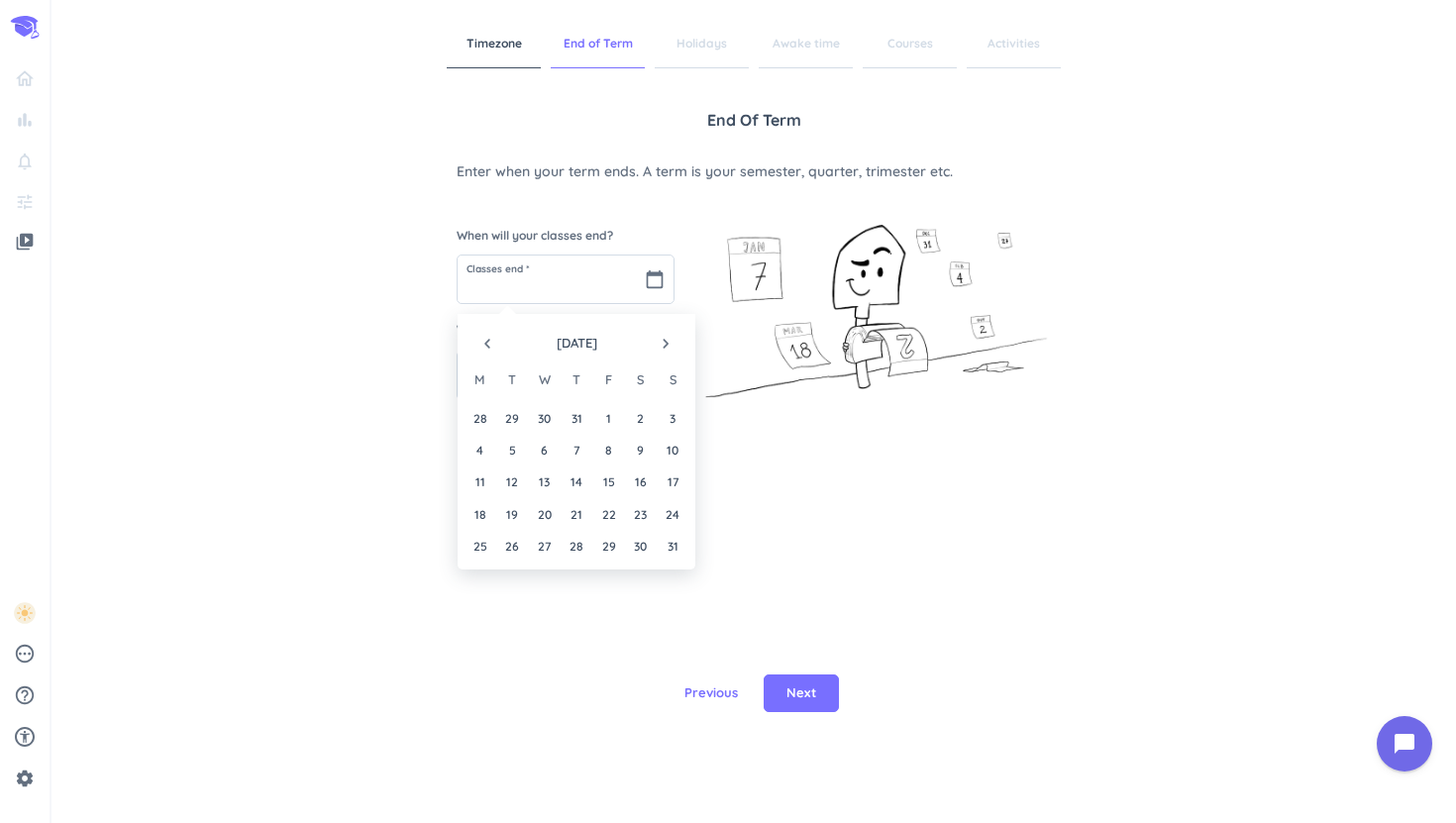 click on "navigate_next" at bounding box center [666, 344] 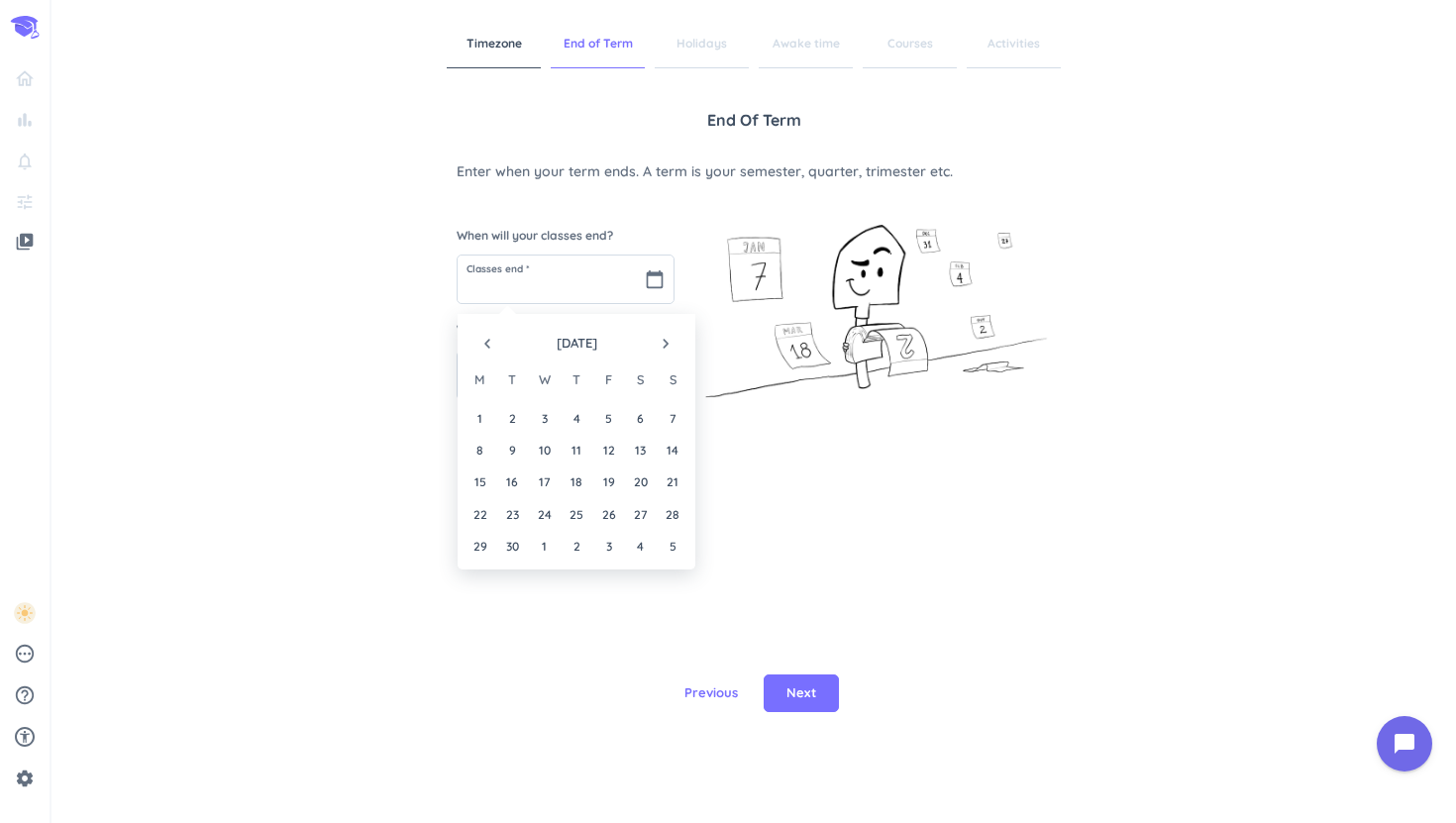 click on "navigate_next" at bounding box center [666, 344] 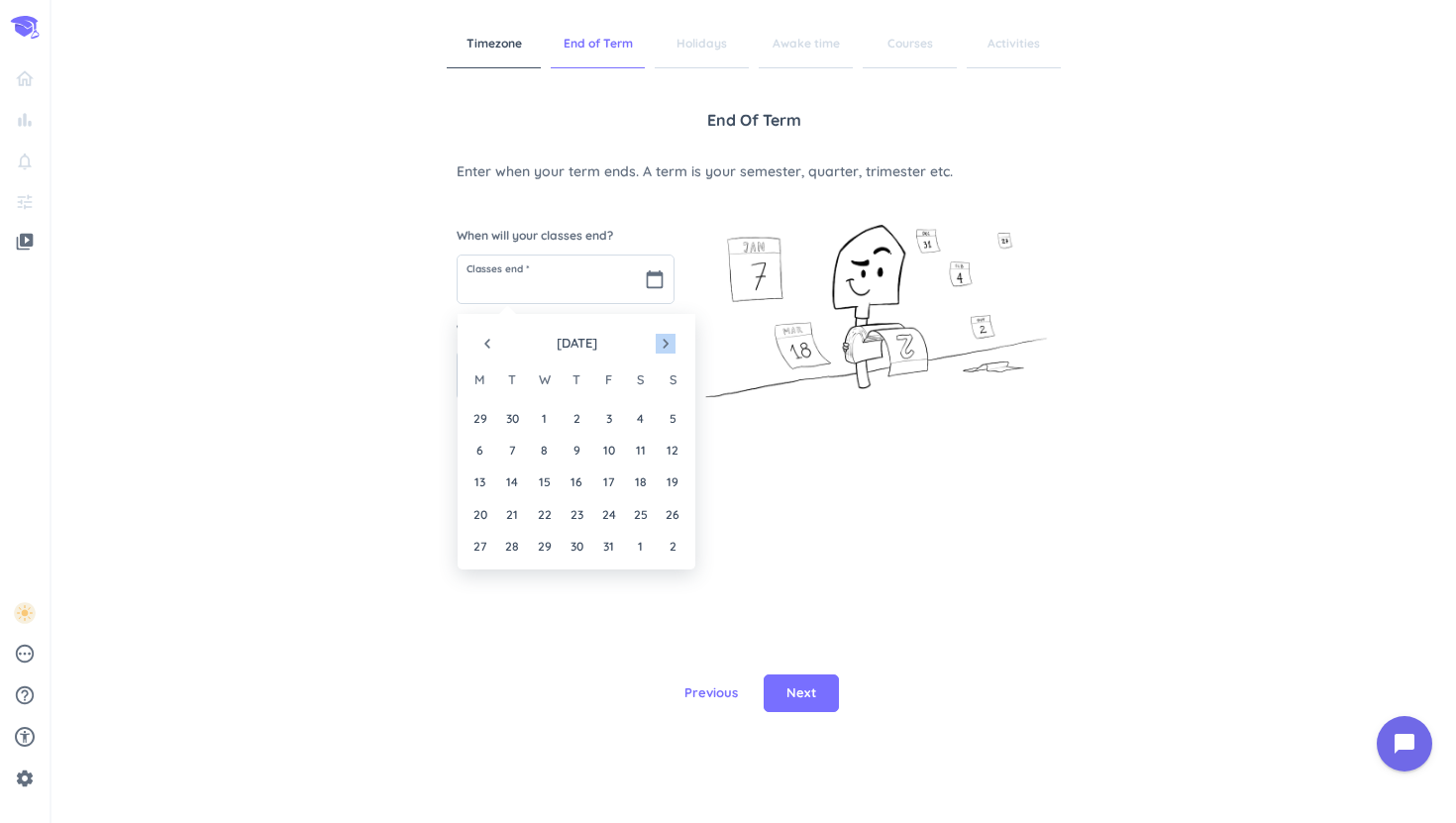 click on "navigate_next" at bounding box center [666, 344] 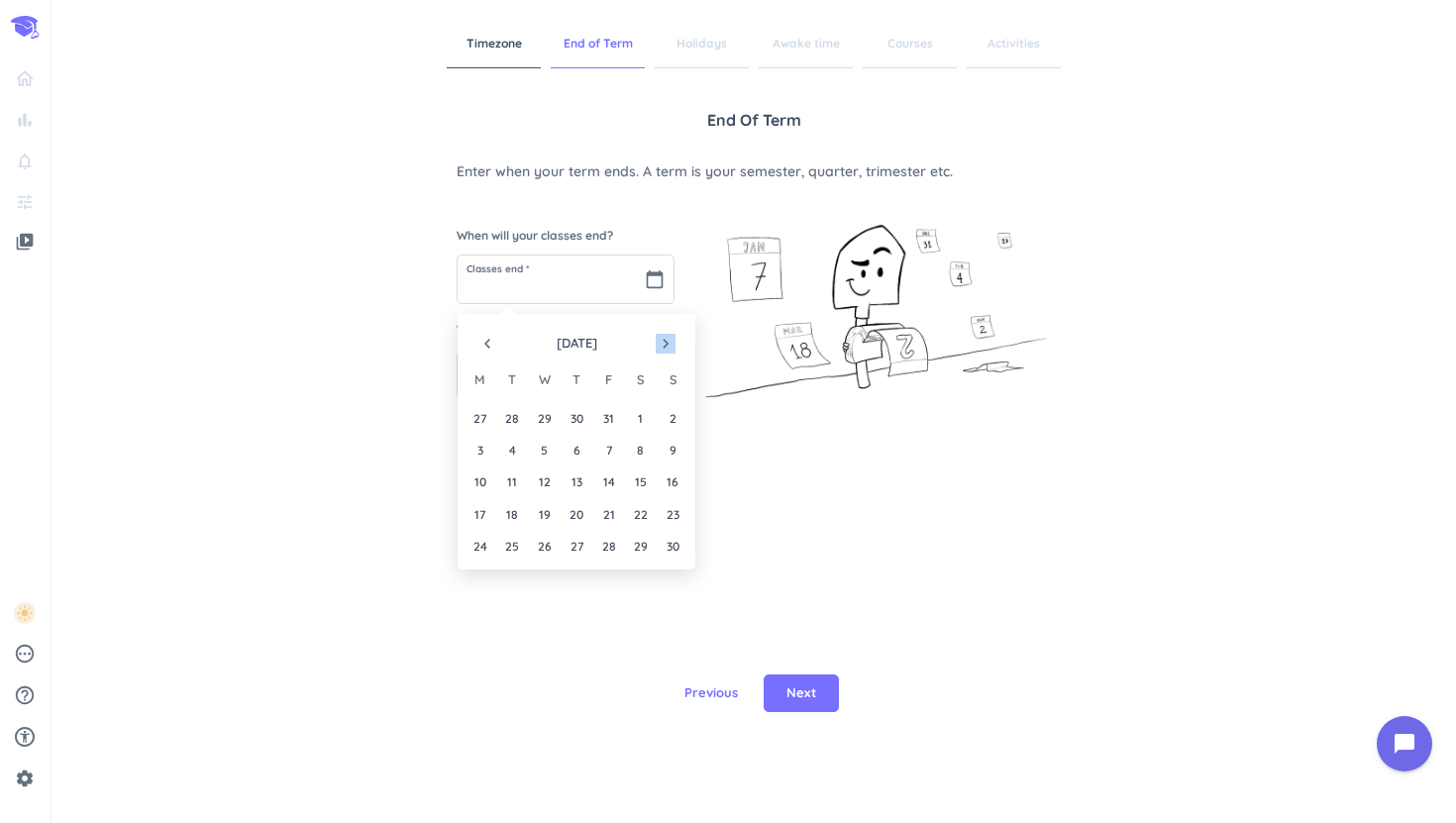 click on "navigate_next" at bounding box center (666, 344) 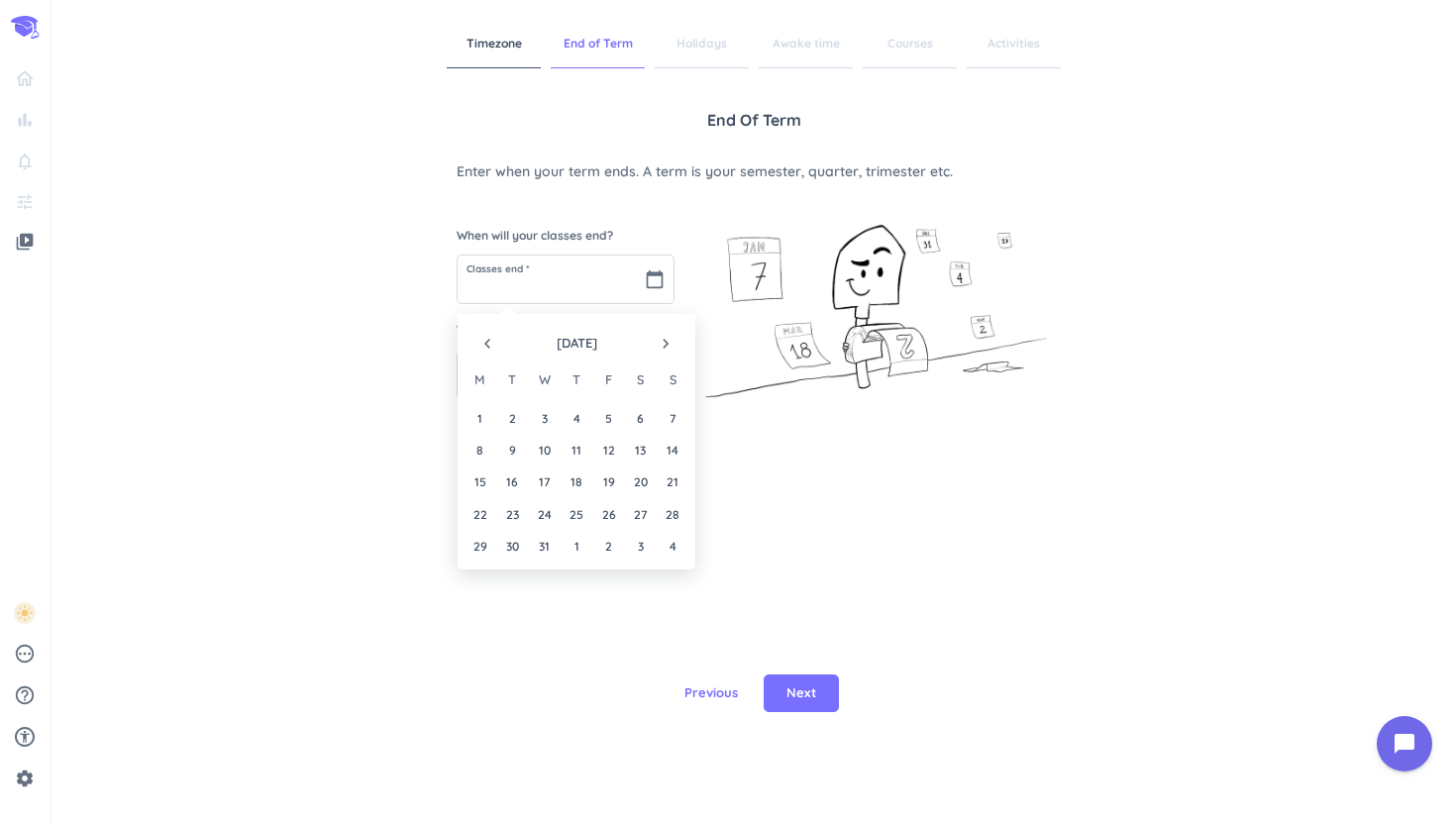 click on "navigate_next" at bounding box center [666, 344] 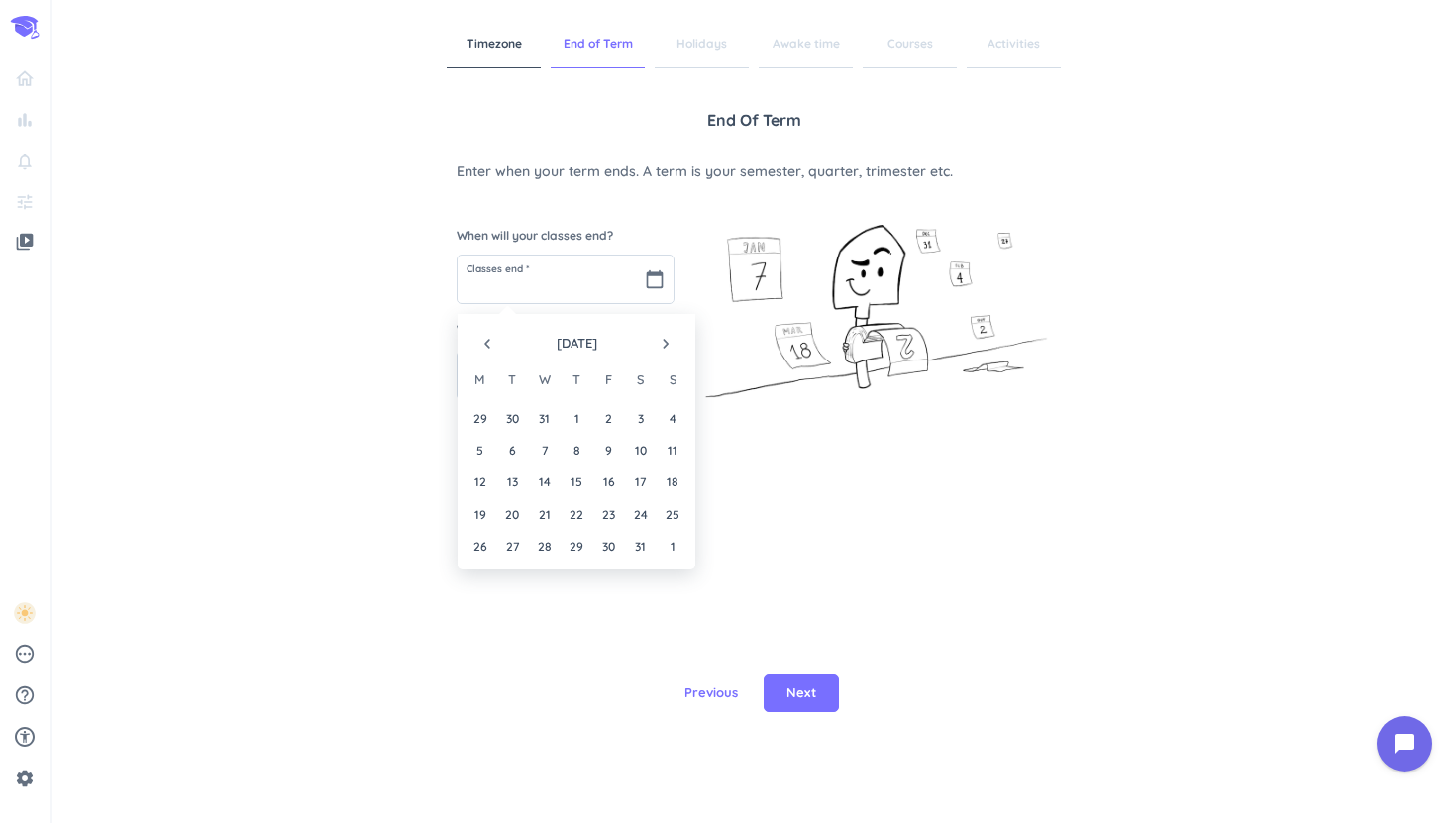 click on "navigate_next" at bounding box center (666, 344) 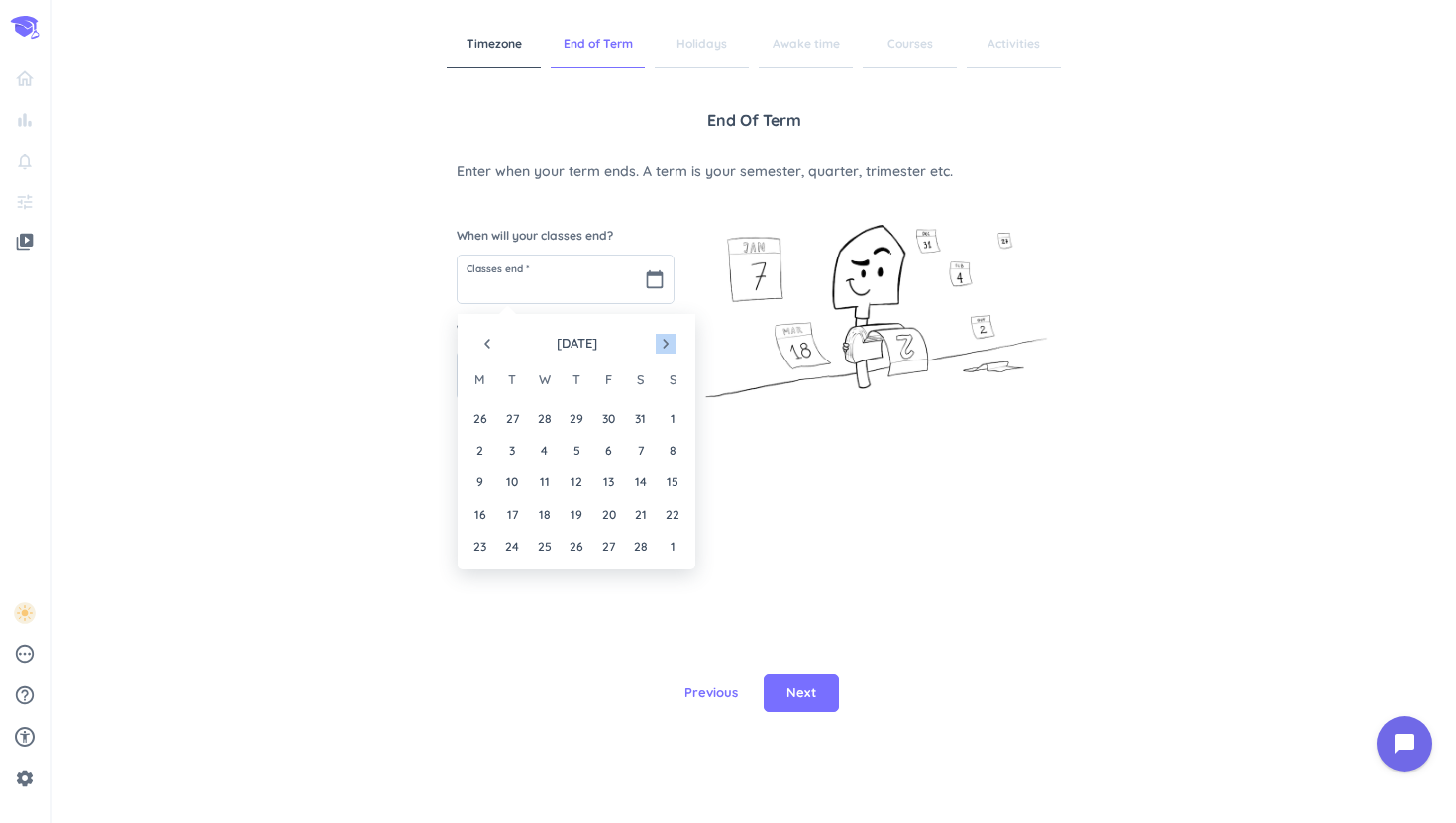 click on "navigate_next" at bounding box center [666, 344] 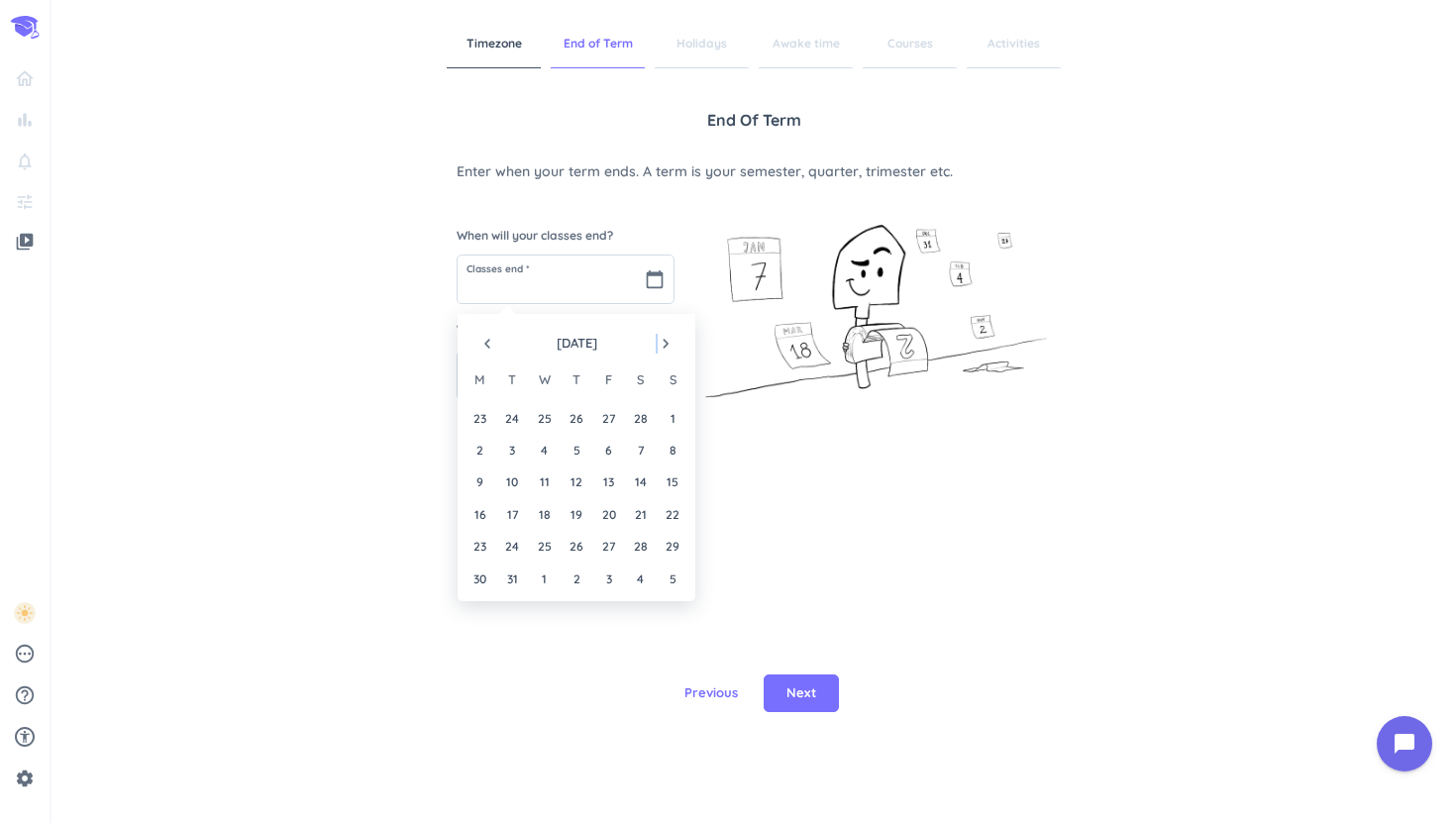 click on "navigate_next" at bounding box center [666, 344] 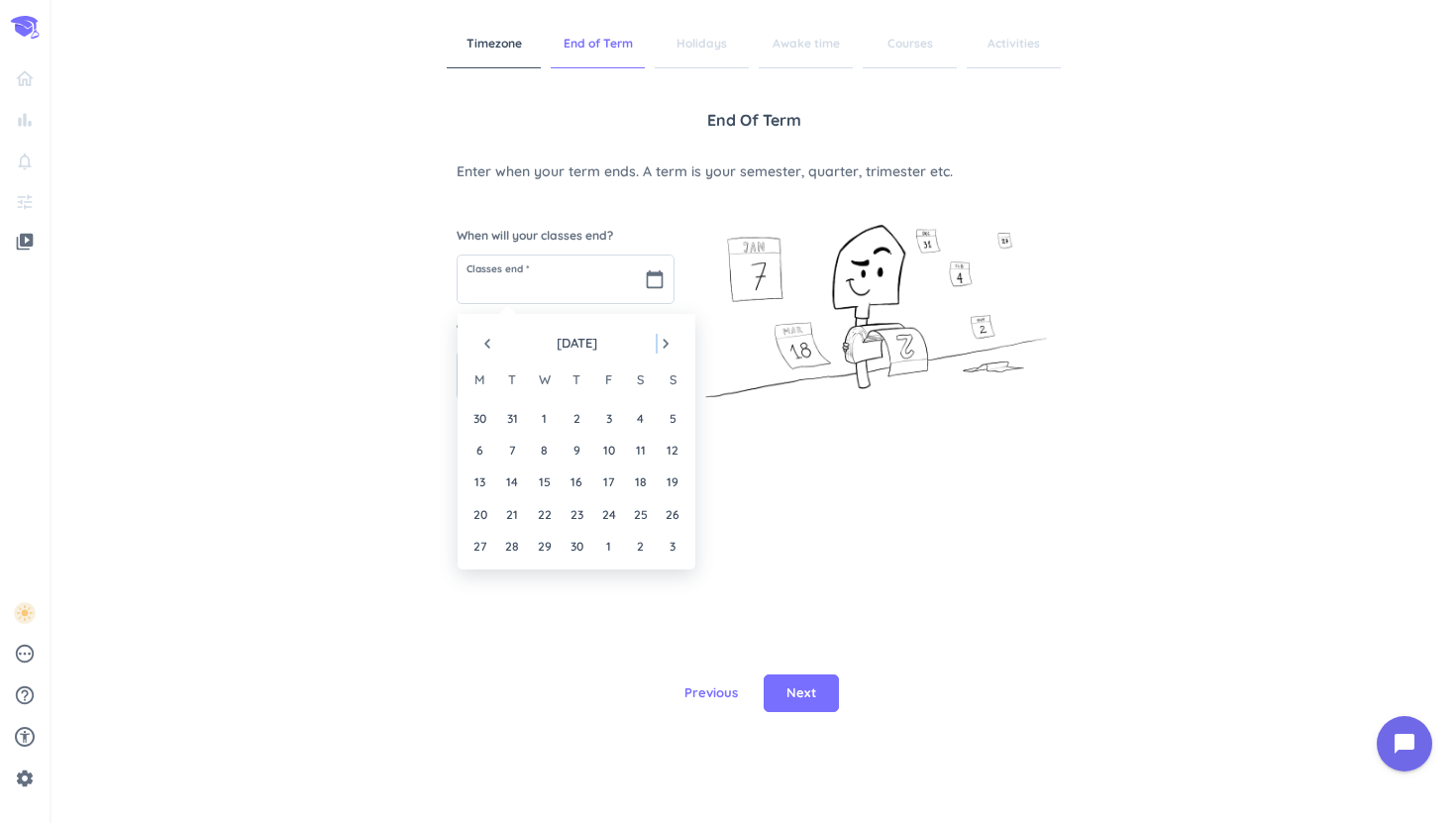 click on "navigate_next" at bounding box center [666, 344] 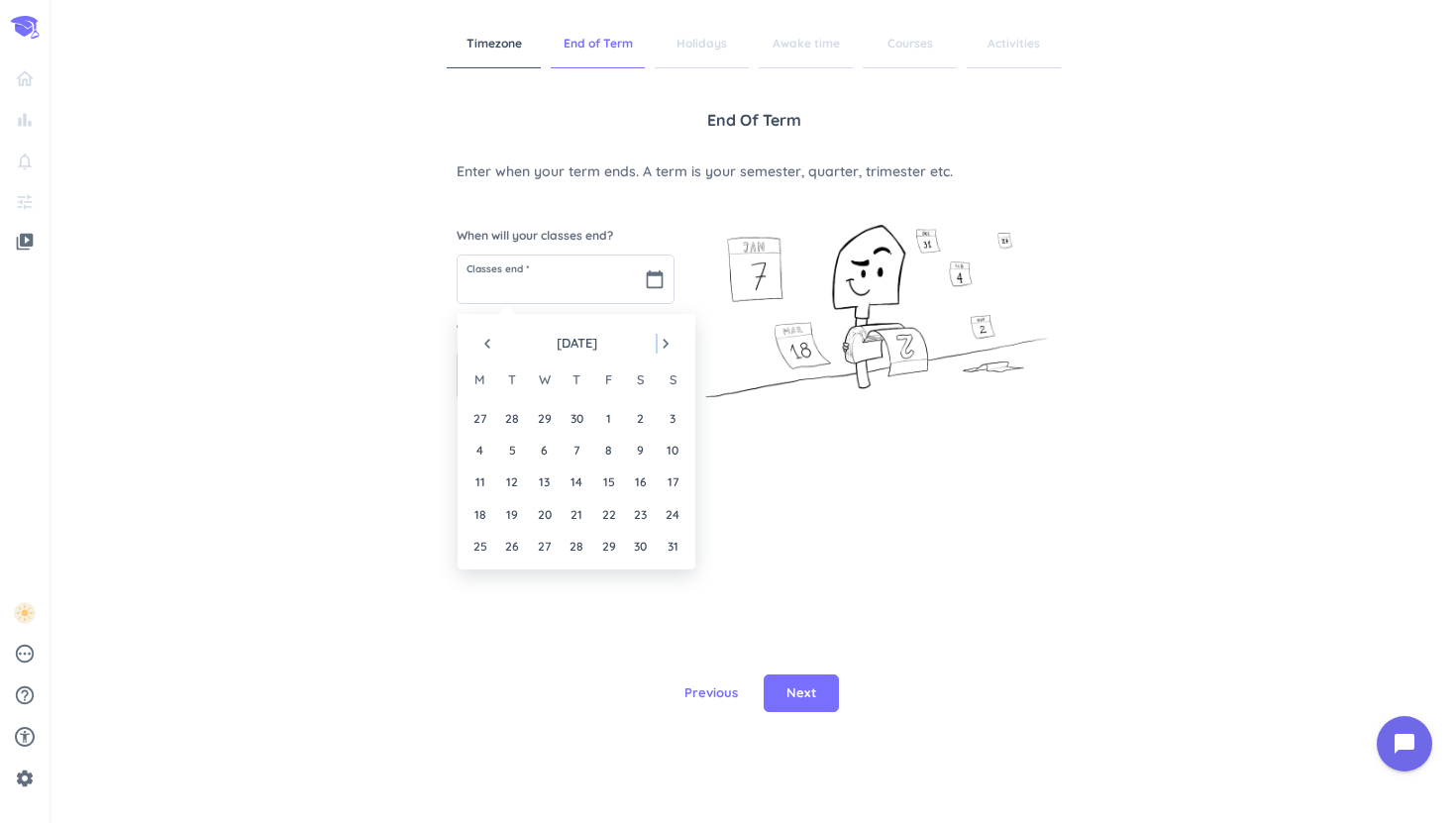 click on "navigate_next" at bounding box center [666, 344] 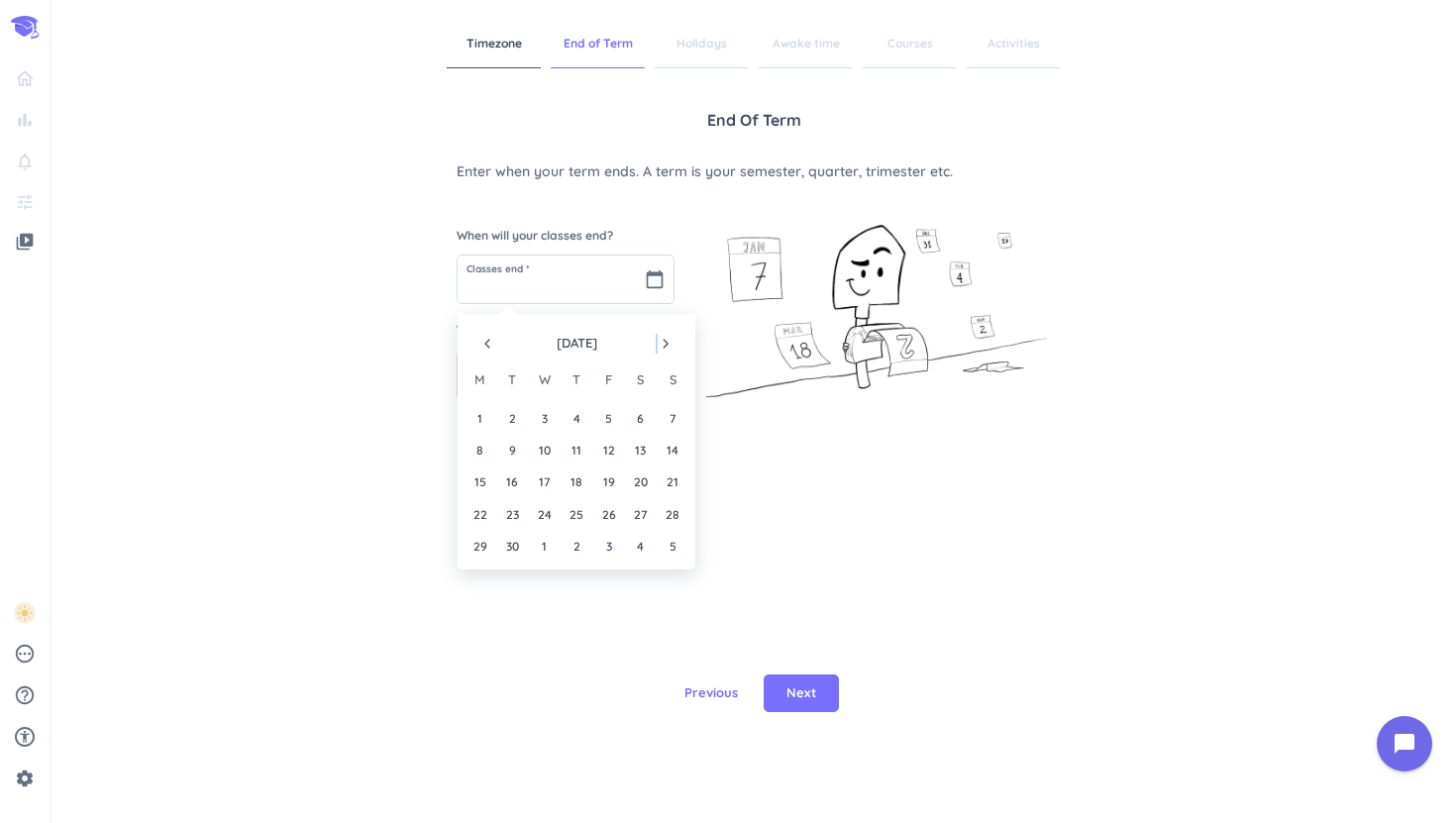 click on "navigate_next" at bounding box center (666, 344) 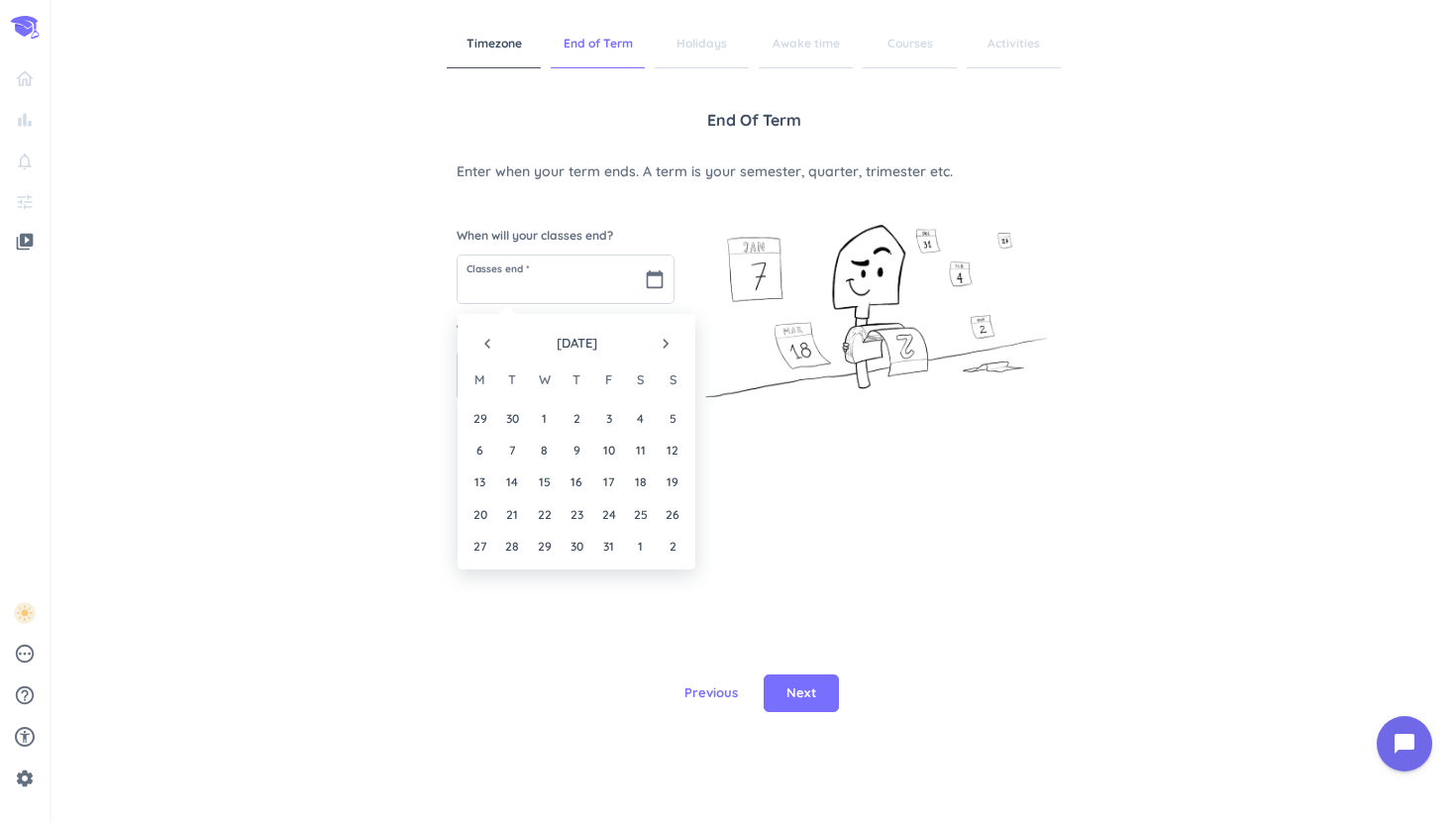 click on "navigate_before" at bounding box center [487, 344] 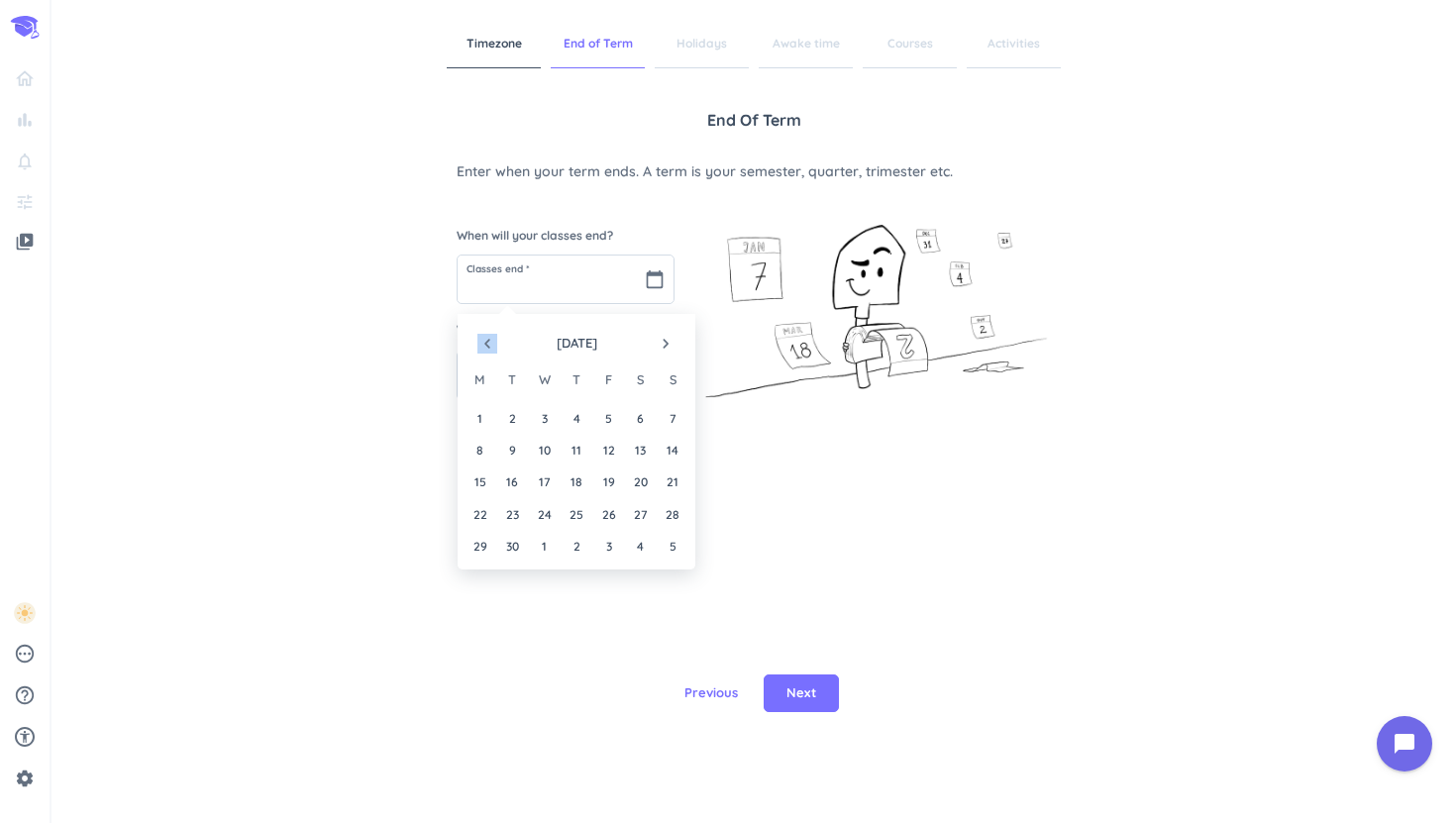 click on "navigate_before" at bounding box center (487, 344) 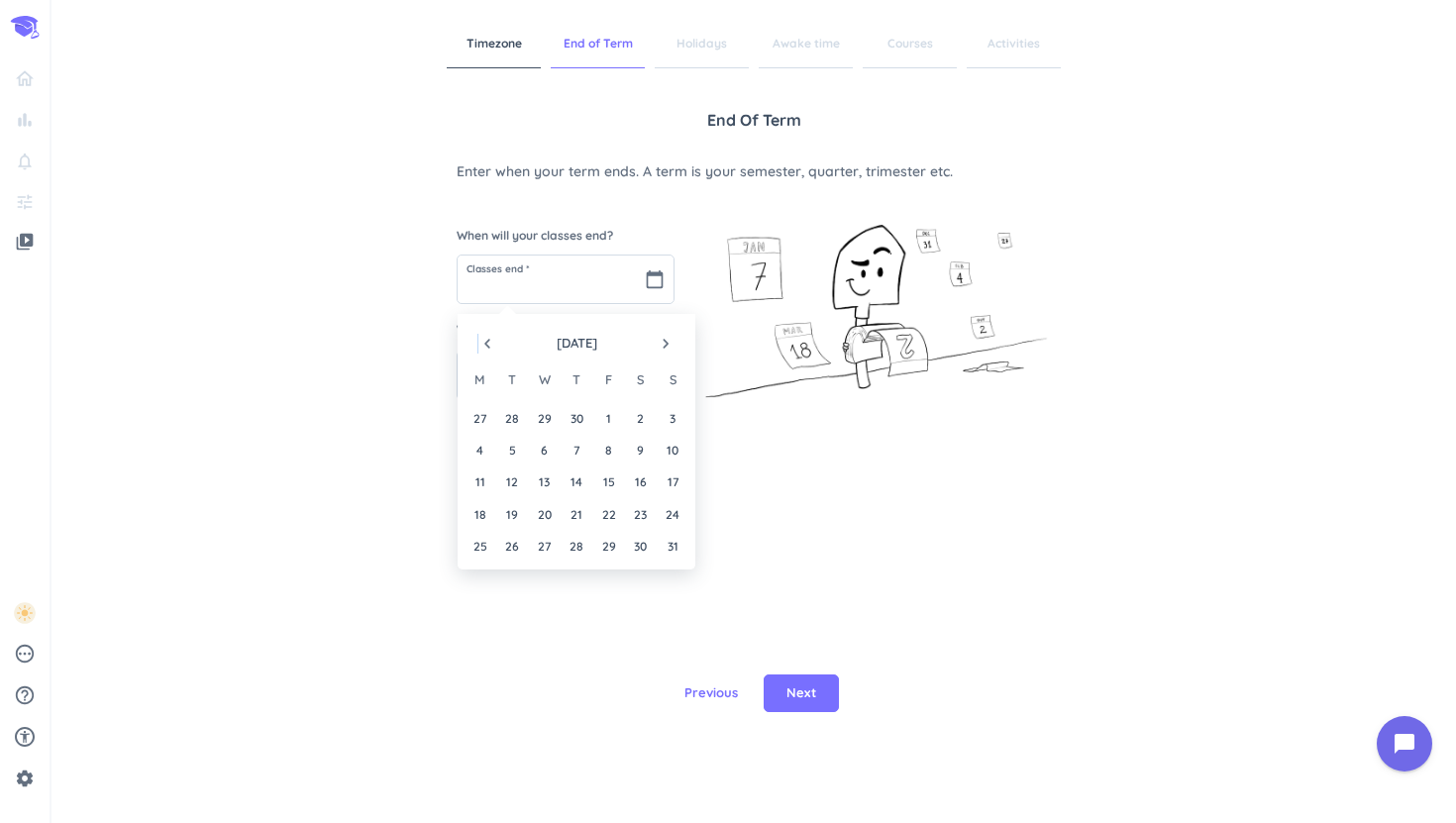 click on "navigate_before" at bounding box center [487, 344] 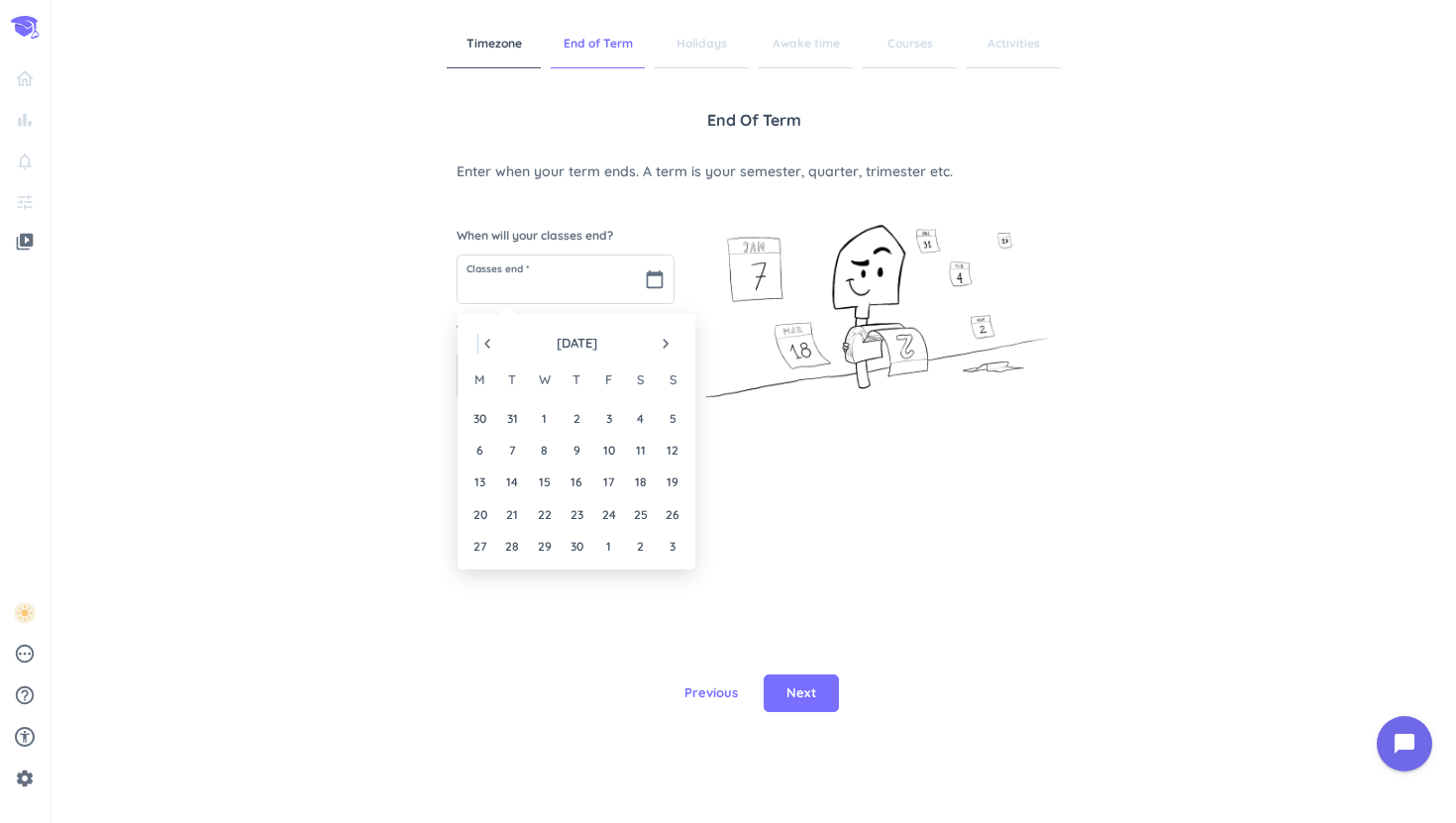 click on "navigate_before" at bounding box center (487, 344) 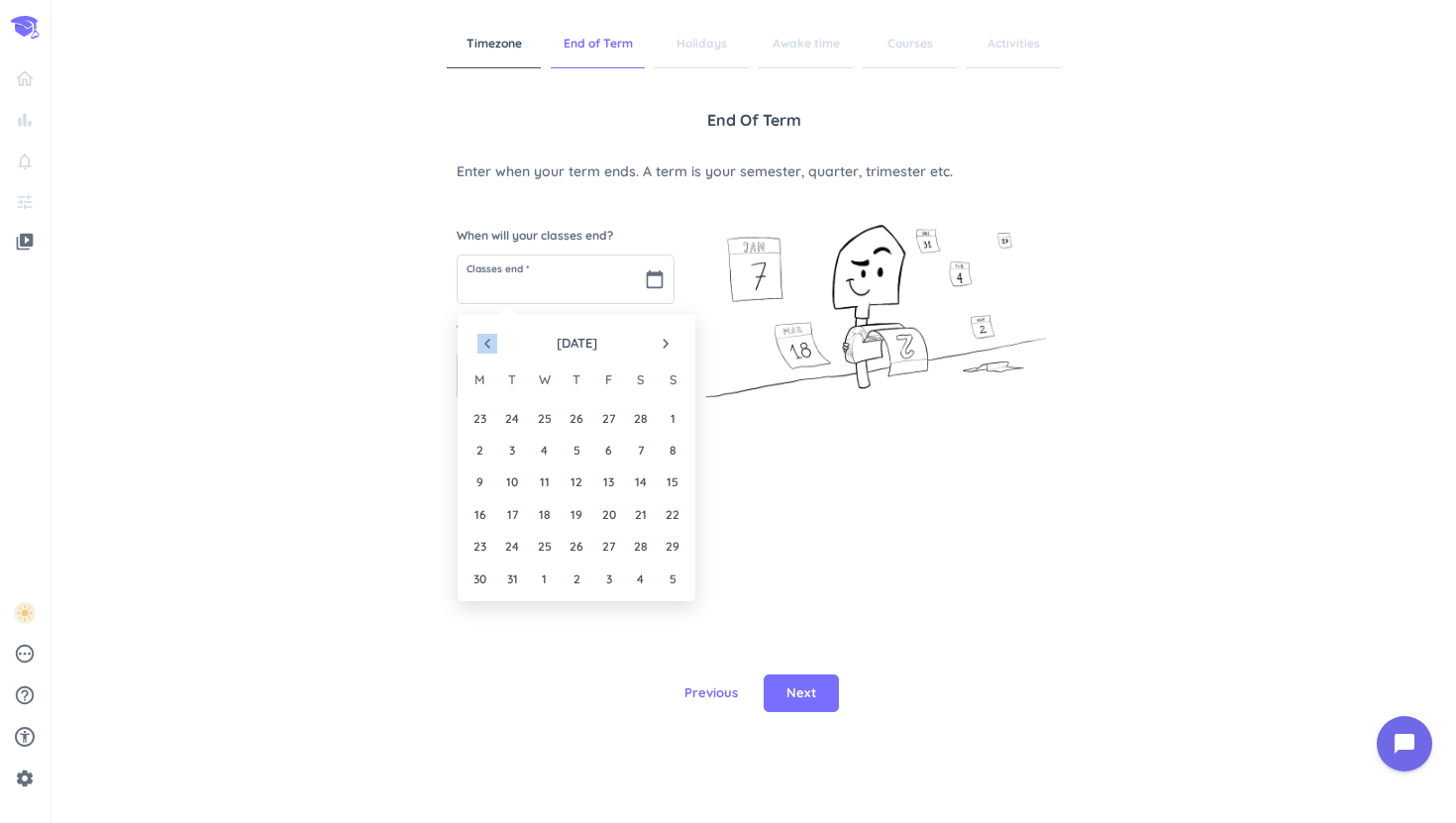 click on "navigate_before" at bounding box center (487, 344) 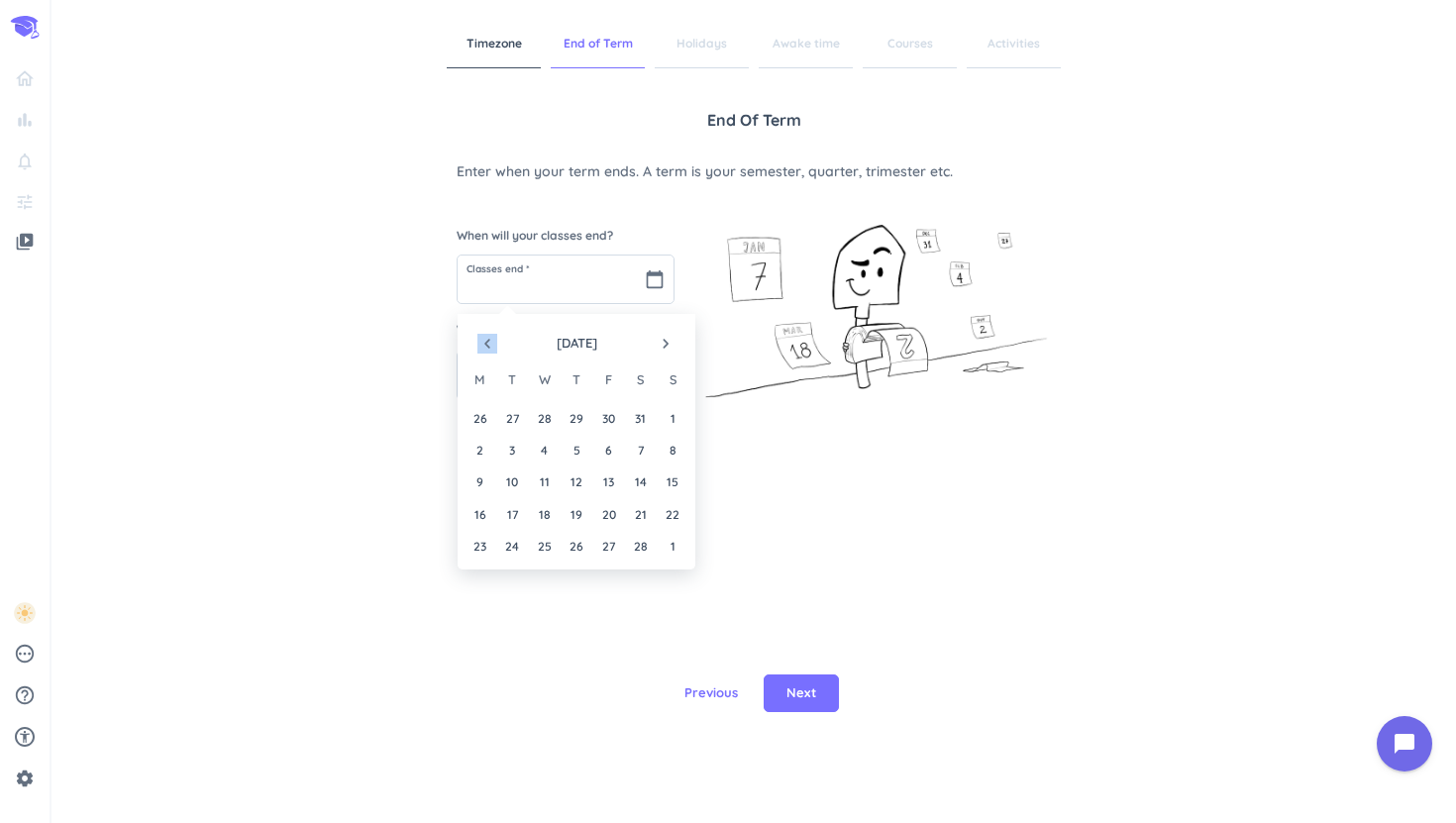 click on "navigate_before" at bounding box center [487, 344] 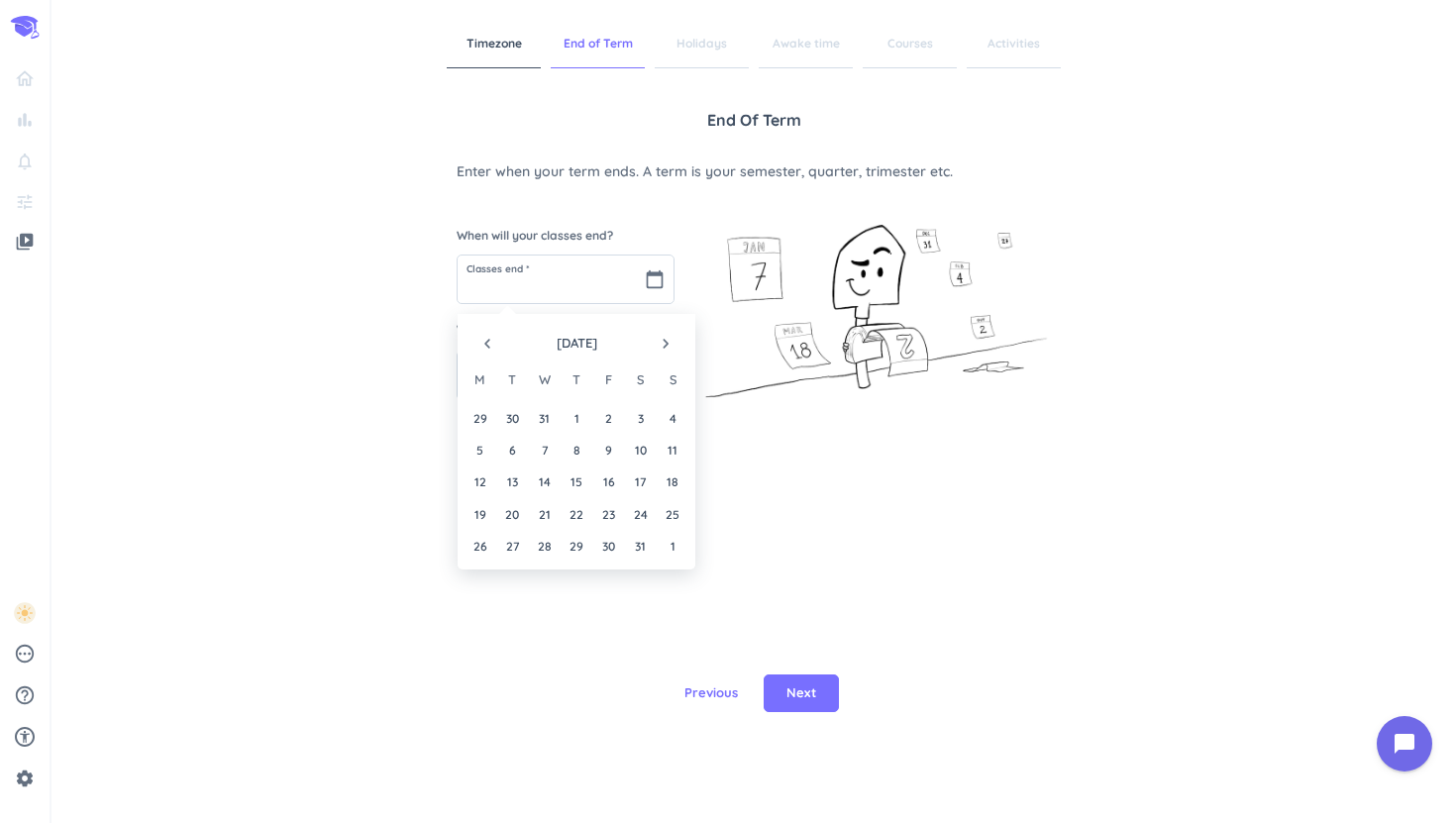 click on "navigate_before" at bounding box center [487, 344] 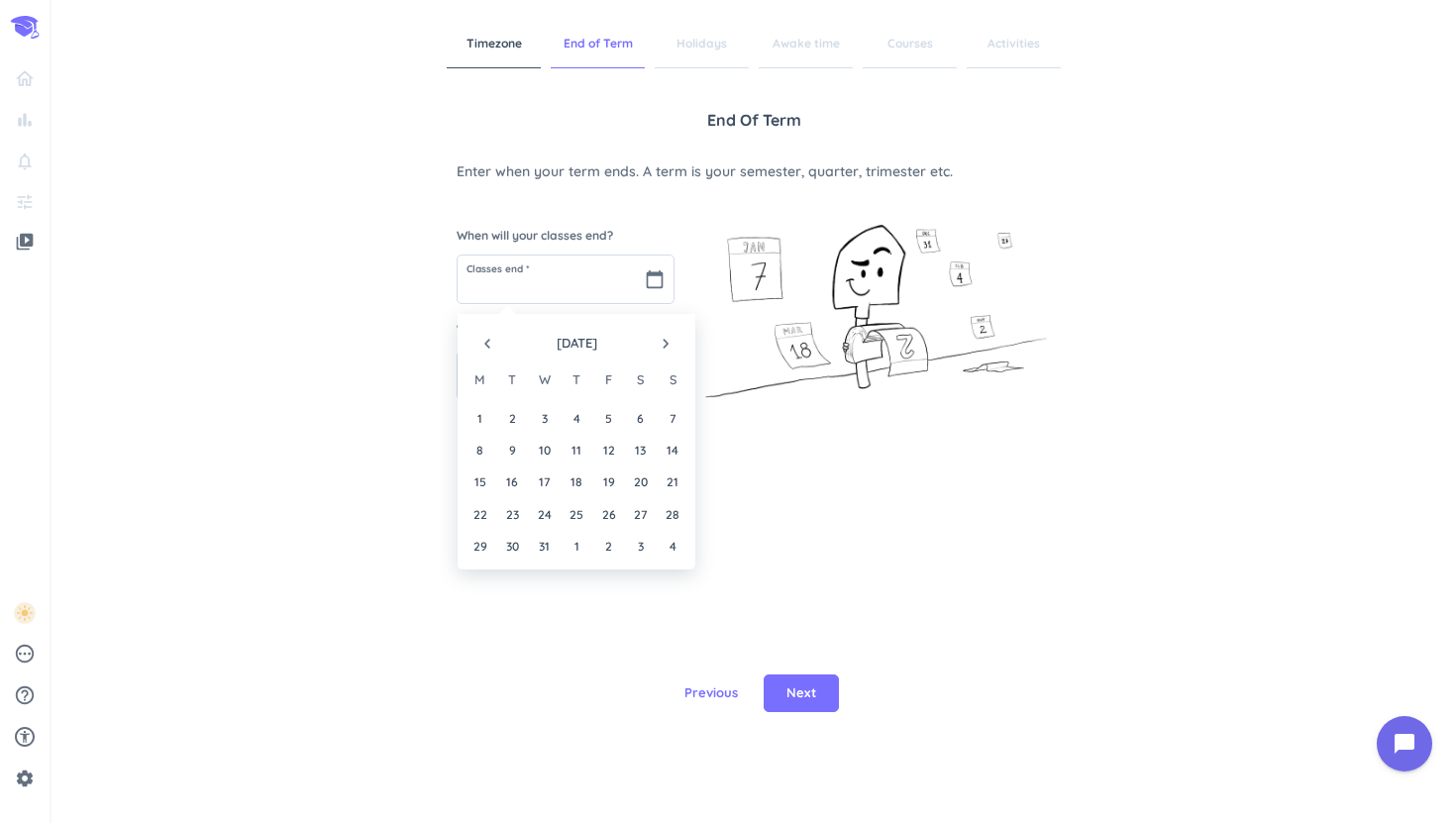 click on "navigate_before" at bounding box center (487, 344) 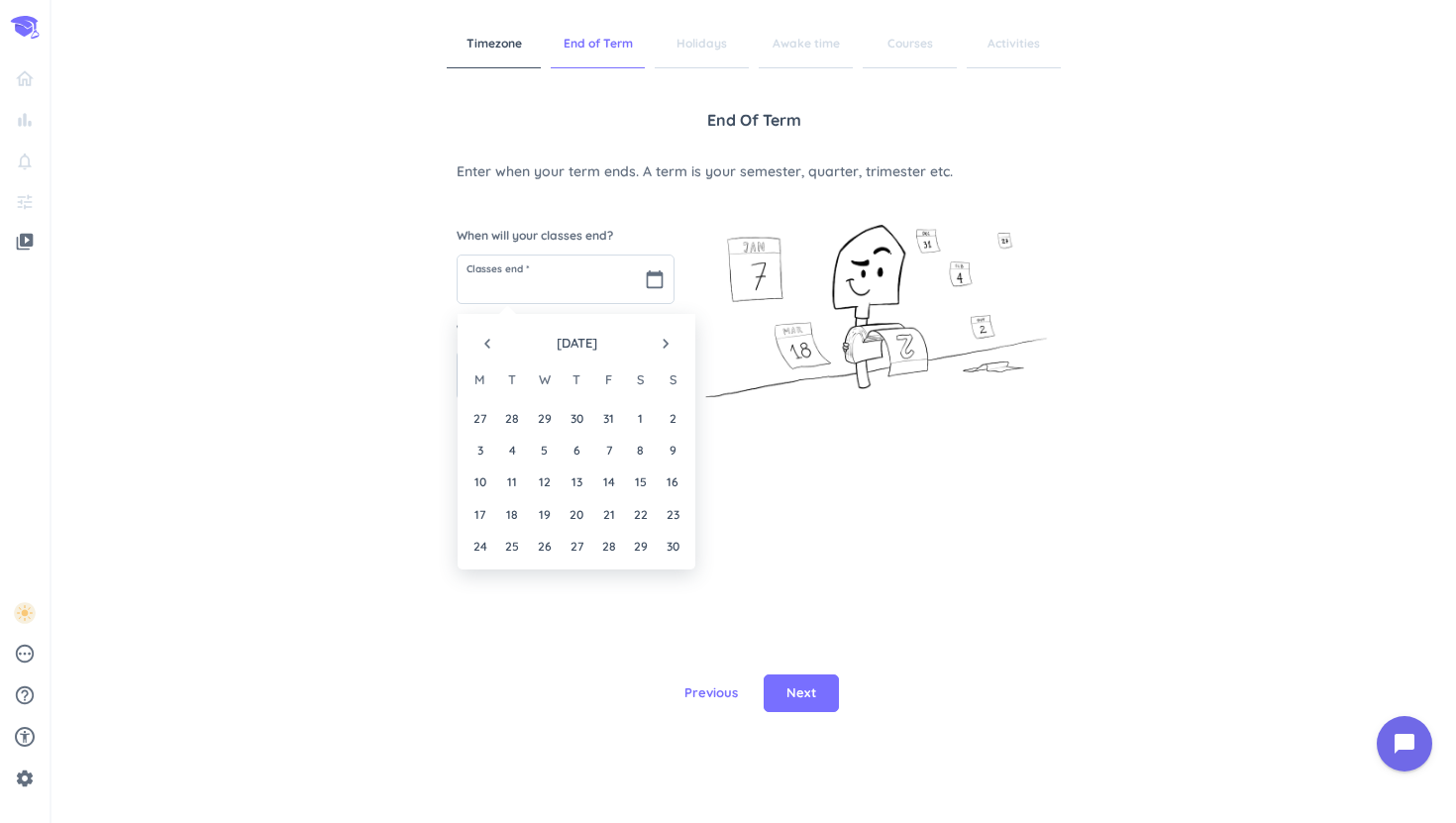 click on "navigate_next" at bounding box center [666, 344] 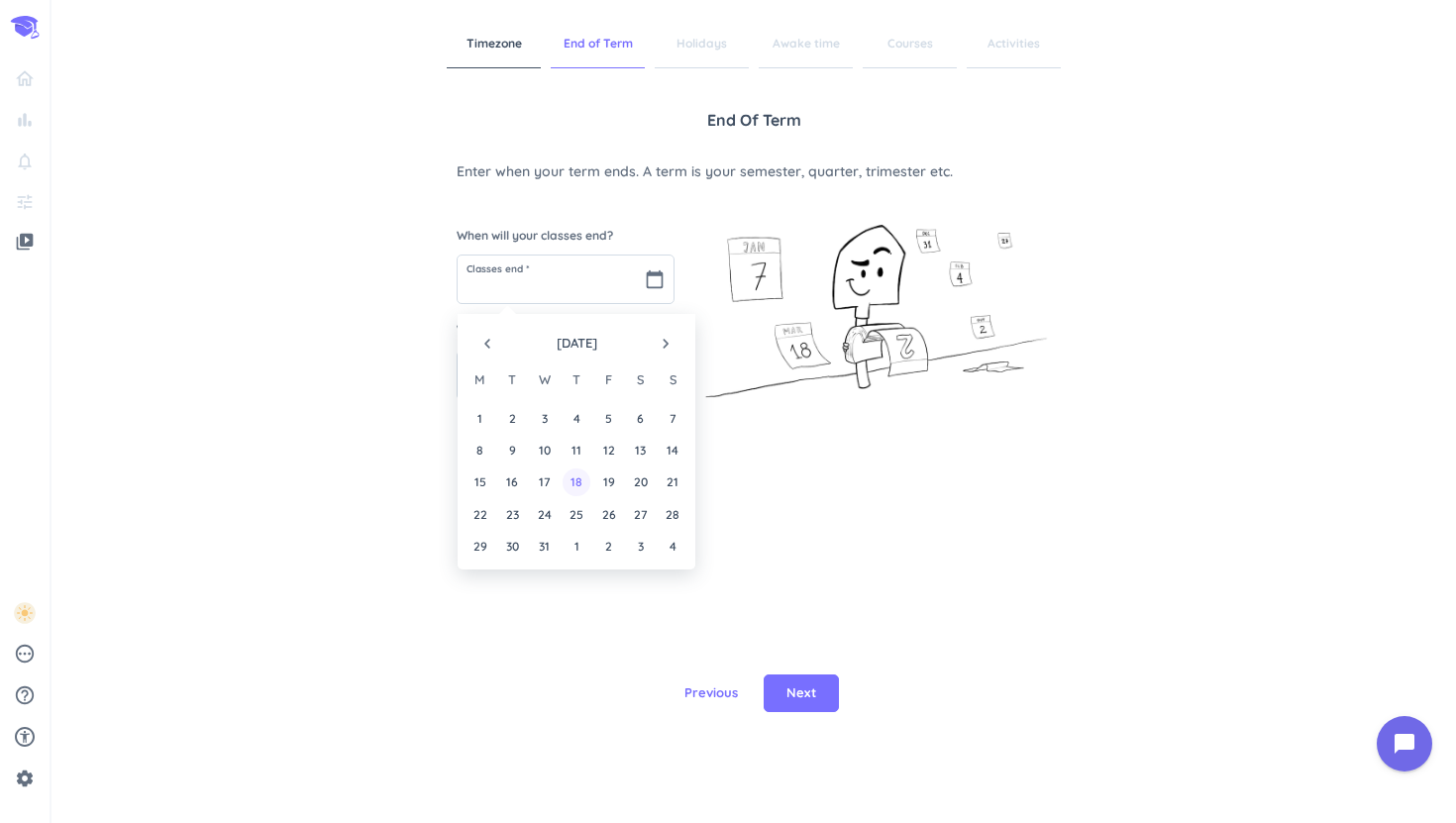 click on "18" at bounding box center [575, 481] 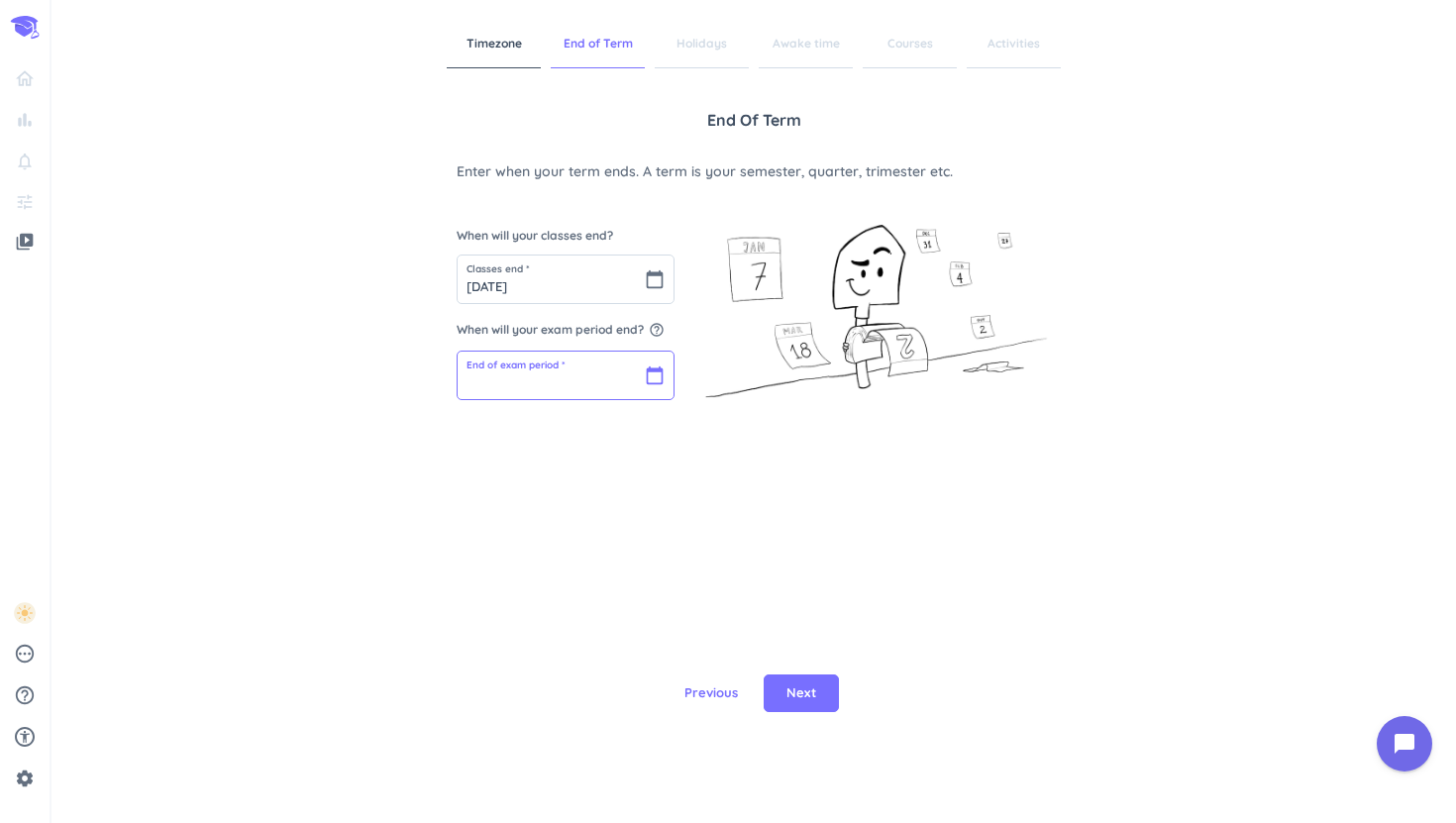 click at bounding box center [566, 375] 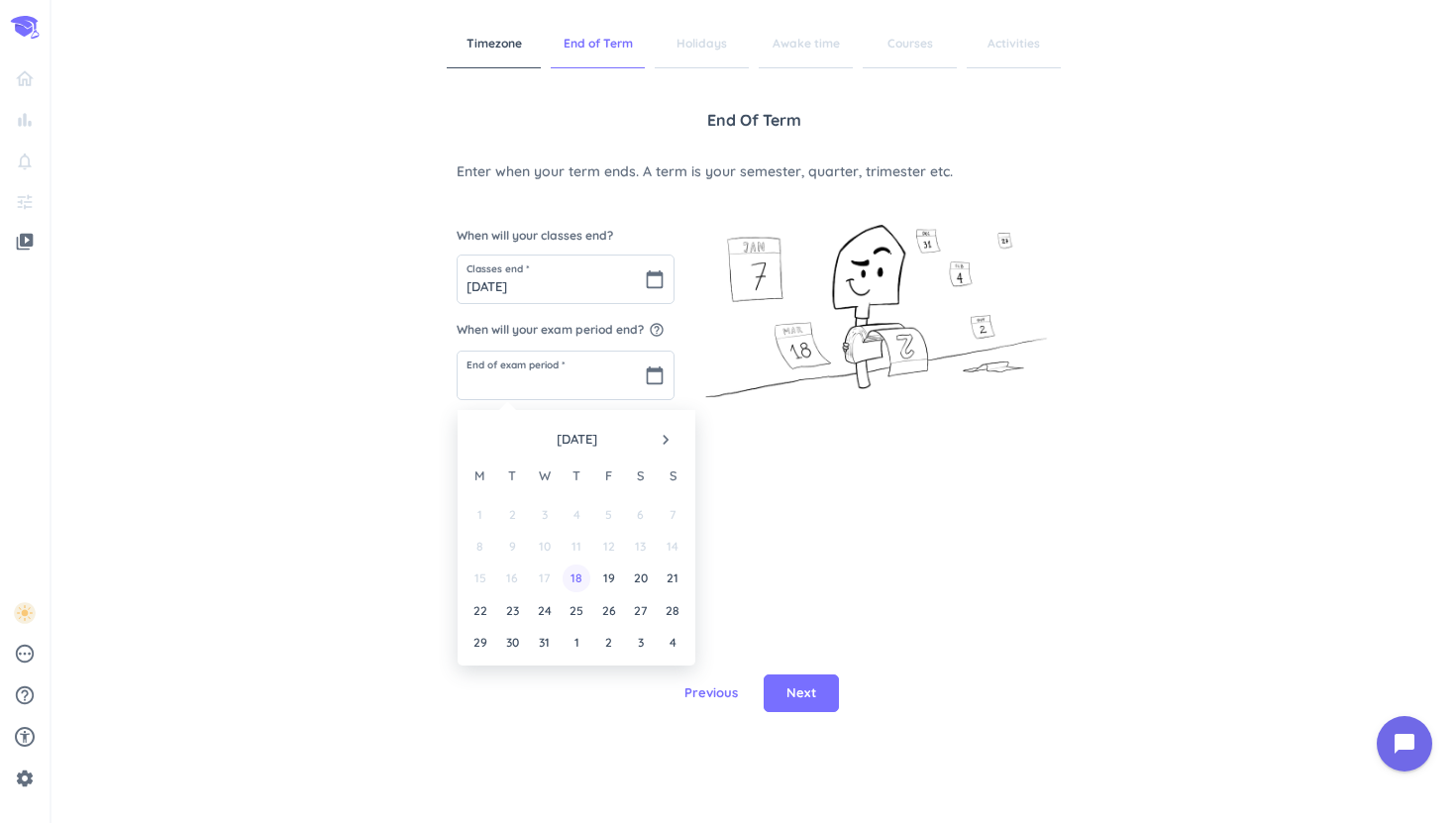click on "18" at bounding box center (575, 577) 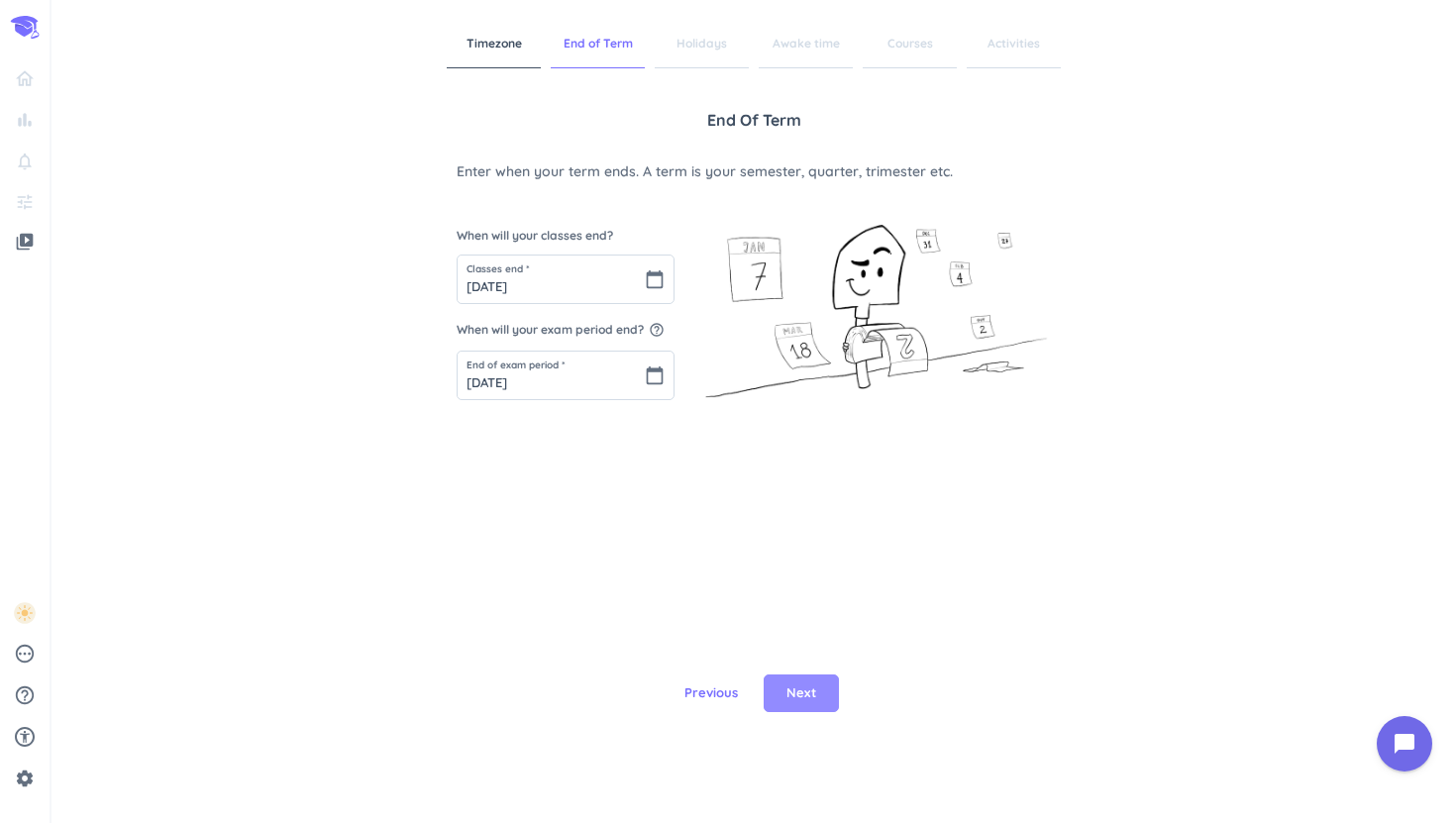 click on "Next" at bounding box center [801, 693] 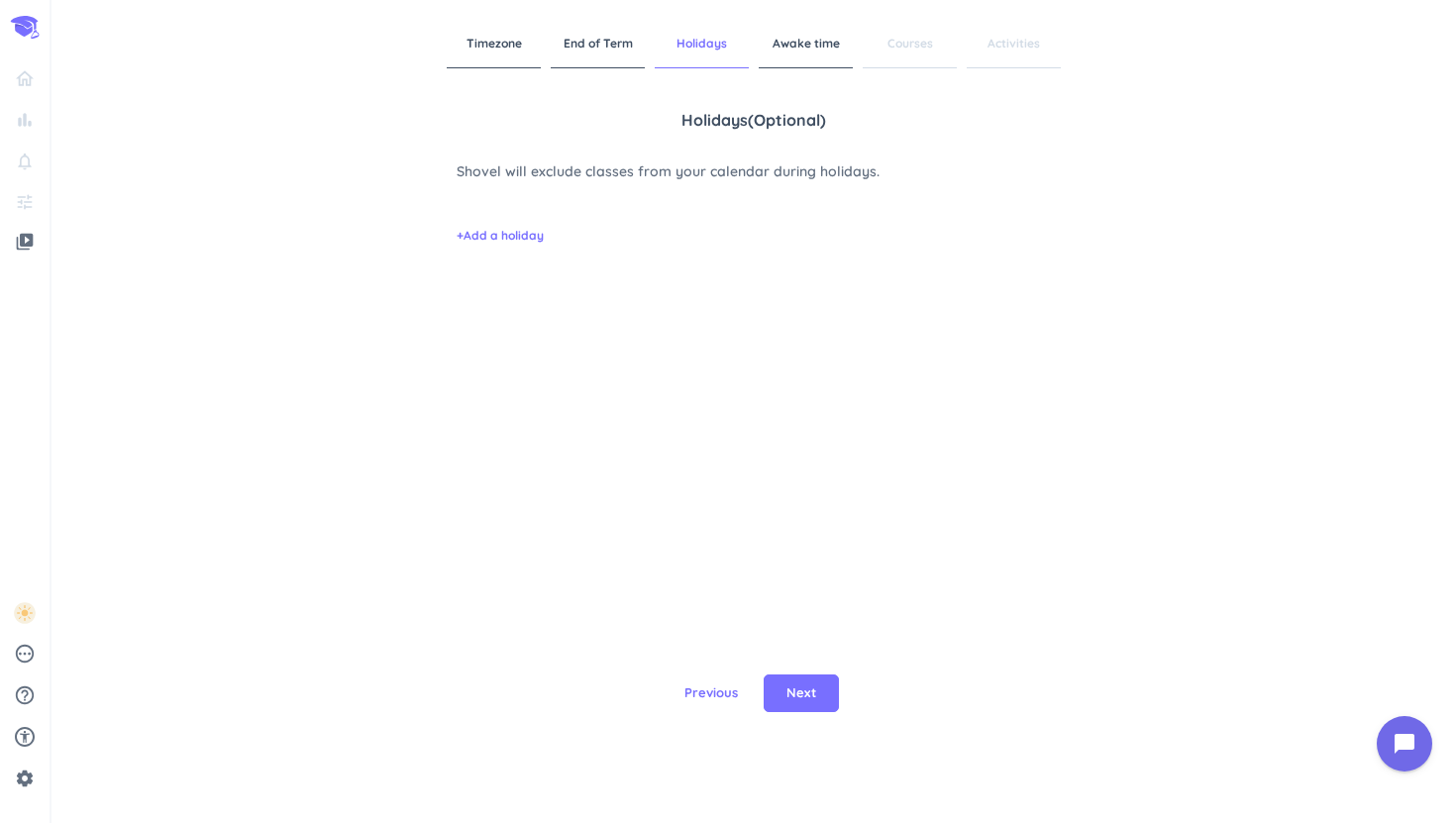 click on "+  Add a holiday" at bounding box center [754, 221] 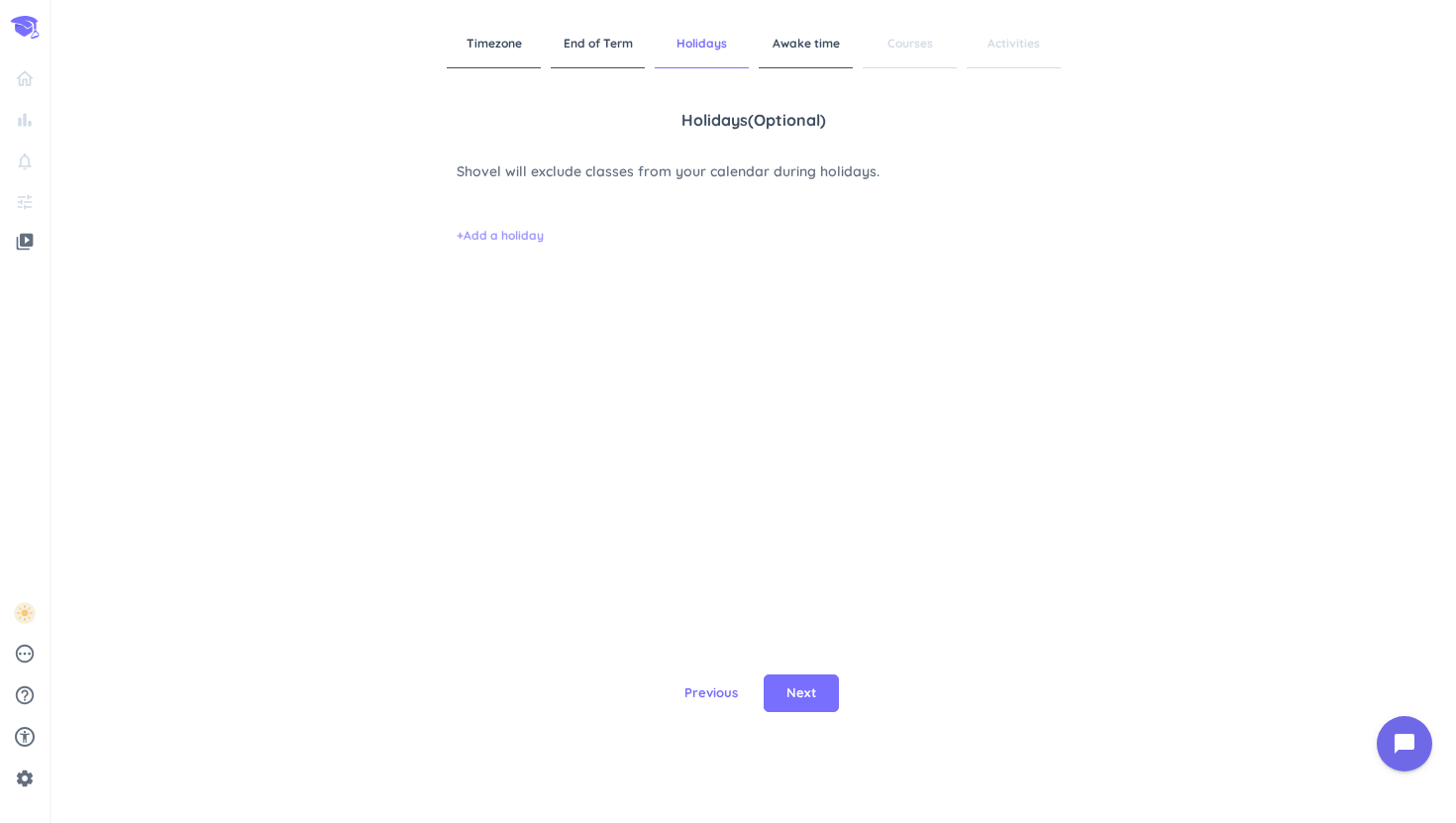 click on "+  Add a holiday" at bounding box center (500, 236) 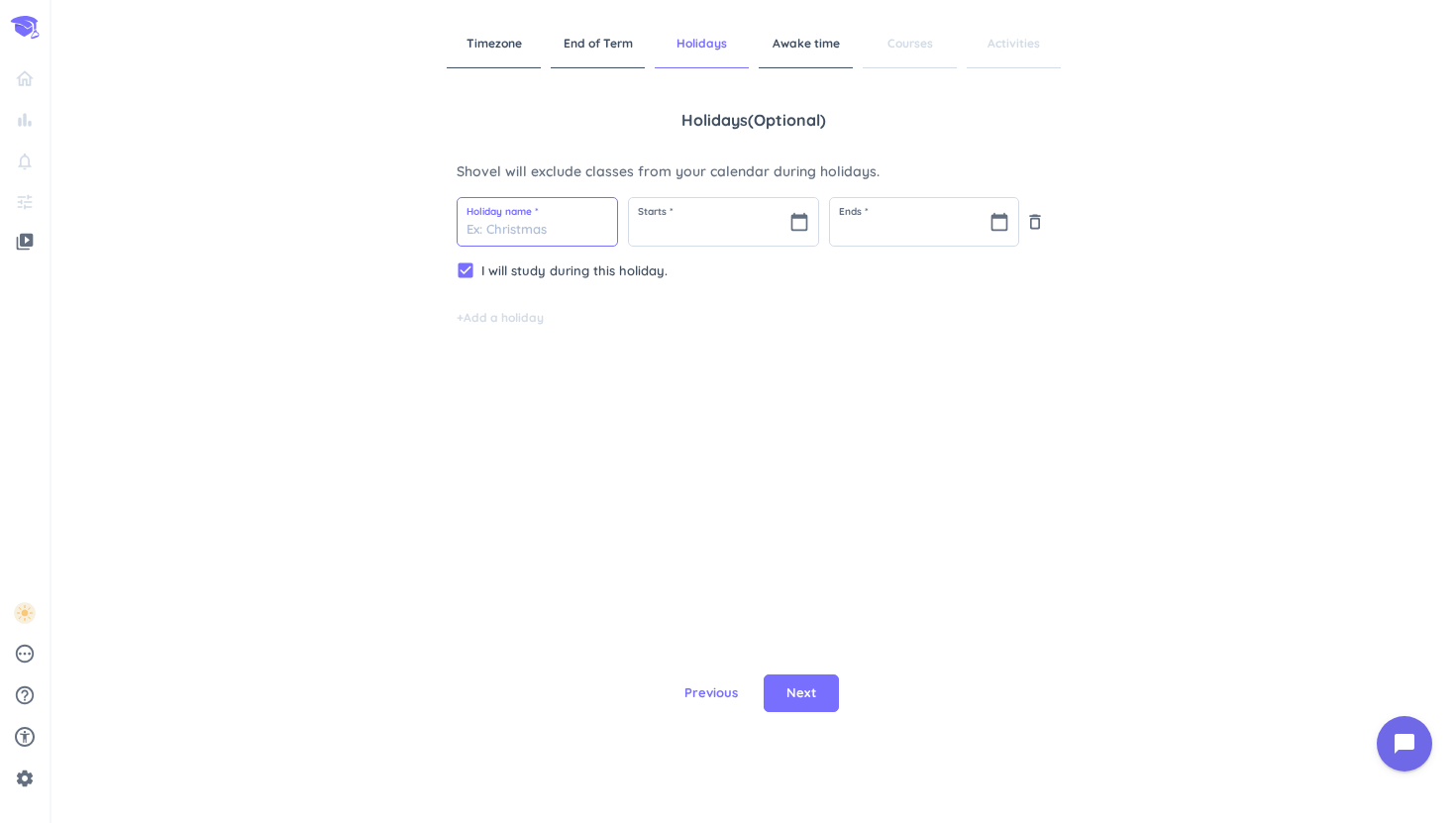 click at bounding box center (537, 222) 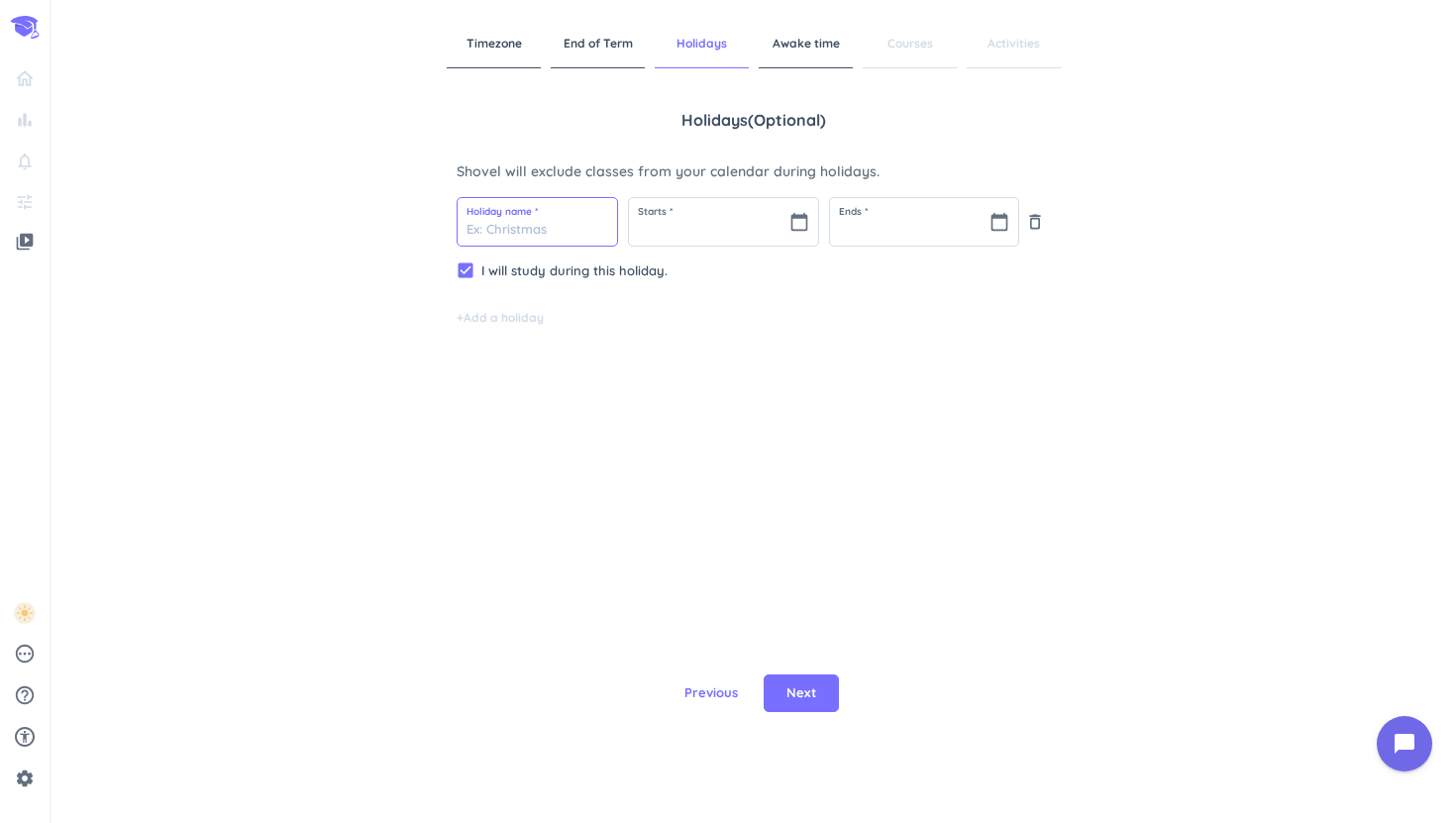type on "S" 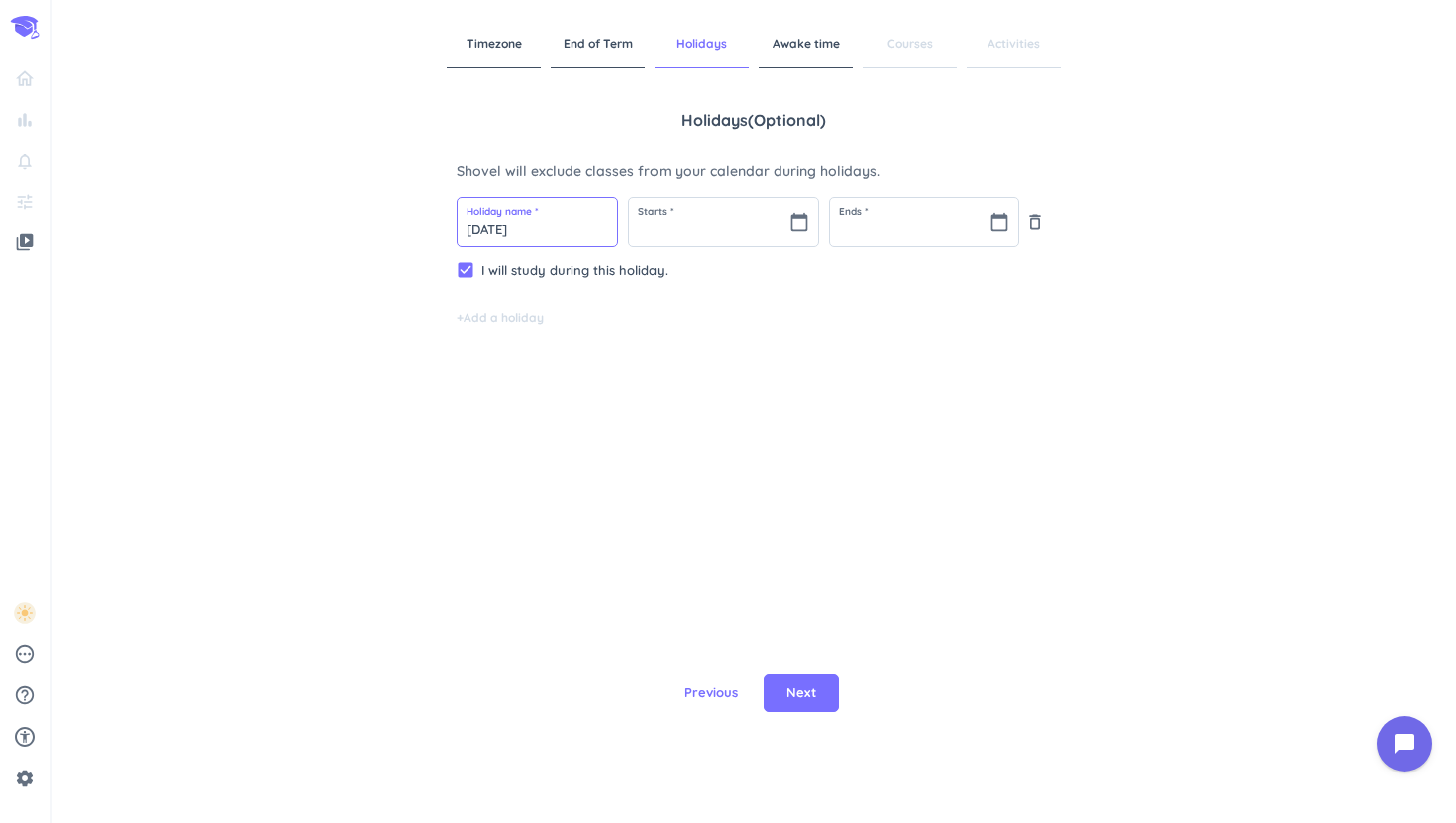 type on "[DATE]" 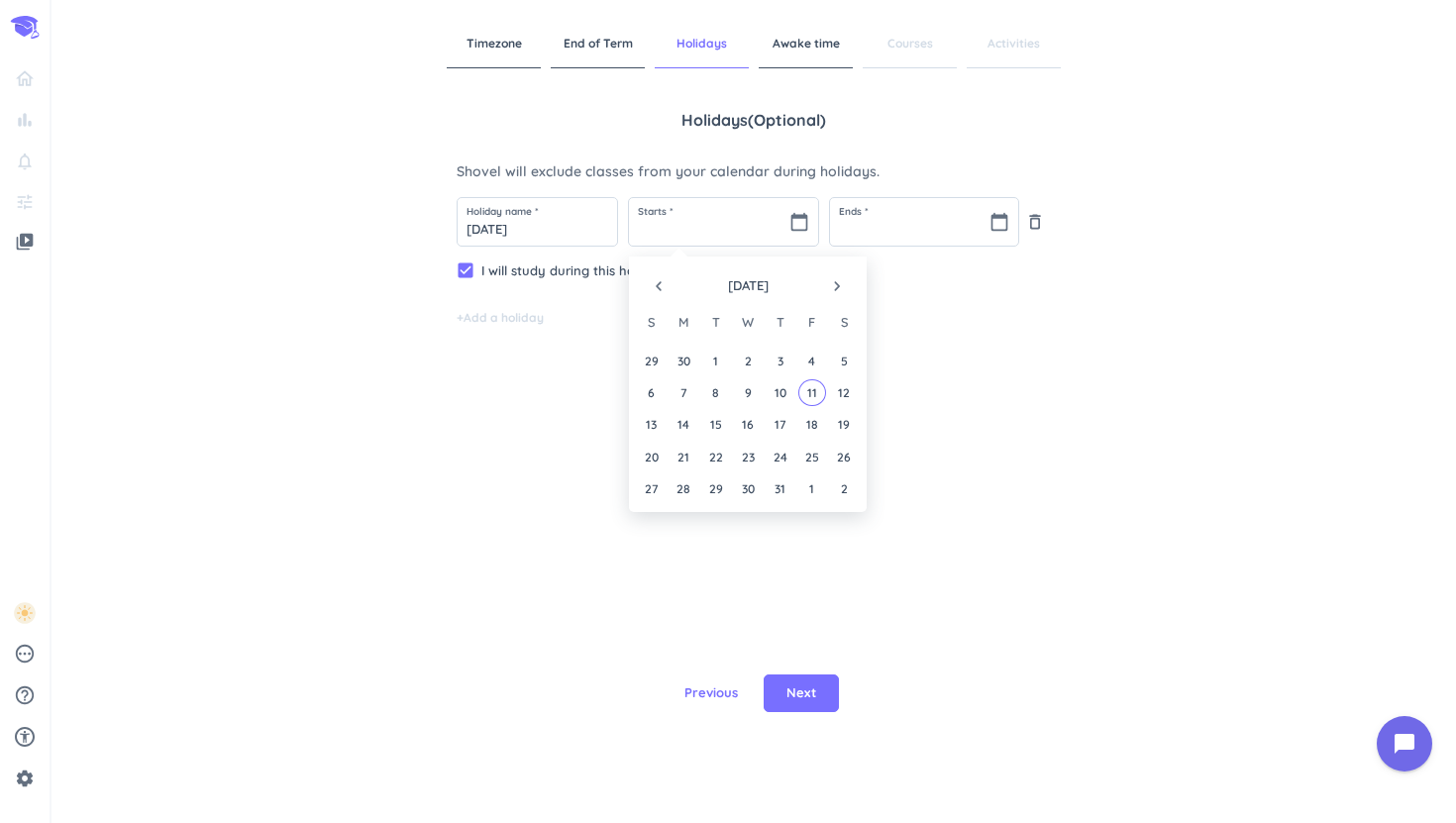 click on "navigate_next" at bounding box center (837, 286) 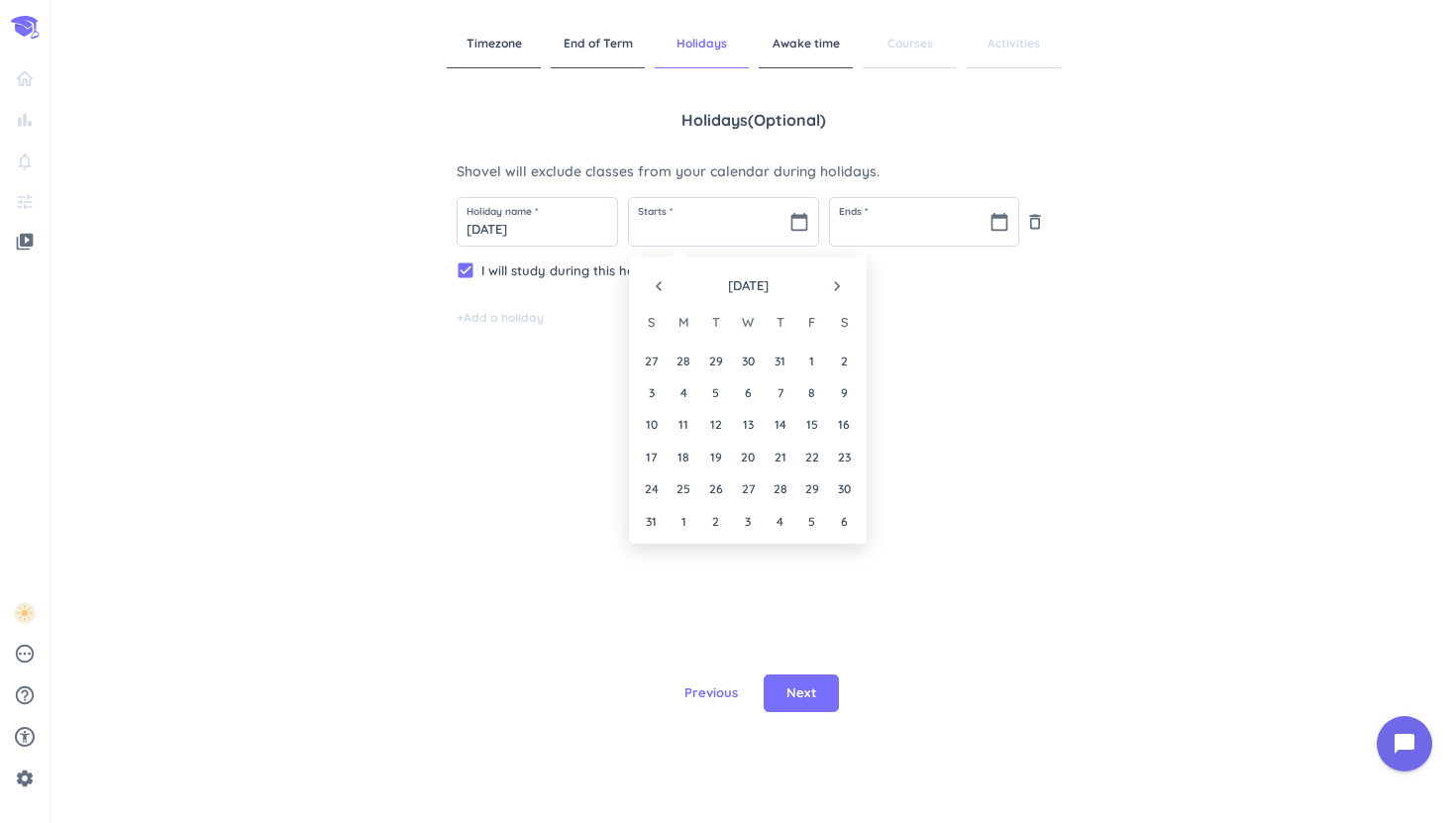 click on "navigate_next" at bounding box center [837, 286] 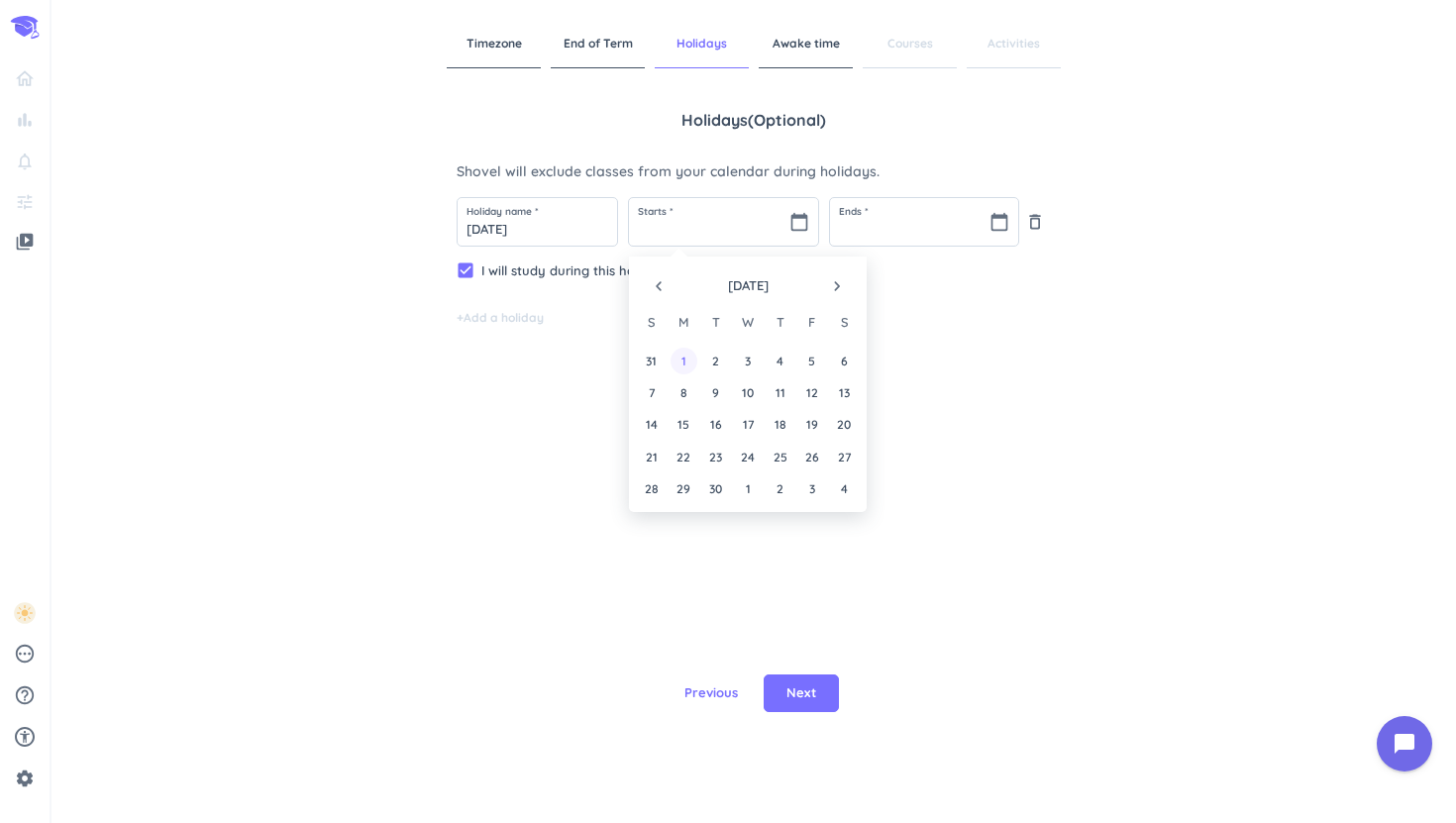 click on "1" at bounding box center [683, 360] 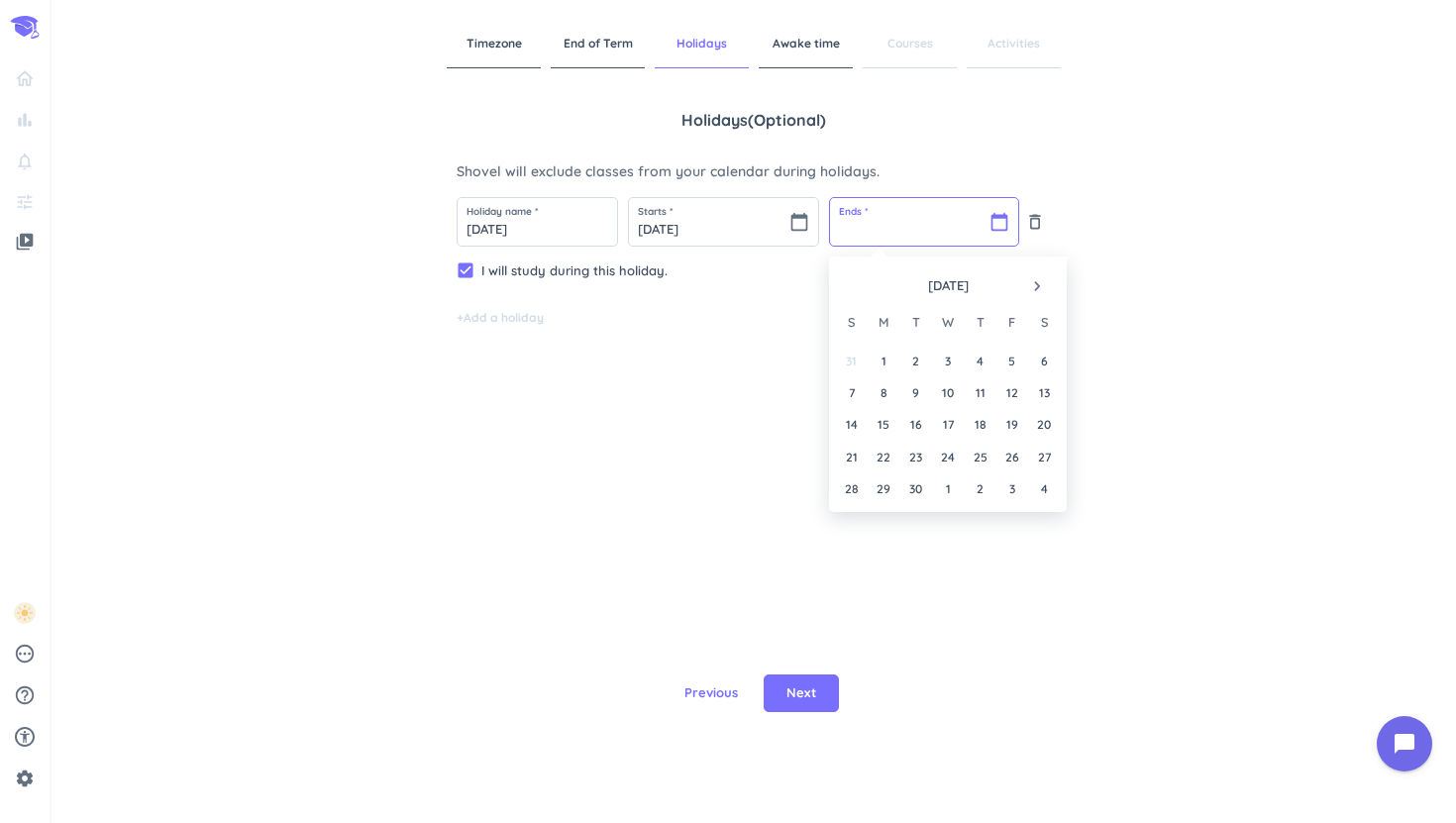 click at bounding box center (924, 222) 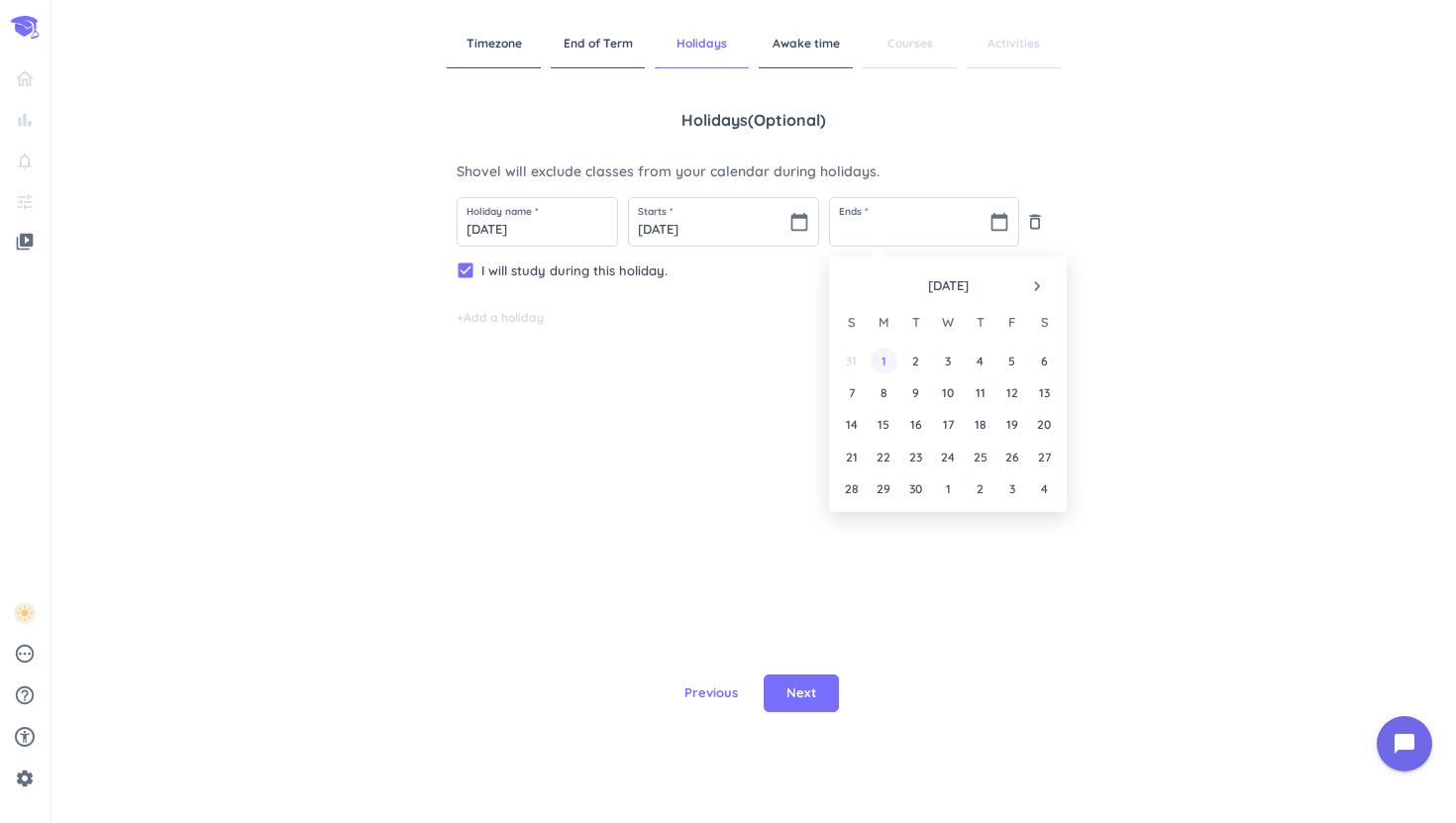 click on "1" at bounding box center (884, 360) 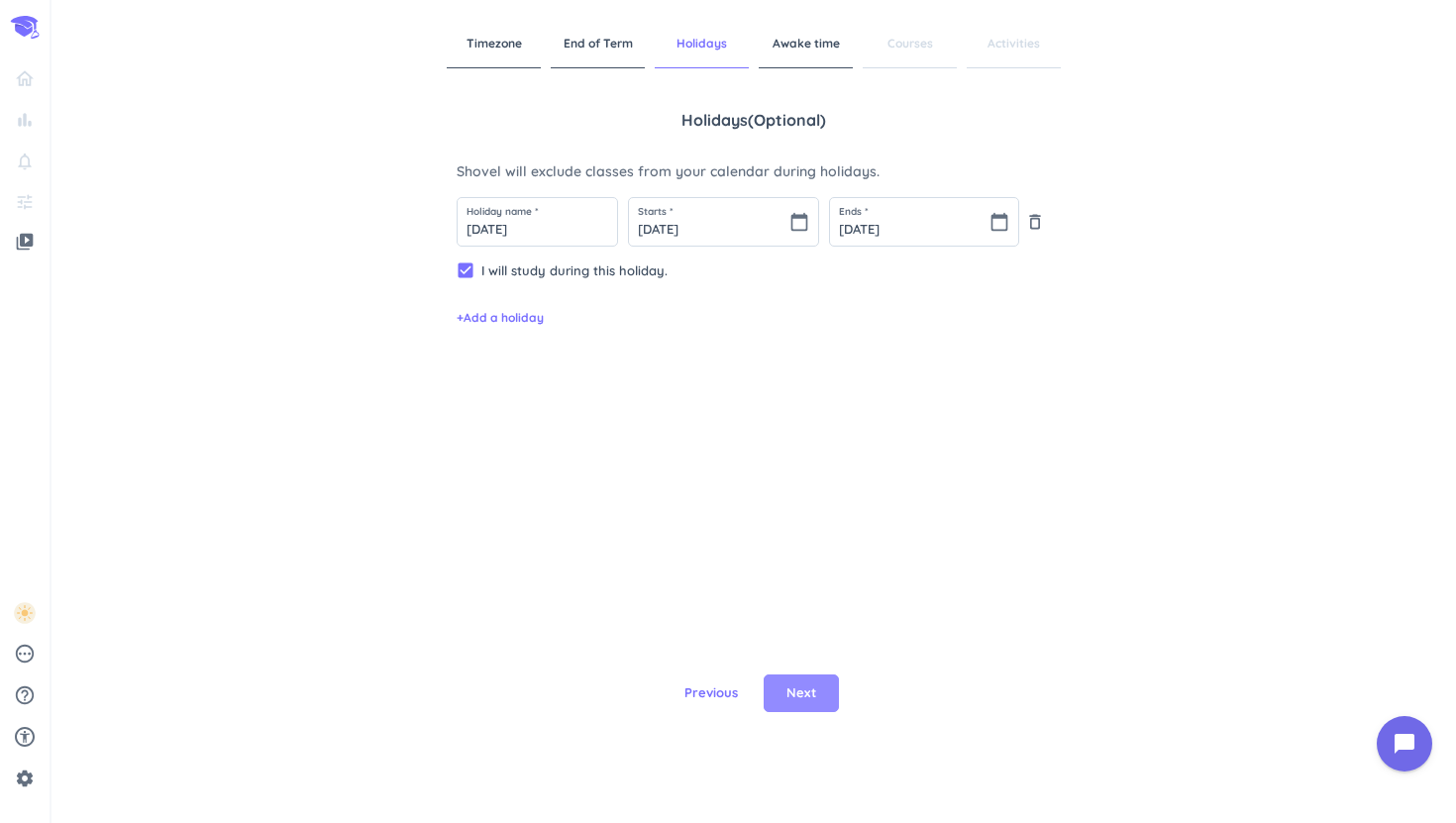 click on "Next" at bounding box center [801, 693] 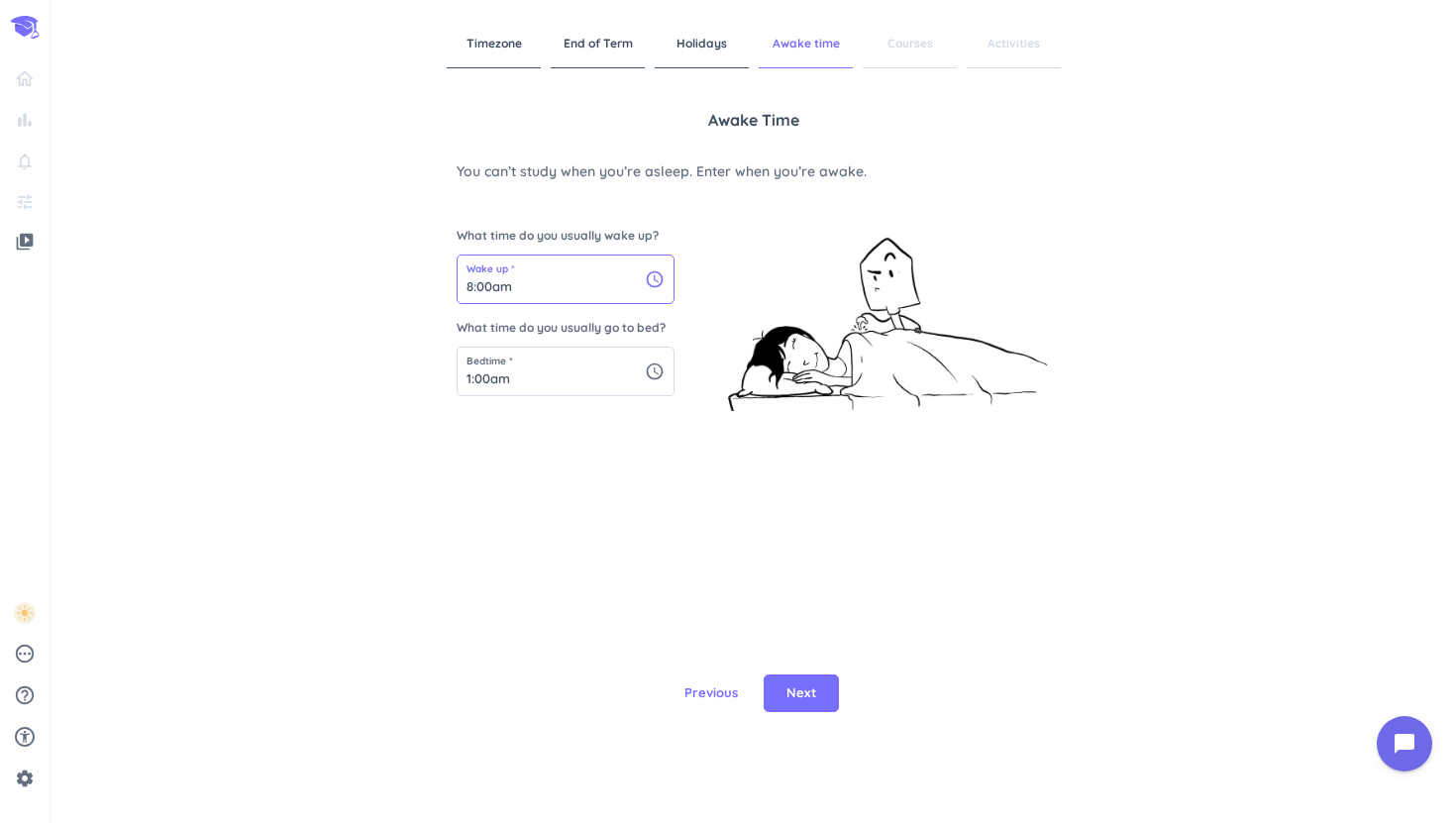 click on "8:00am" at bounding box center [566, 279] 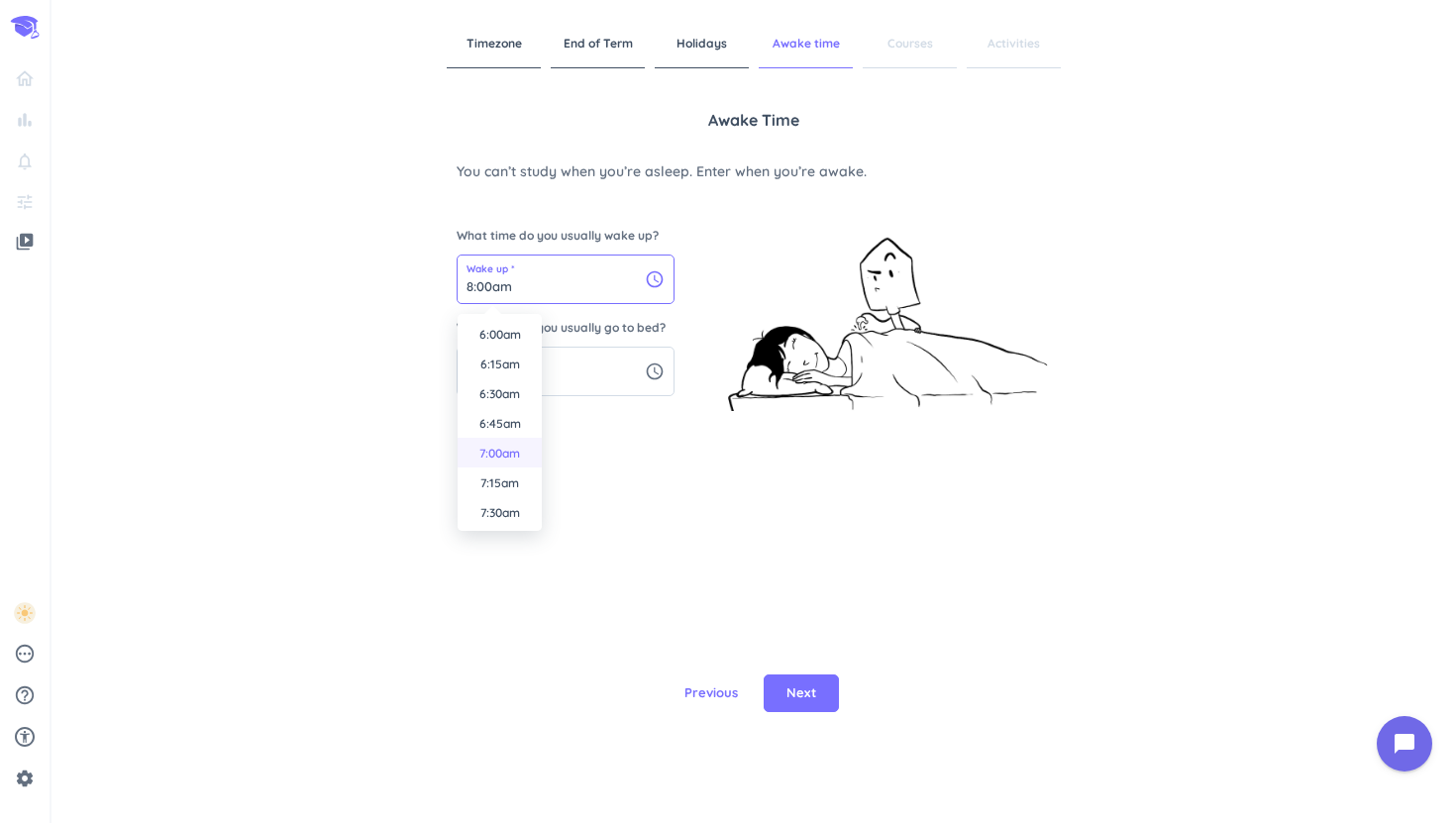 scroll, scrollTop: 712, scrollLeft: 0, axis: vertical 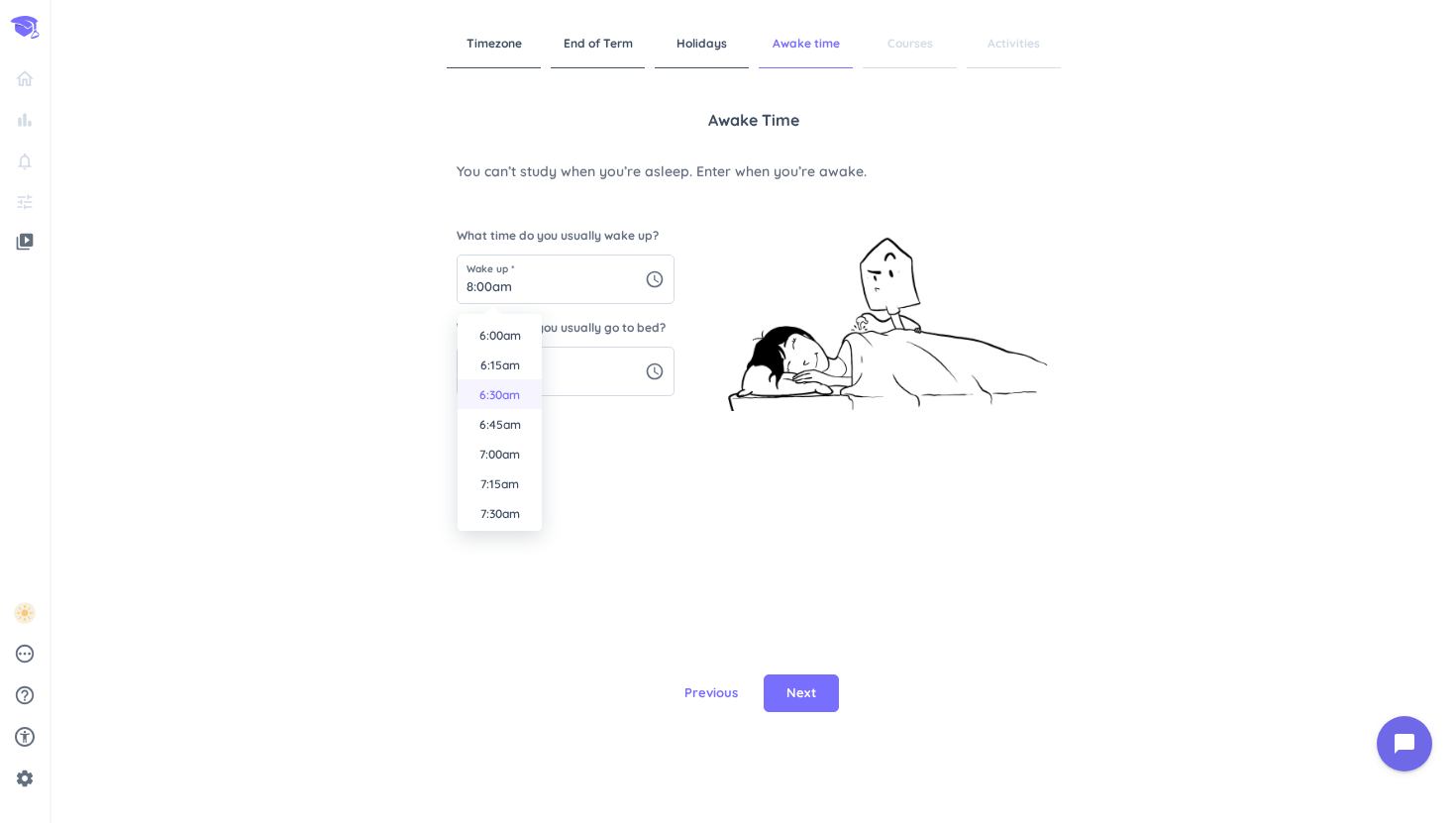 click on "6:30am" at bounding box center (499, 394) 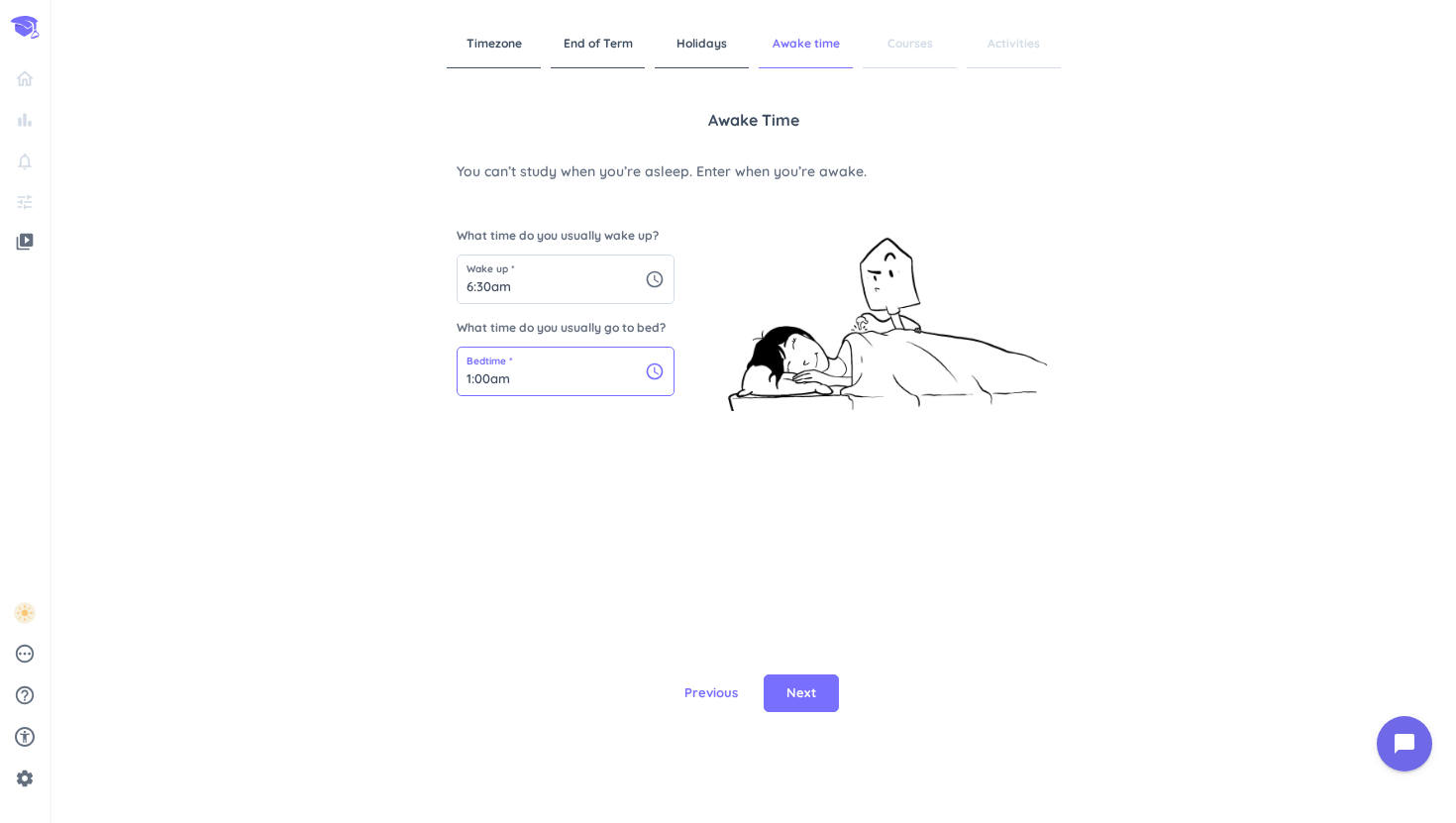 click on "1:00am" at bounding box center (566, 371) 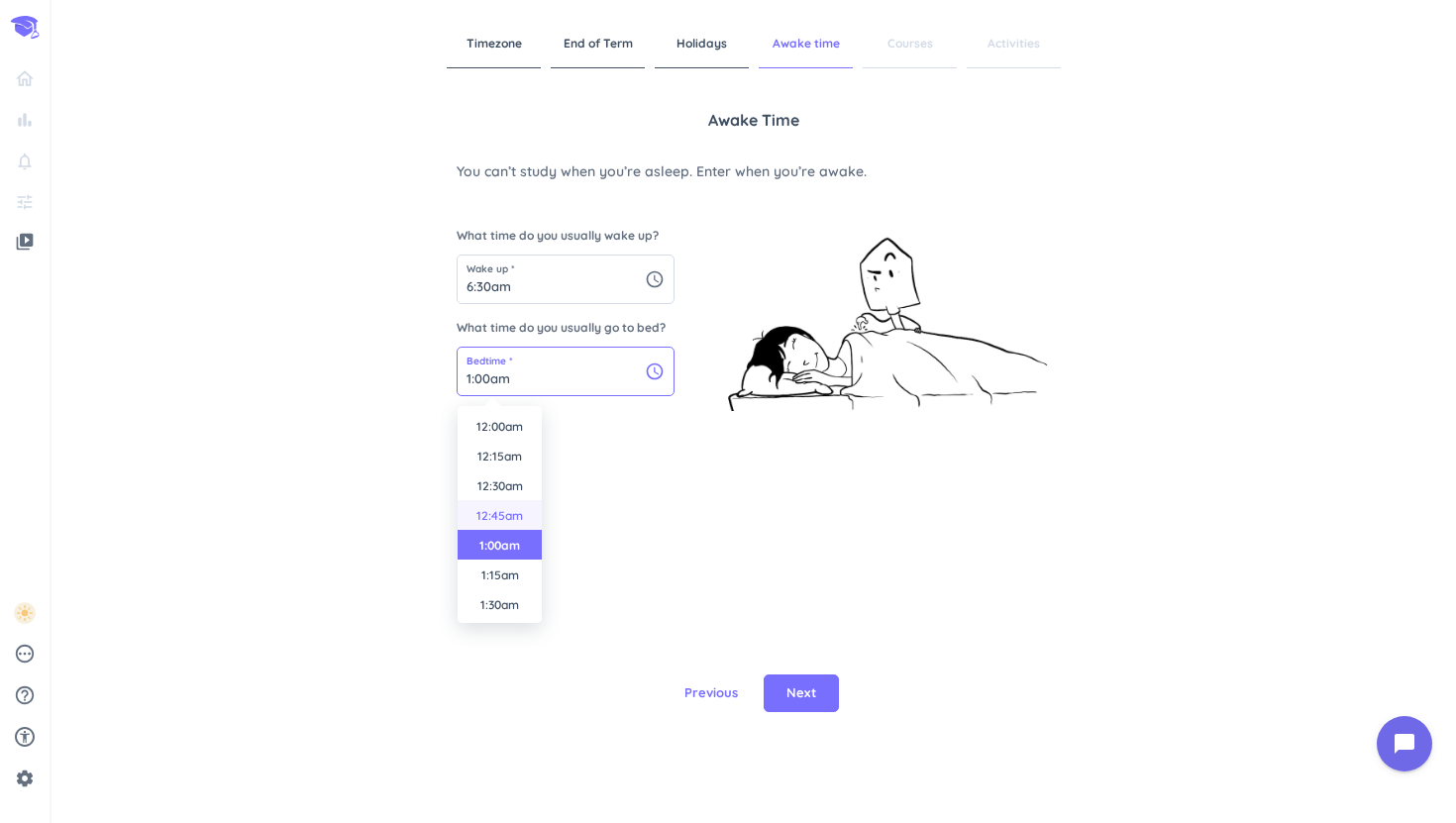 scroll, scrollTop: 1, scrollLeft: 0, axis: vertical 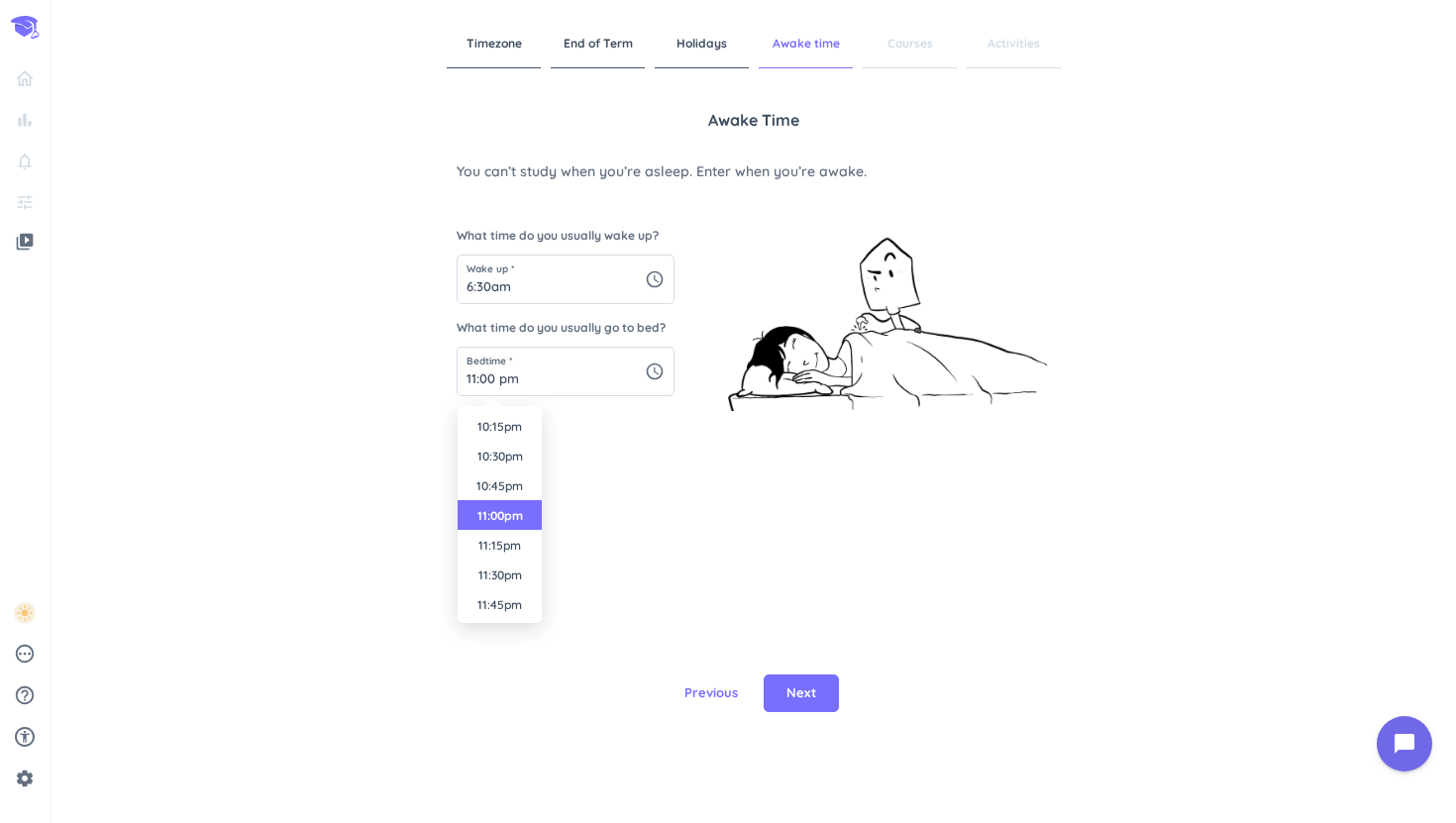 type on "11:00pm" 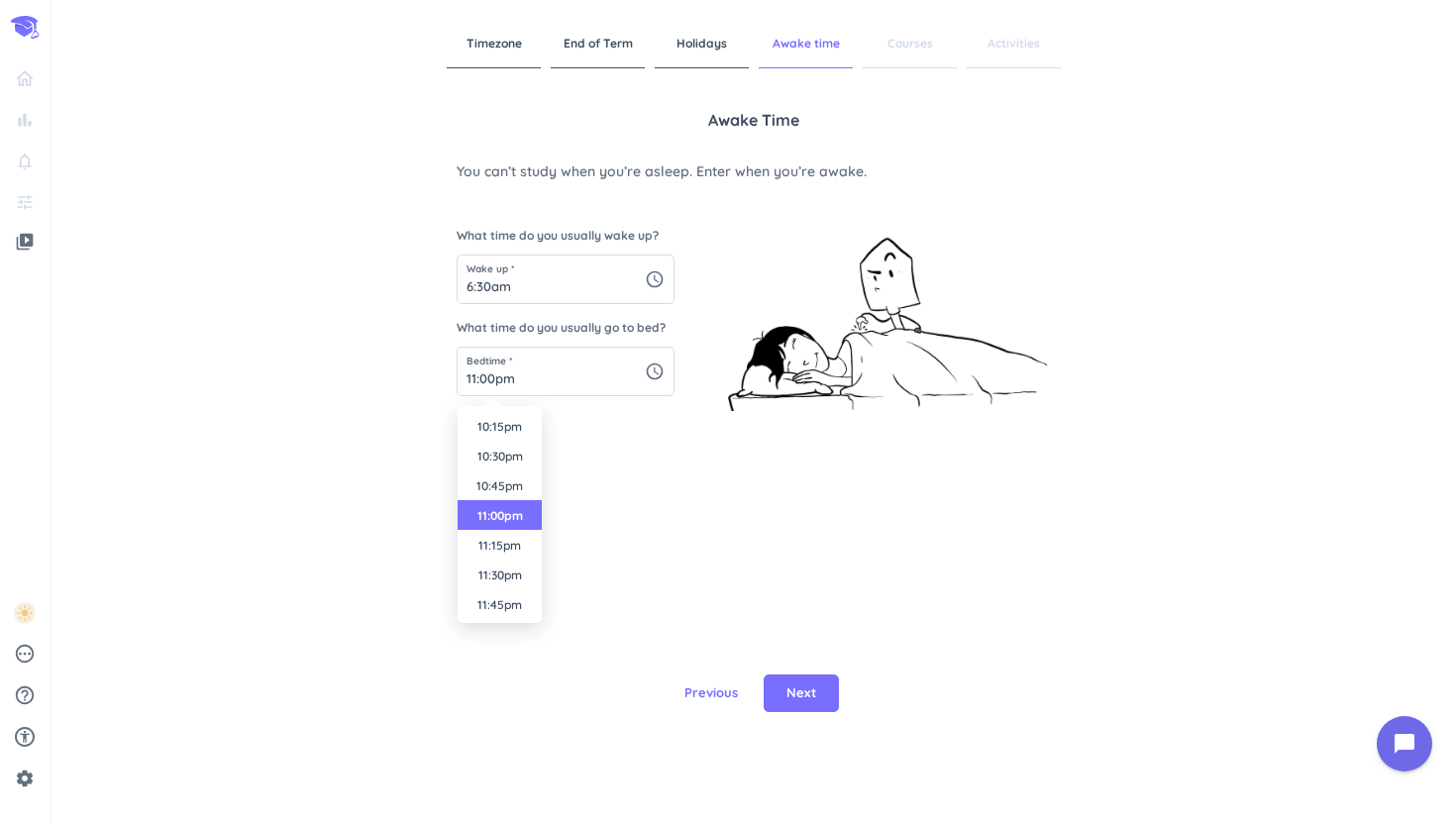 click on "Awake time You can’t study when you’re asleep. Enter when you’re awake. What time do you usually wake up? Wake up * 6:30am schedule What time do you usually go to bed? Bedtime * 11:00pm schedule" at bounding box center [754, 341] 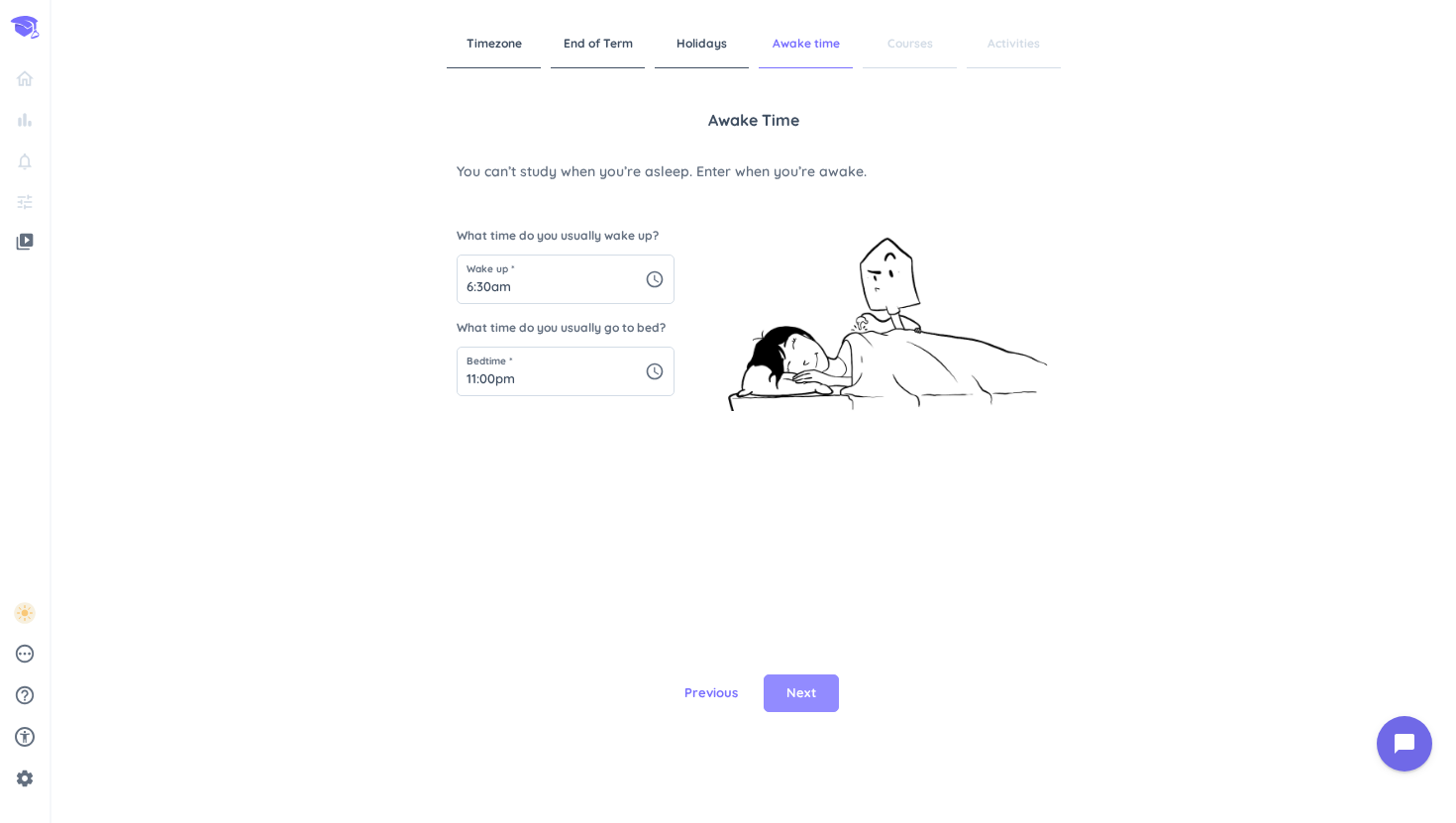 click on "Next" at bounding box center (801, 693) 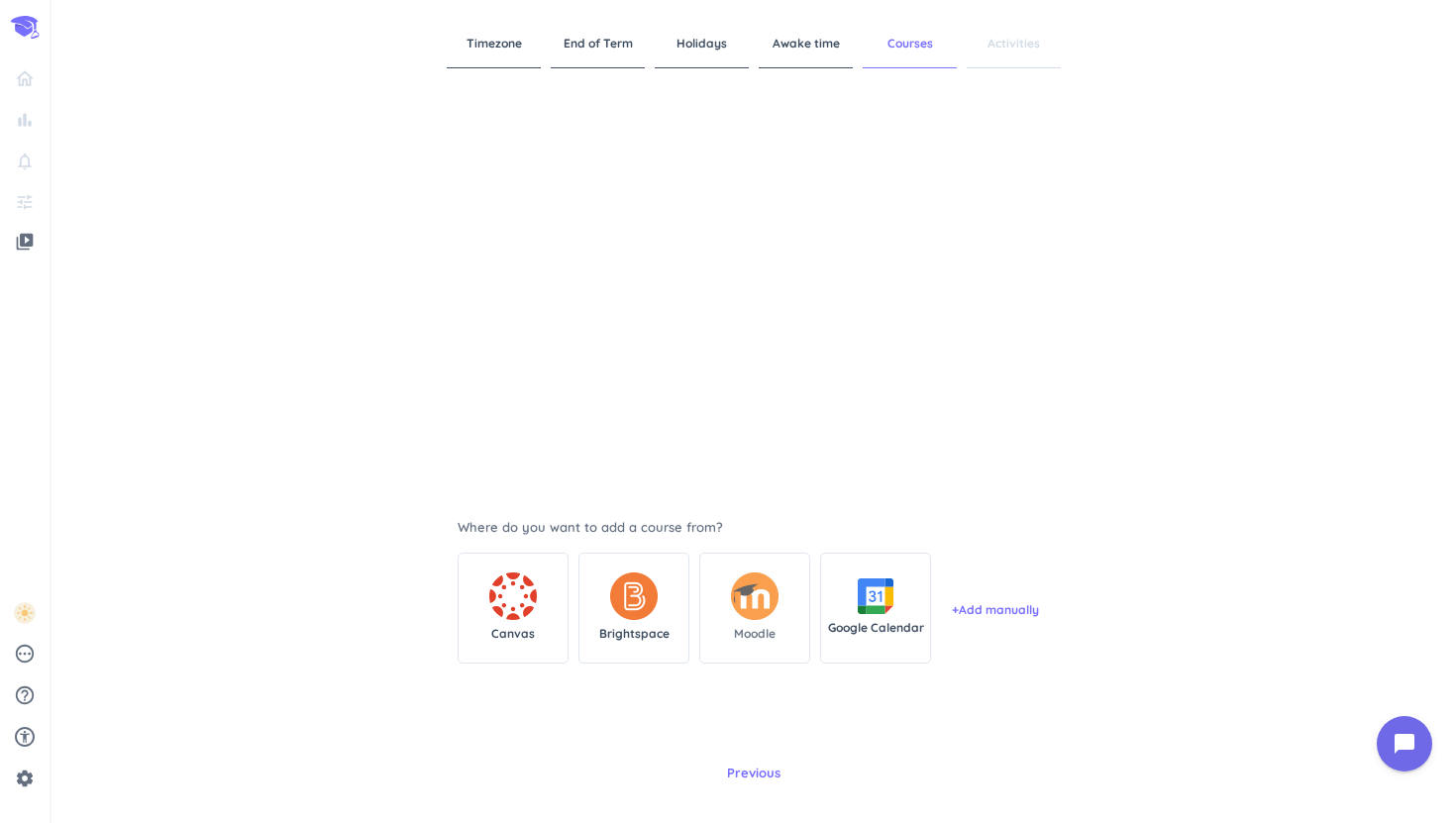 scroll, scrollTop: 67, scrollLeft: 0, axis: vertical 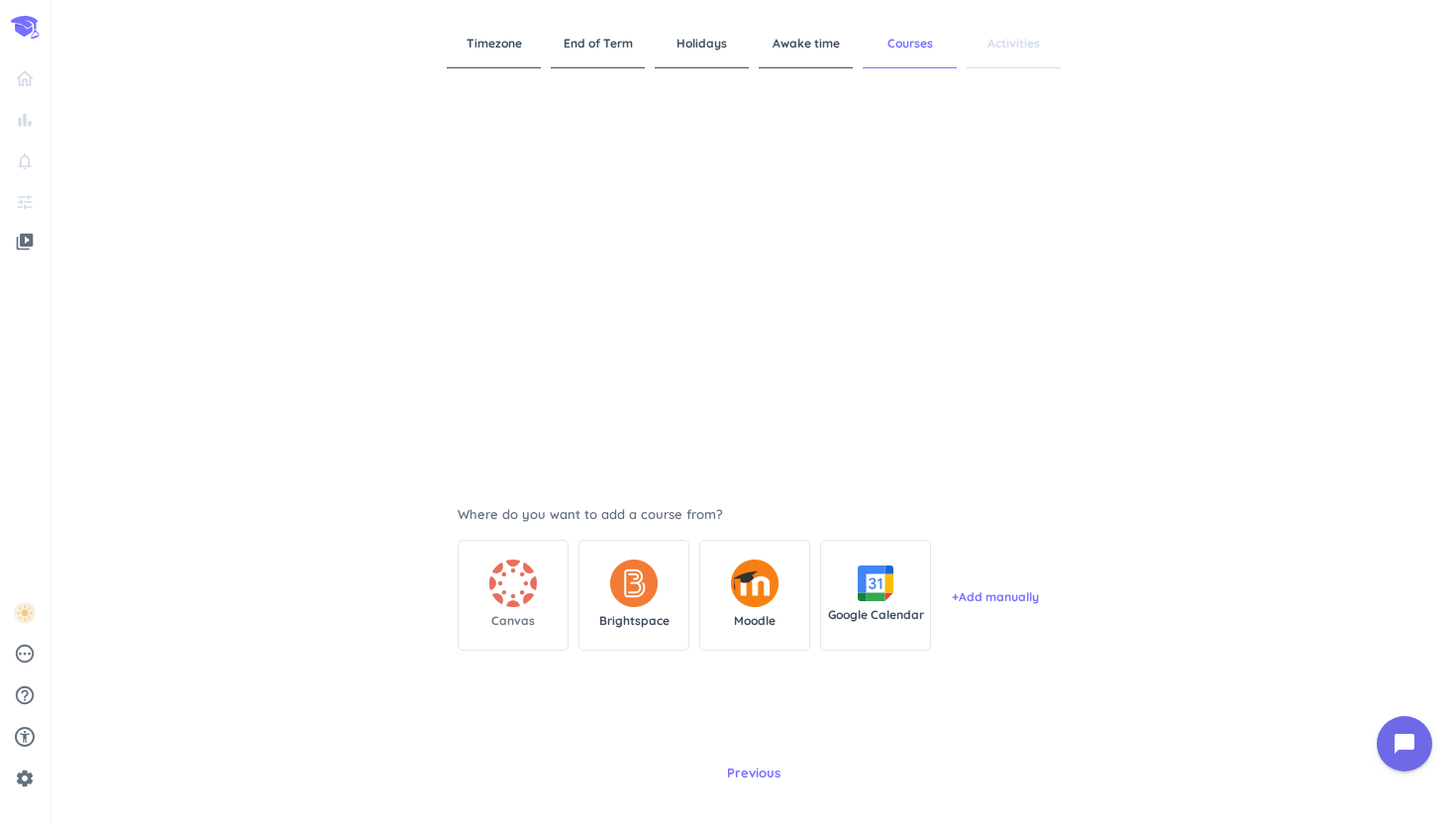 click 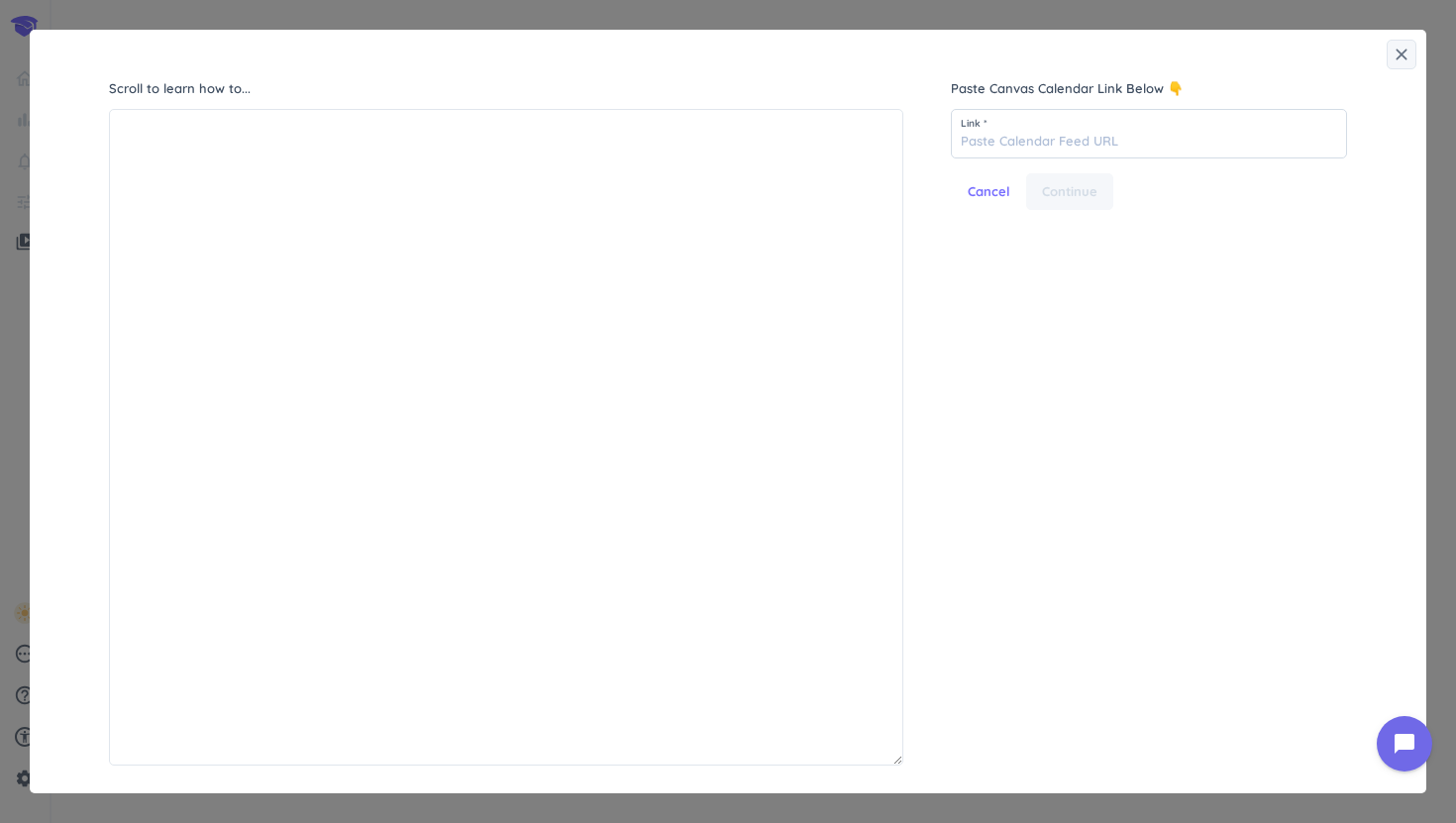 scroll, scrollTop: 1, scrollLeft: 1, axis: both 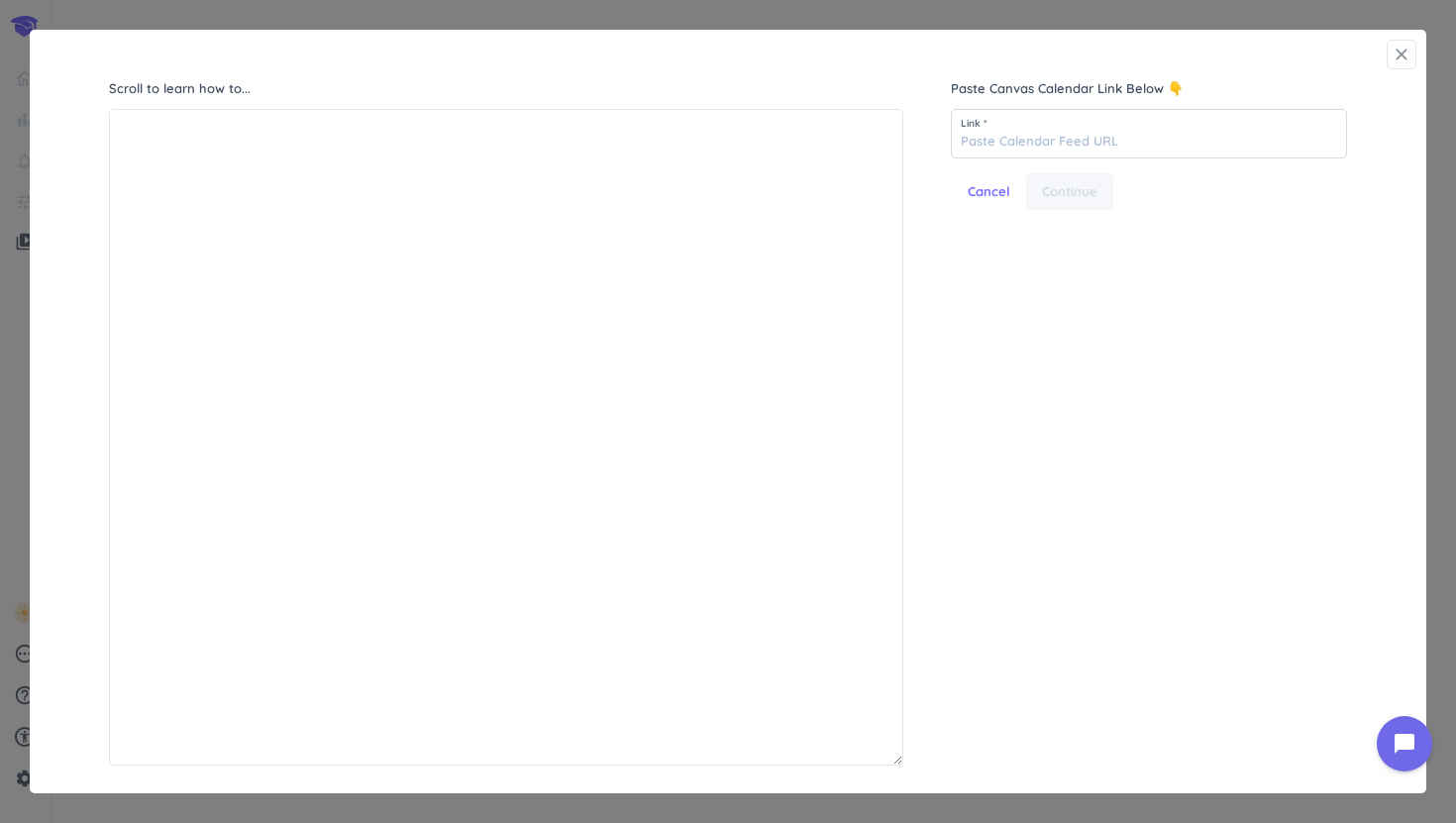 click on "close" at bounding box center [1402, 54] 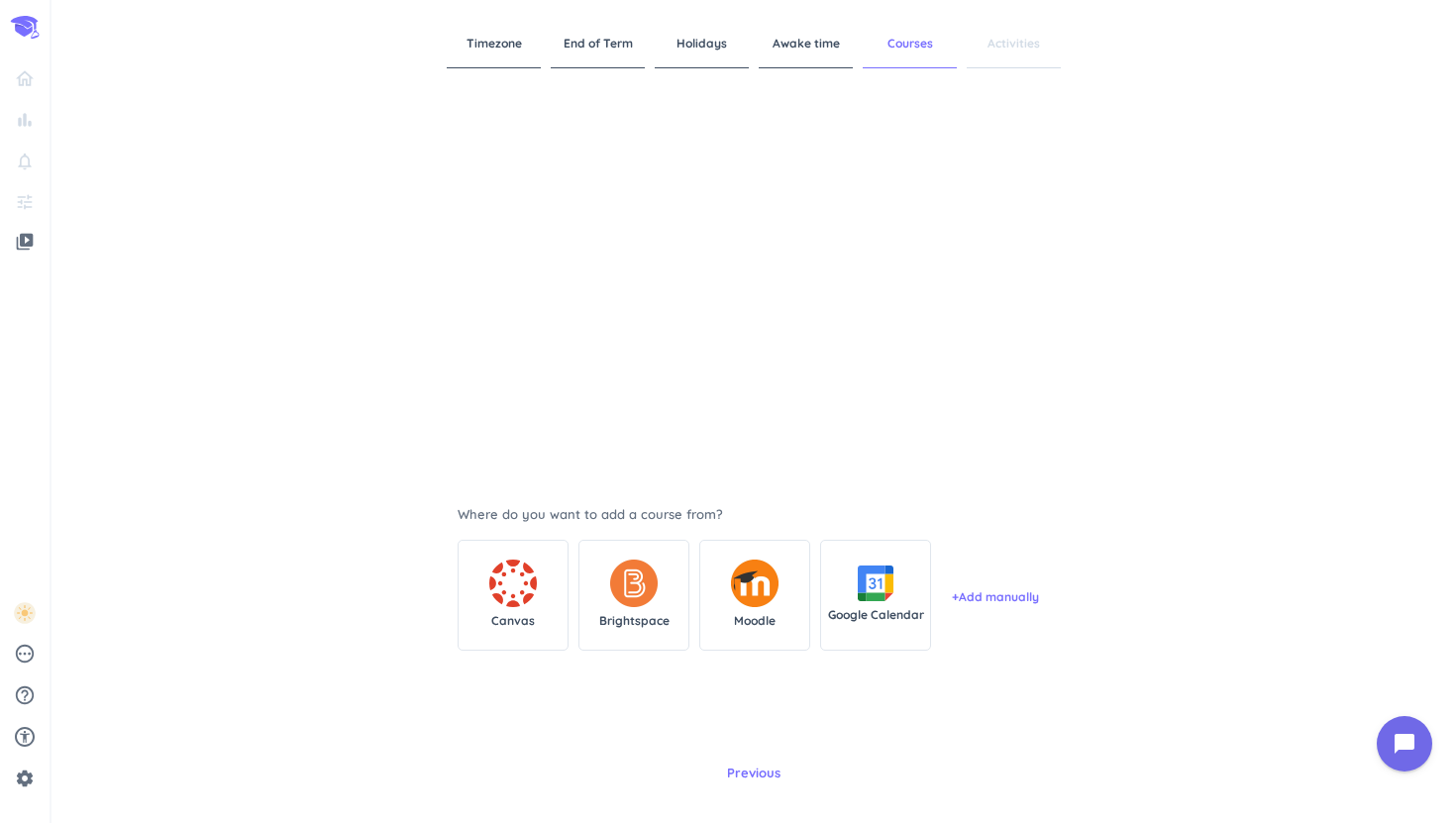 scroll, scrollTop: 0, scrollLeft: 0, axis: both 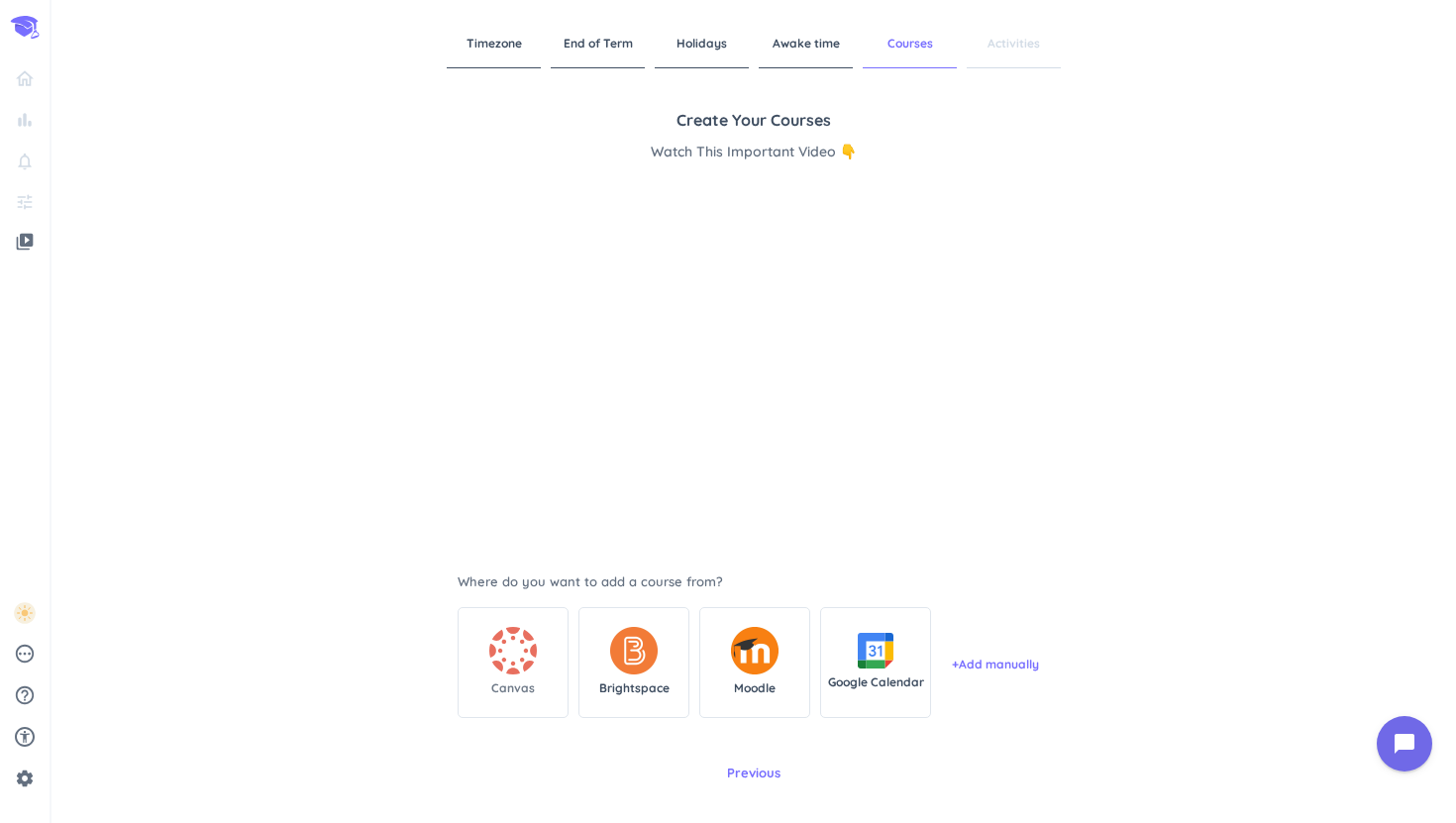 click 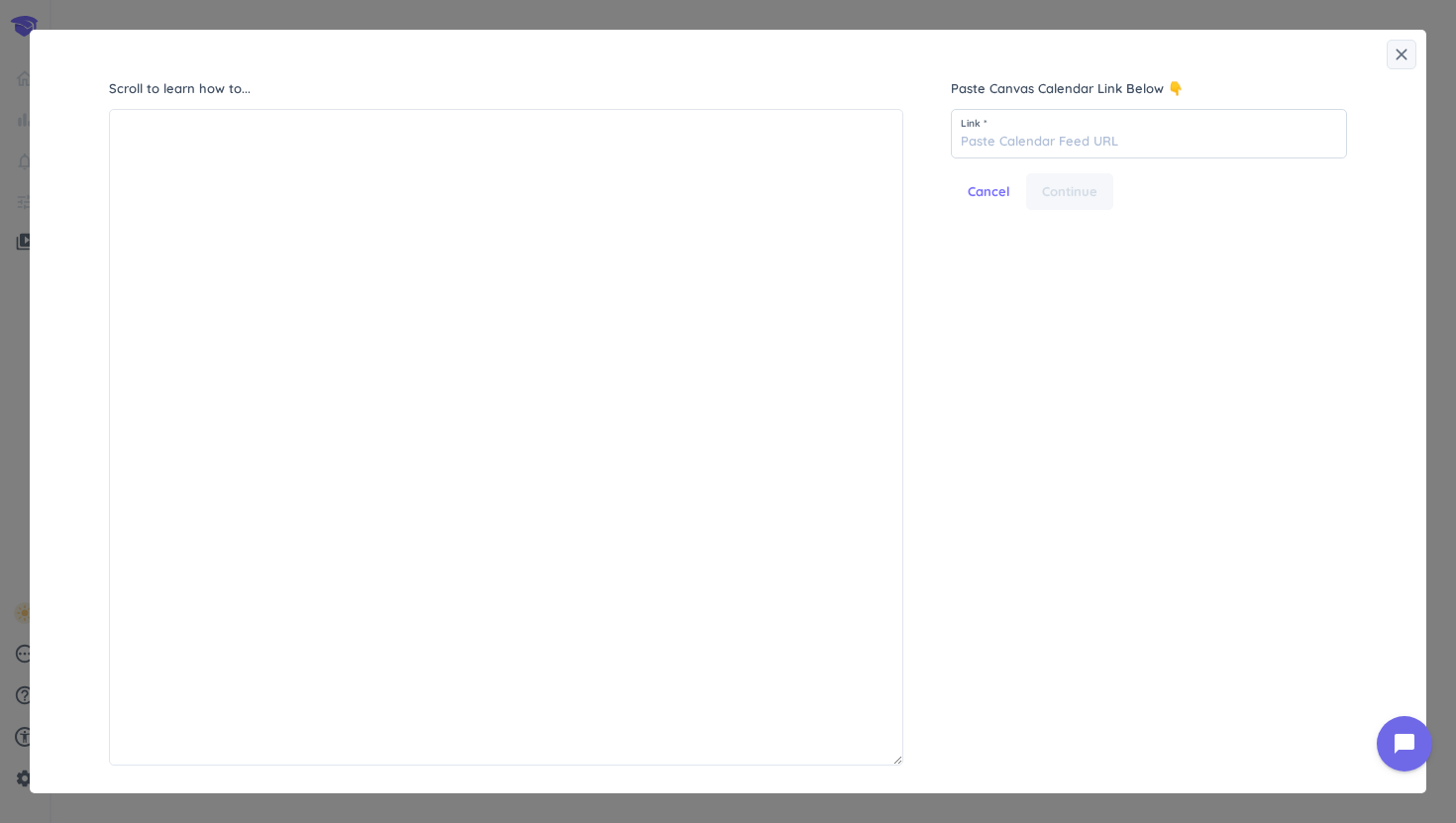 scroll, scrollTop: 1, scrollLeft: 1, axis: both 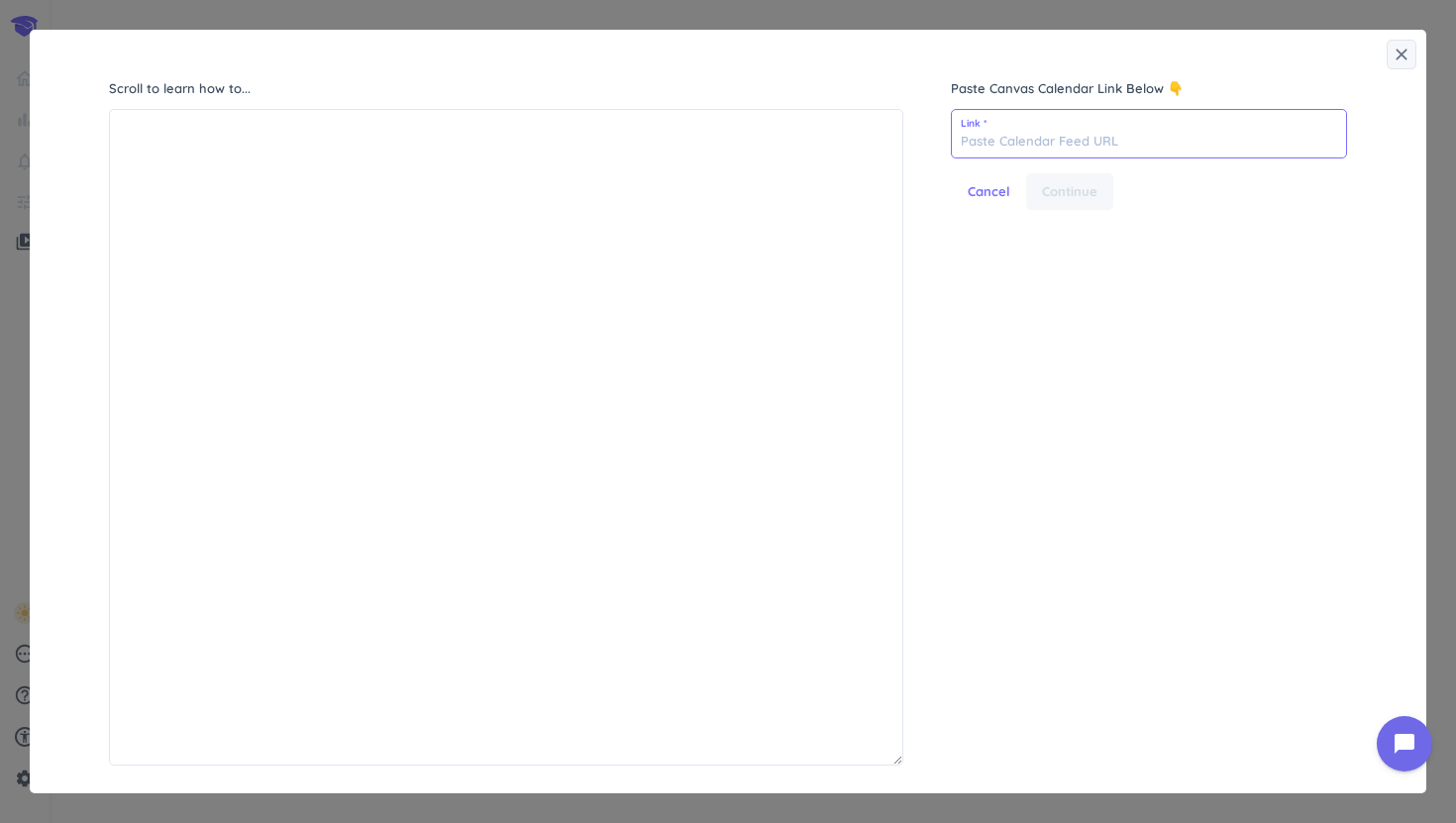 paste on "[URL][DOMAIN_NAME]" 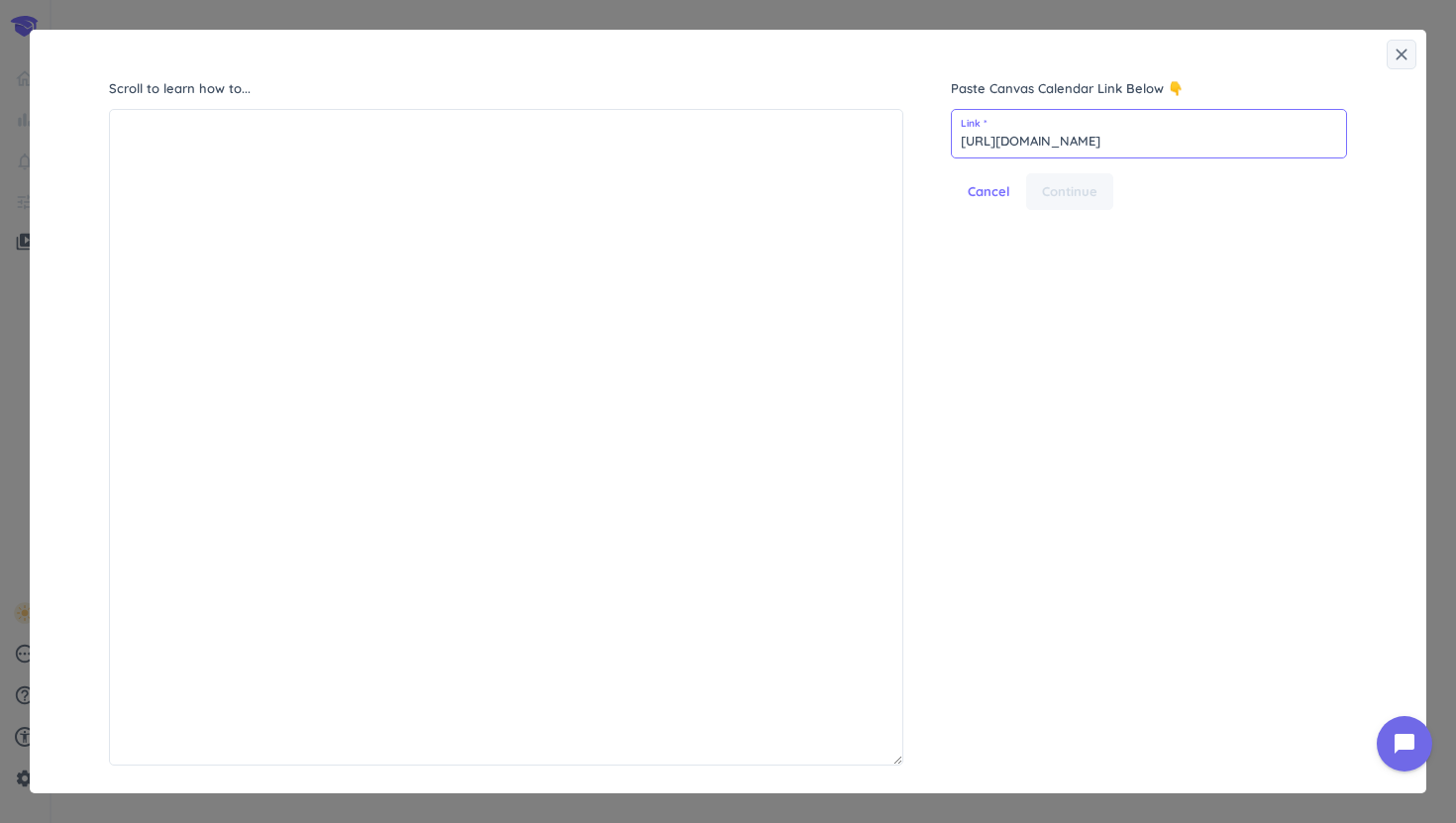 scroll, scrollTop: 0, scrollLeft: 380, axis: horizontal 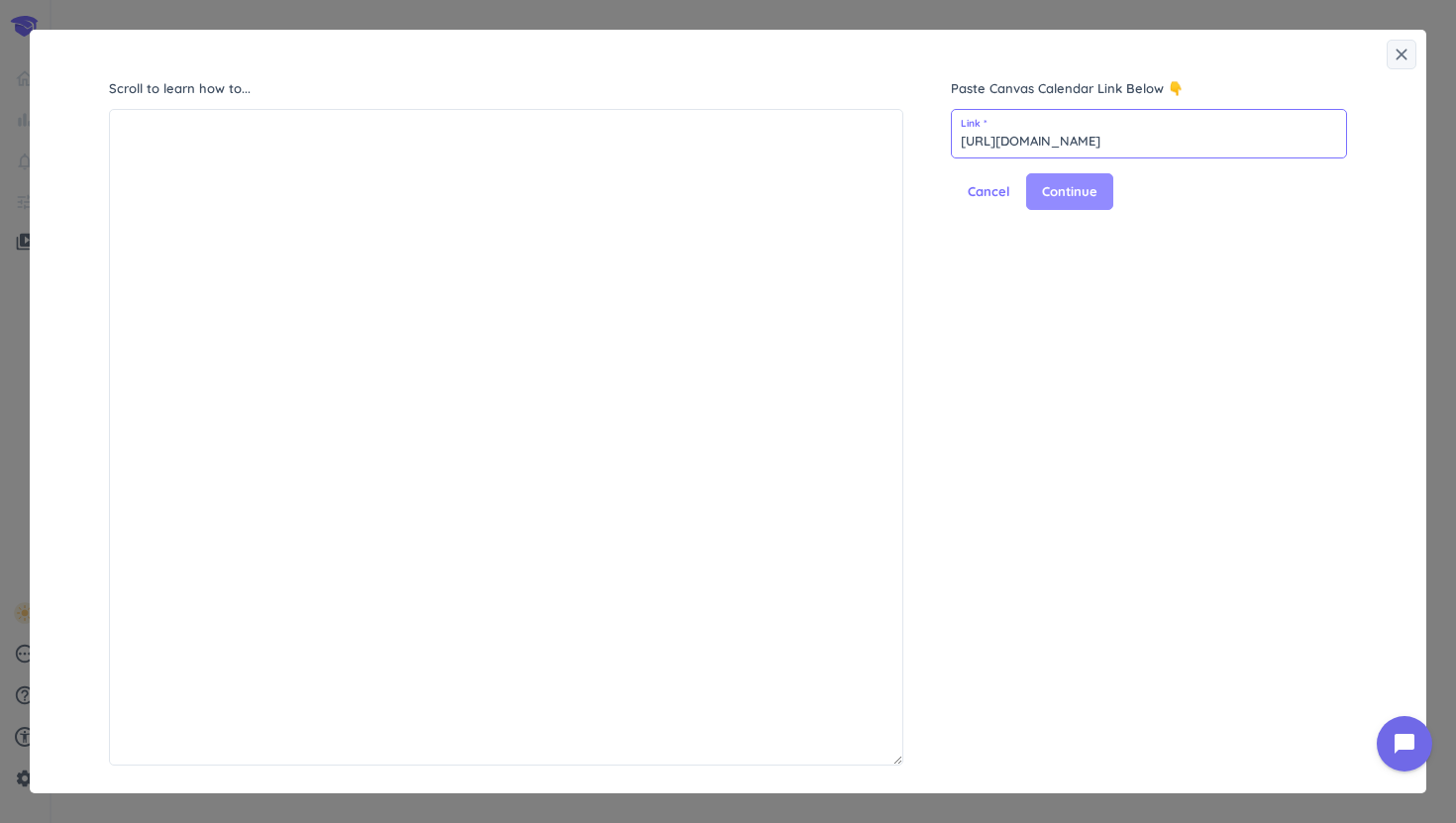 type on "[URL][DOMAIN_NAME]" 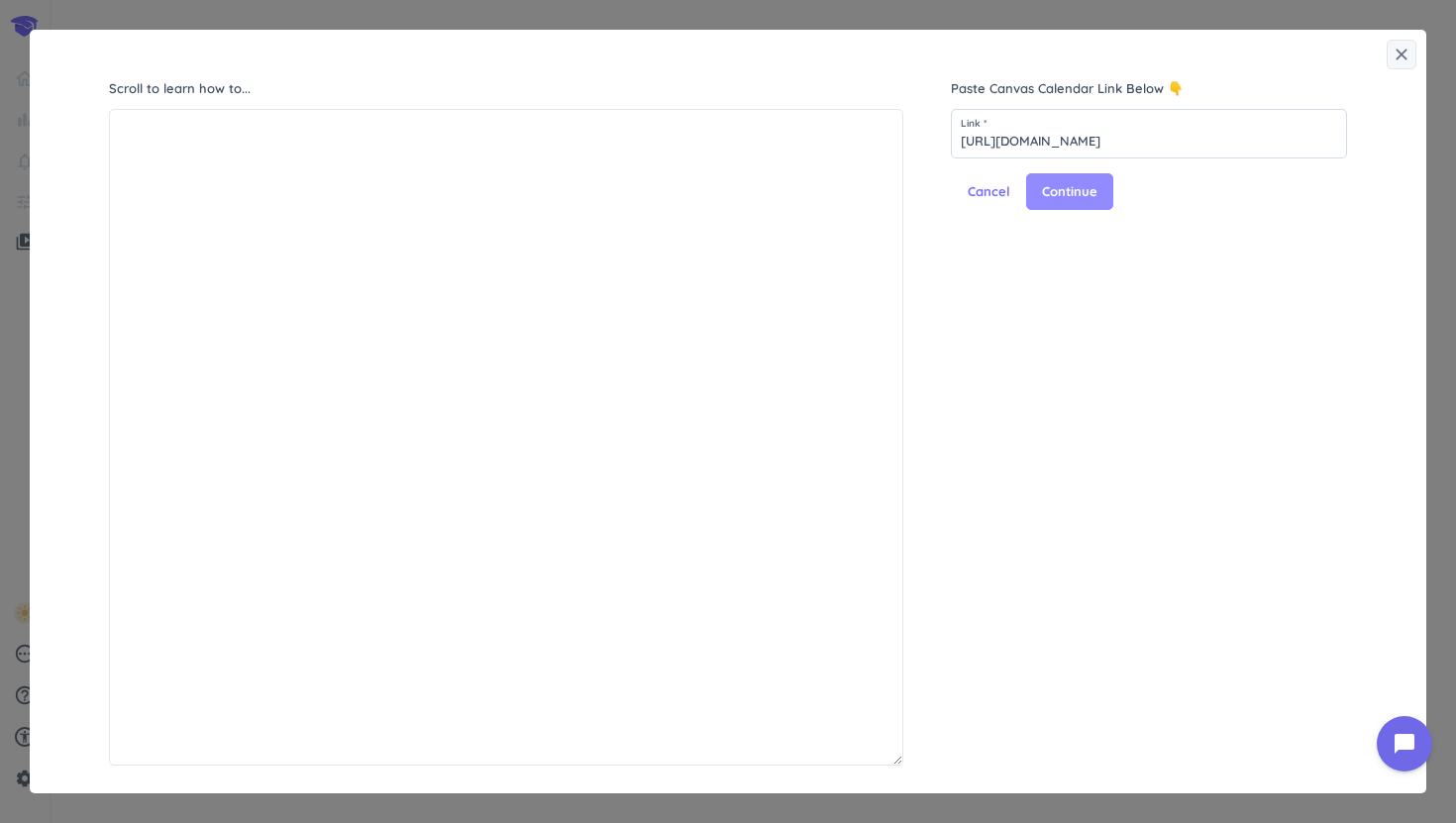 click on "Continue" at bounding box center [1070, 192] 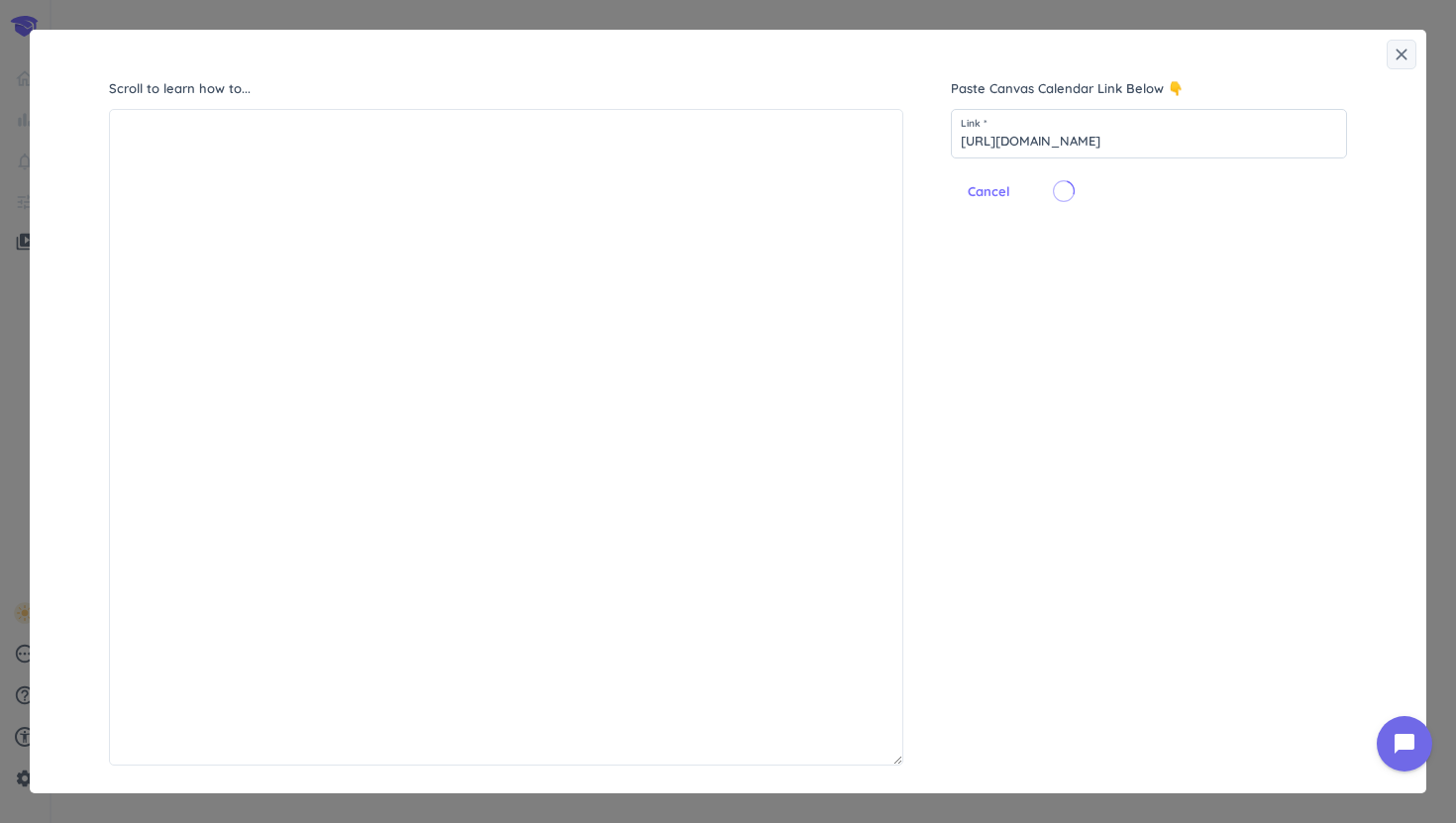 scroll, scrollTop: 0, scrollLeft: 0, axis: both 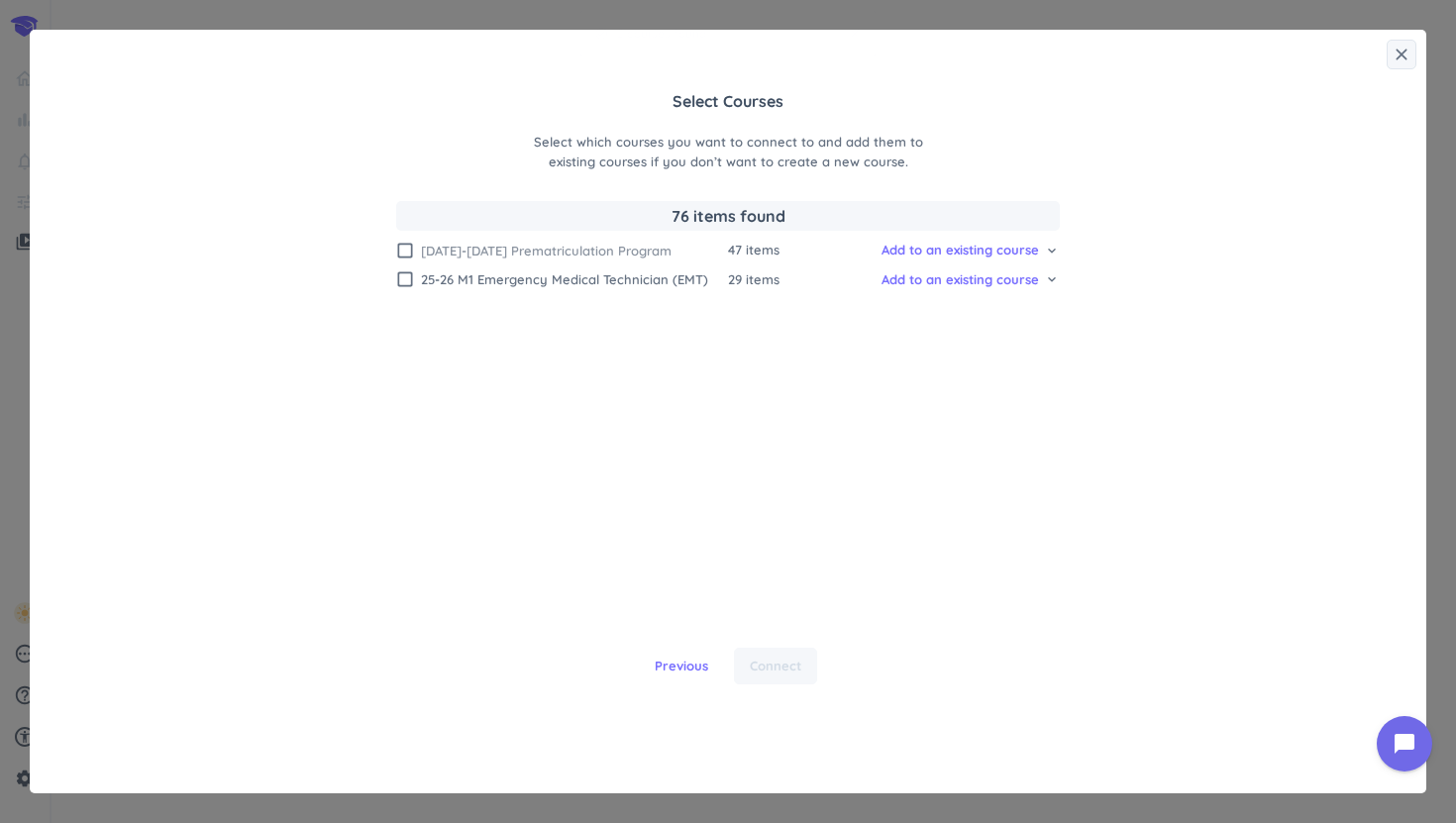click on "check_box_outline_blank" at bounding box center [405, 251] 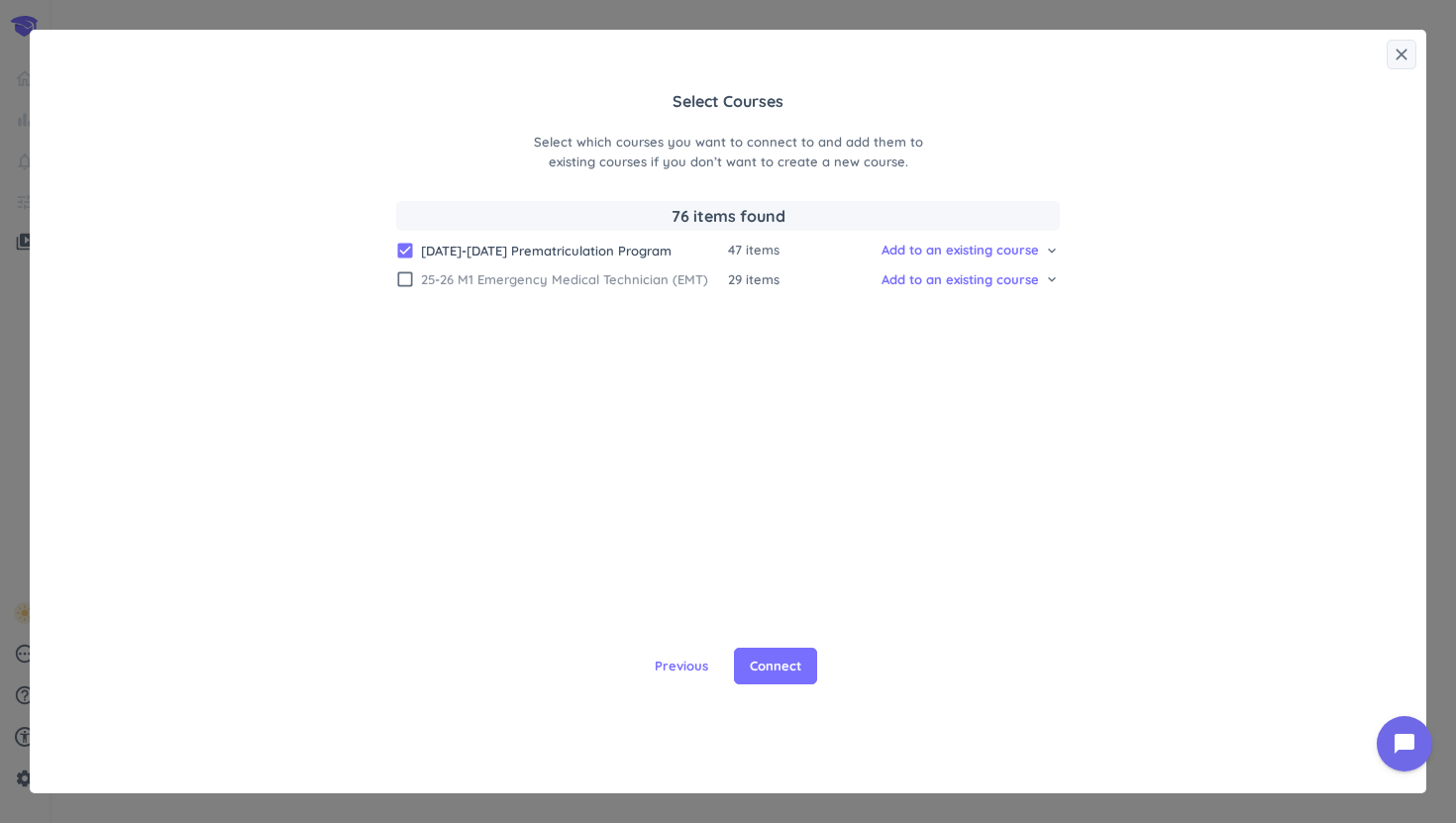 click on "check_box_outline_blank" at bounding box center [405, 279] 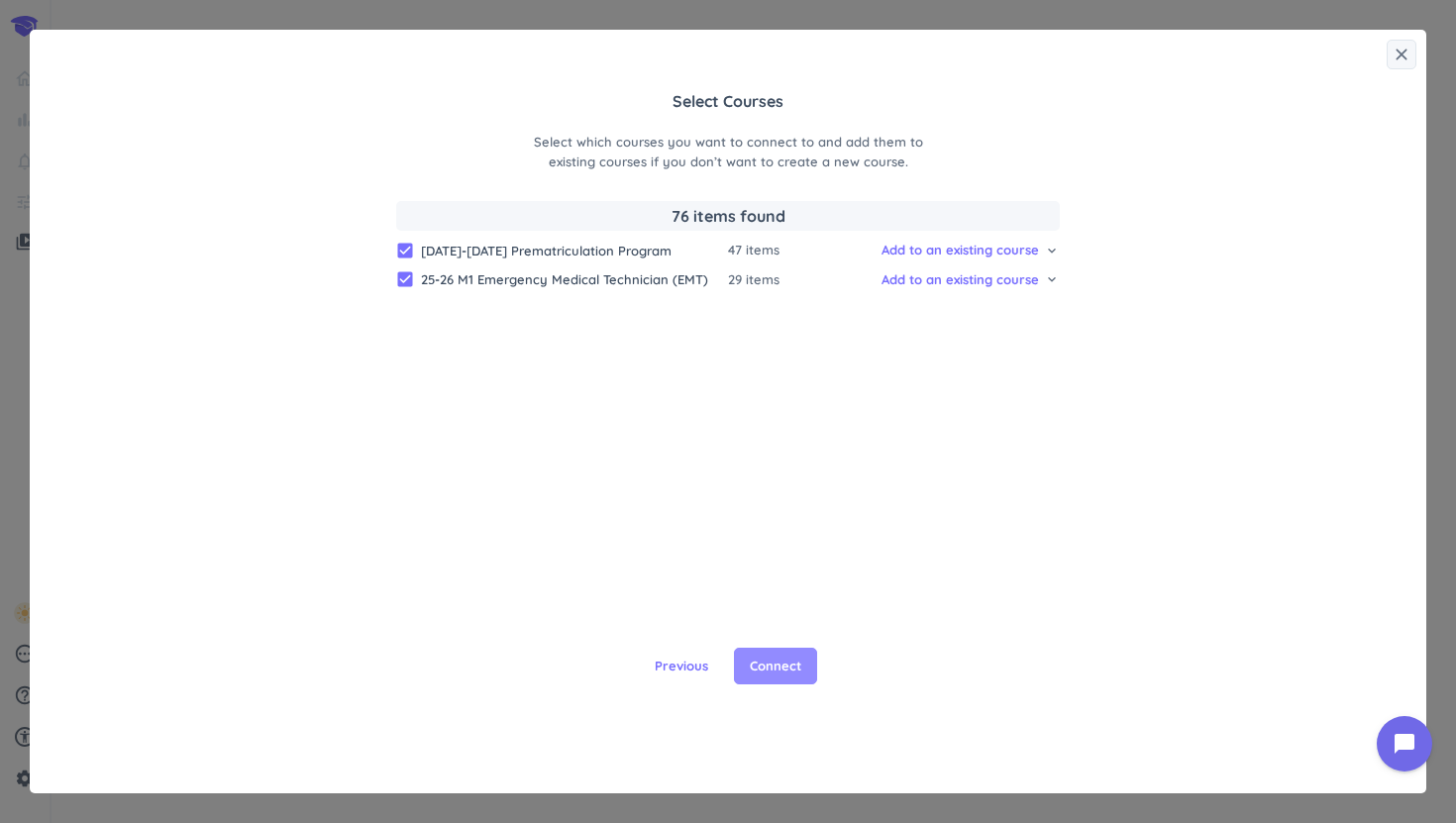 click on "Connect" at bounding box center [776, 667] 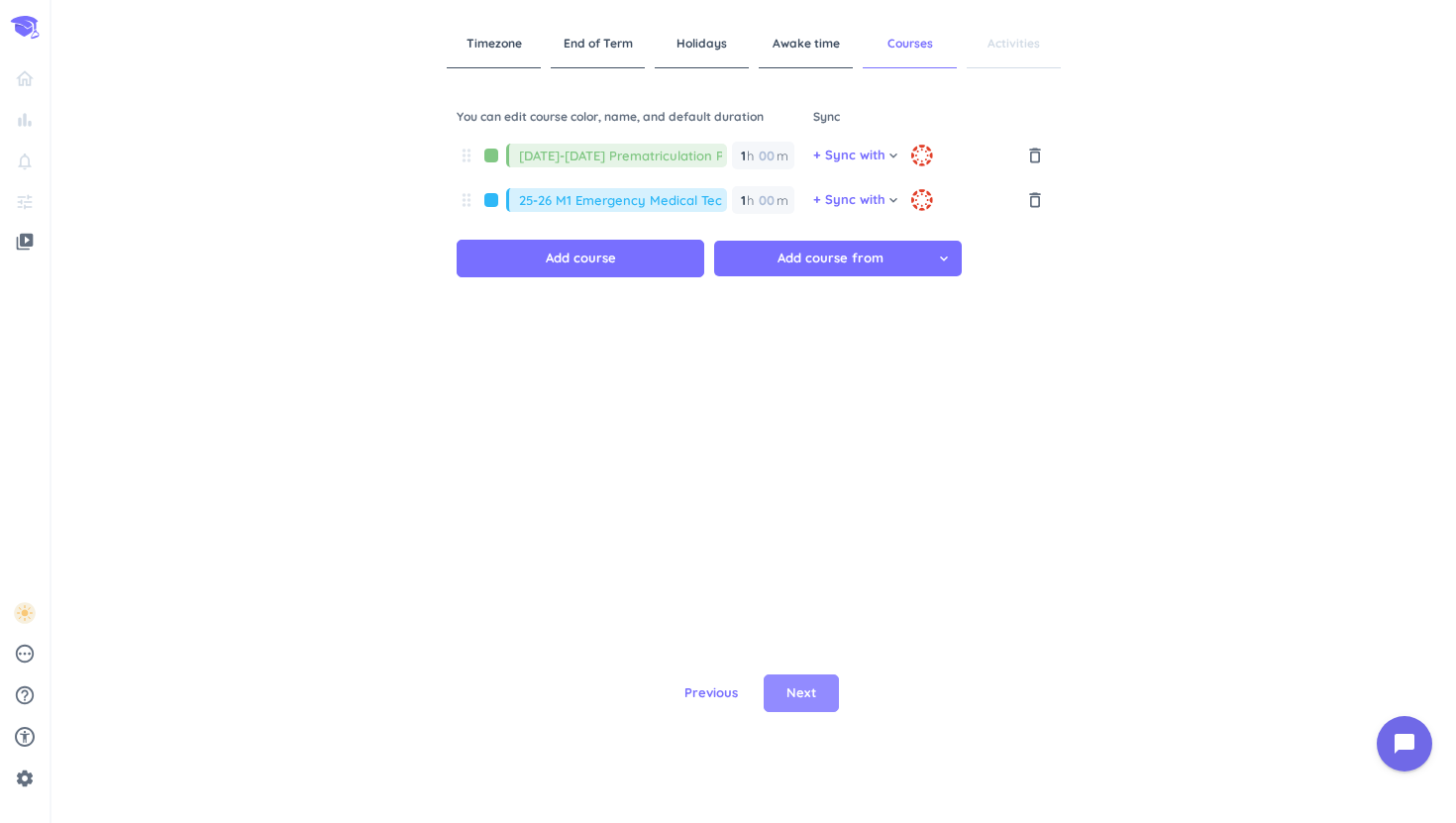 click on "Next" at bounding box center (801, 693) 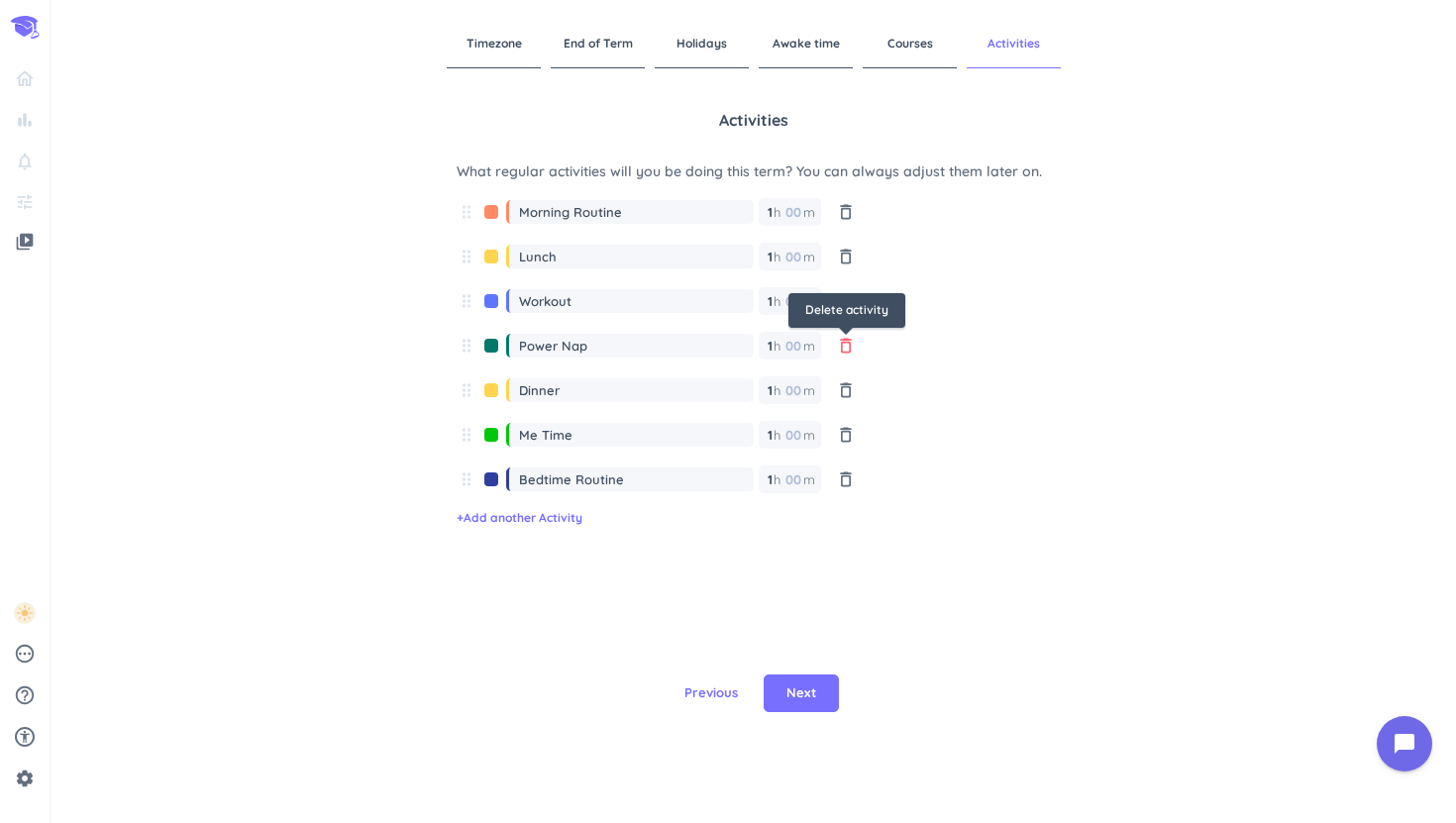 click on "delete_outline" at bounding box center [846, 346] 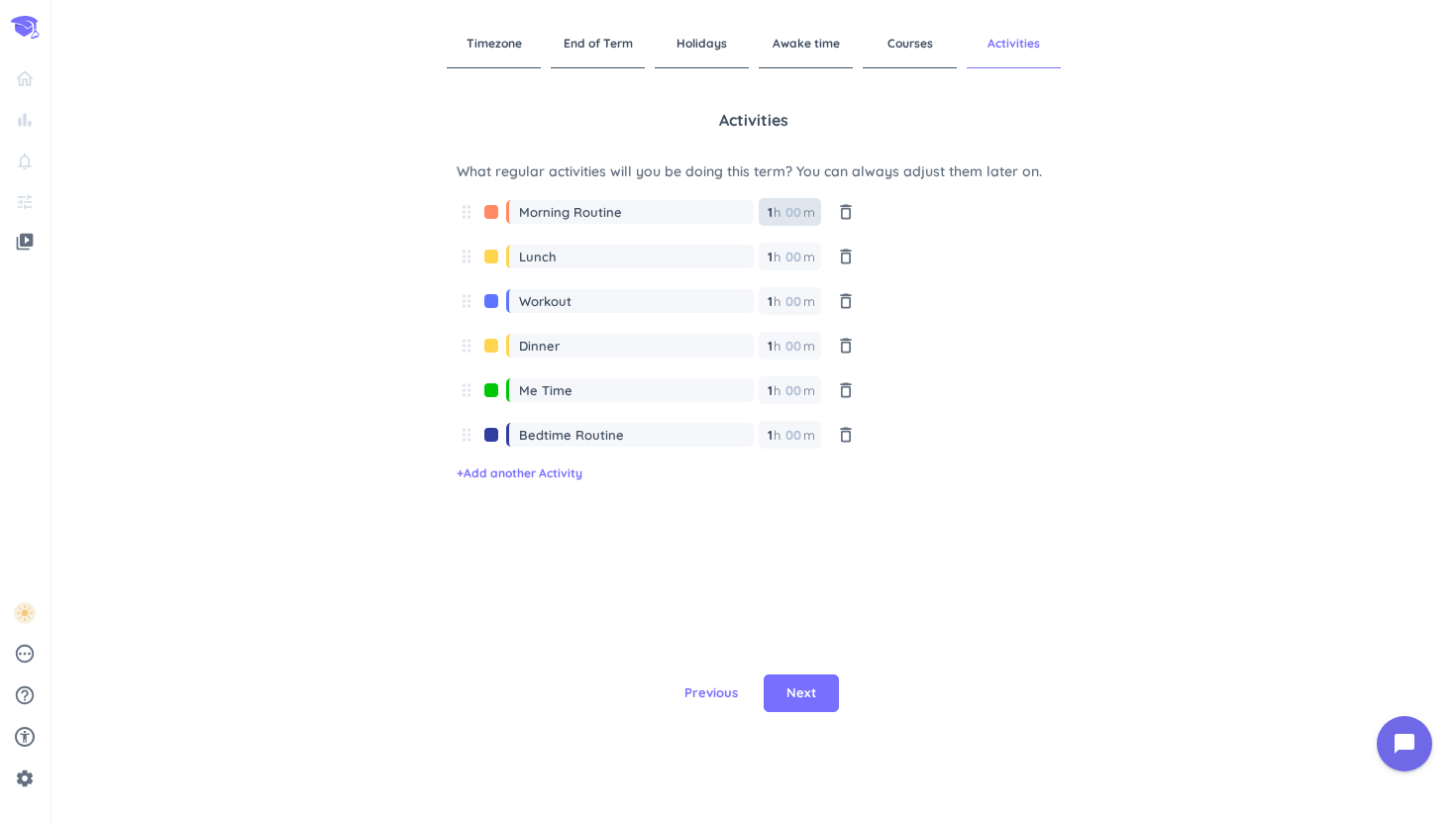 drag, startPoint x: 770, startPoint y: 212, endPoint x: 1067, endPoint y: 317, distance: 315.01429 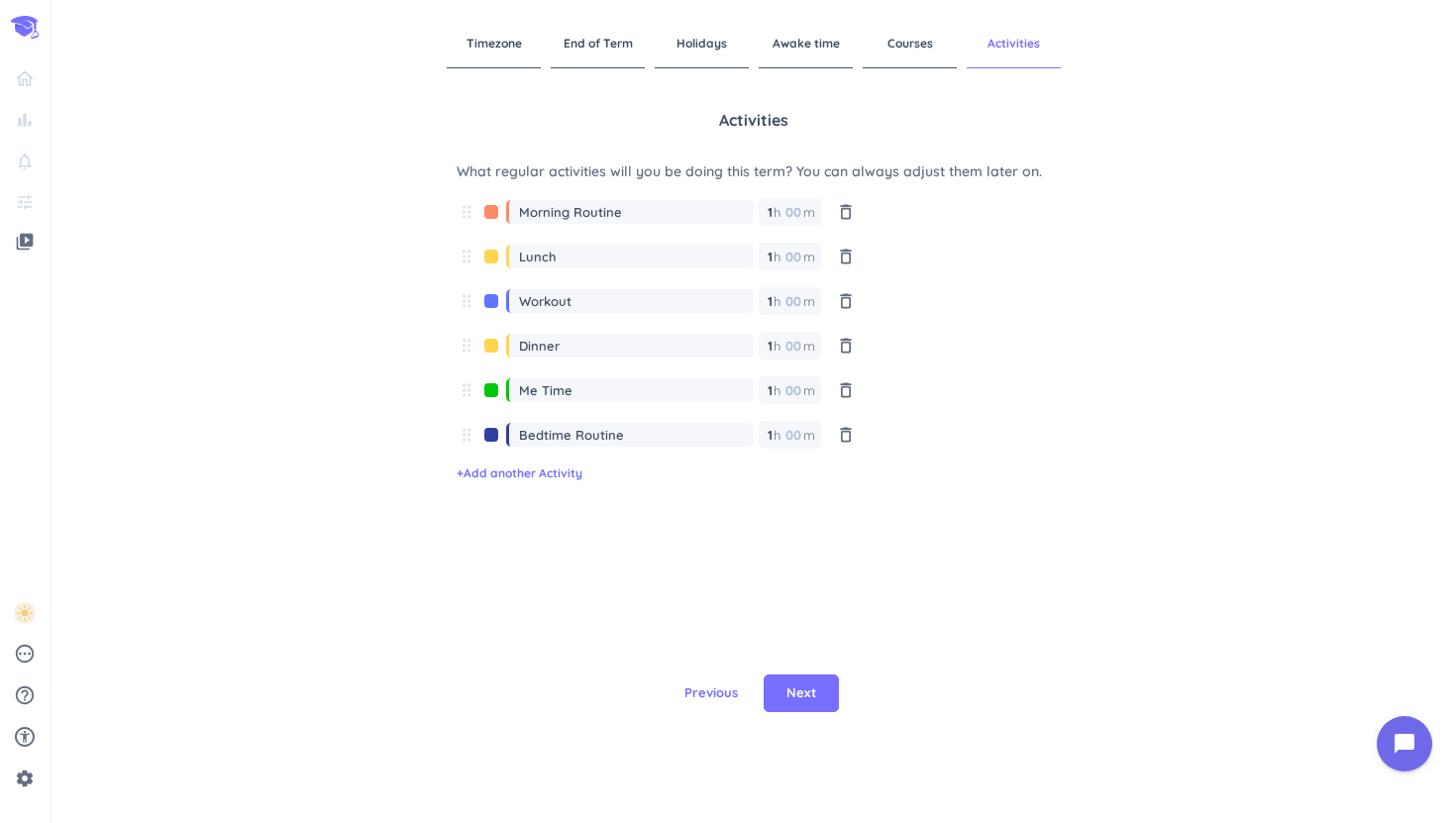 click on "Timezone End of Term Holidays Awake time Courses Activities Activities What regular activities will you be doing this term? You can always adjust them later on. drag_indicator Morning Routine 1 1 00 h 00 m delete_outline drag_indicator Lunch 1 1 00 h 00 m delete_outline drag_indicator Workout 1 1 00 h 00 m delete_outline drag_indicator Dinner 1 1 00 h 00 m delete_outline drag_indicator Me Time 1 1 00 h 00 m delete_outline drag_indicator Bedtime Routine 1 1 00 h 00 m delete_outline +  Add another Activity Previous Next" at bounding box center [754, 411] 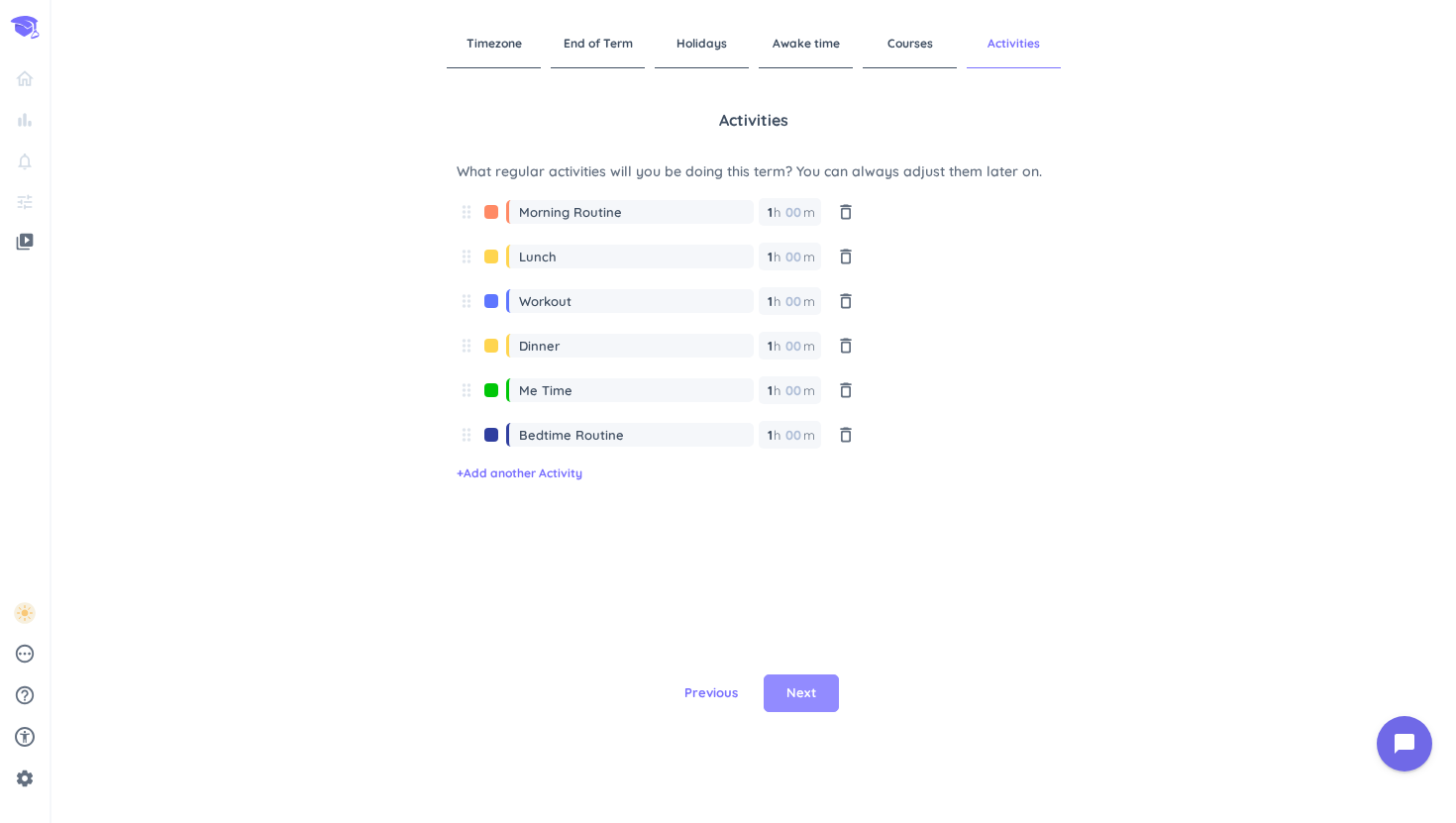 click on "Next" at bounding box center [801, 693] 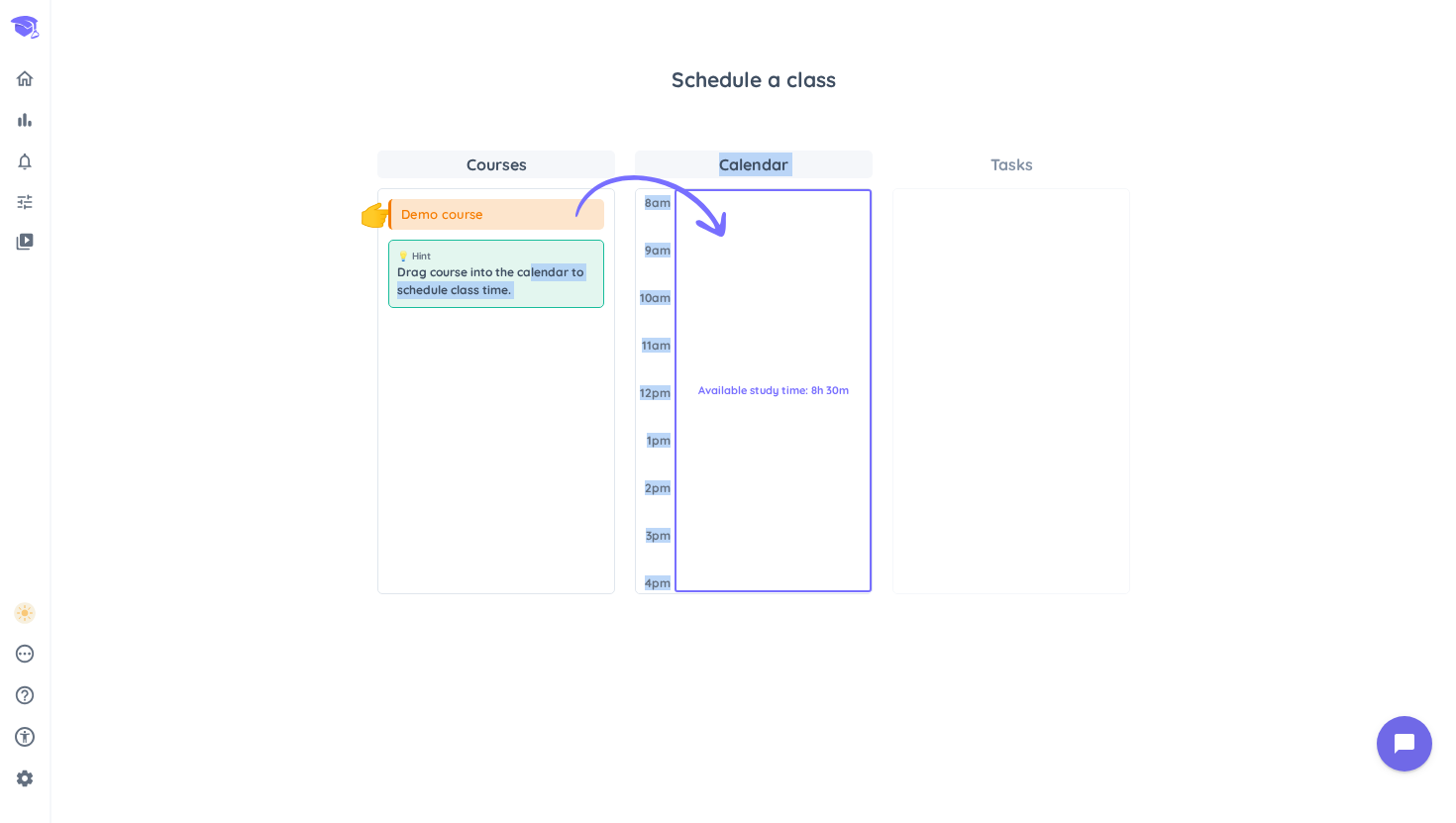 drag, startPoint x: 530, startPoint y: 272, endPoint x: 775, endPoint y: 245, distance: 246.48327 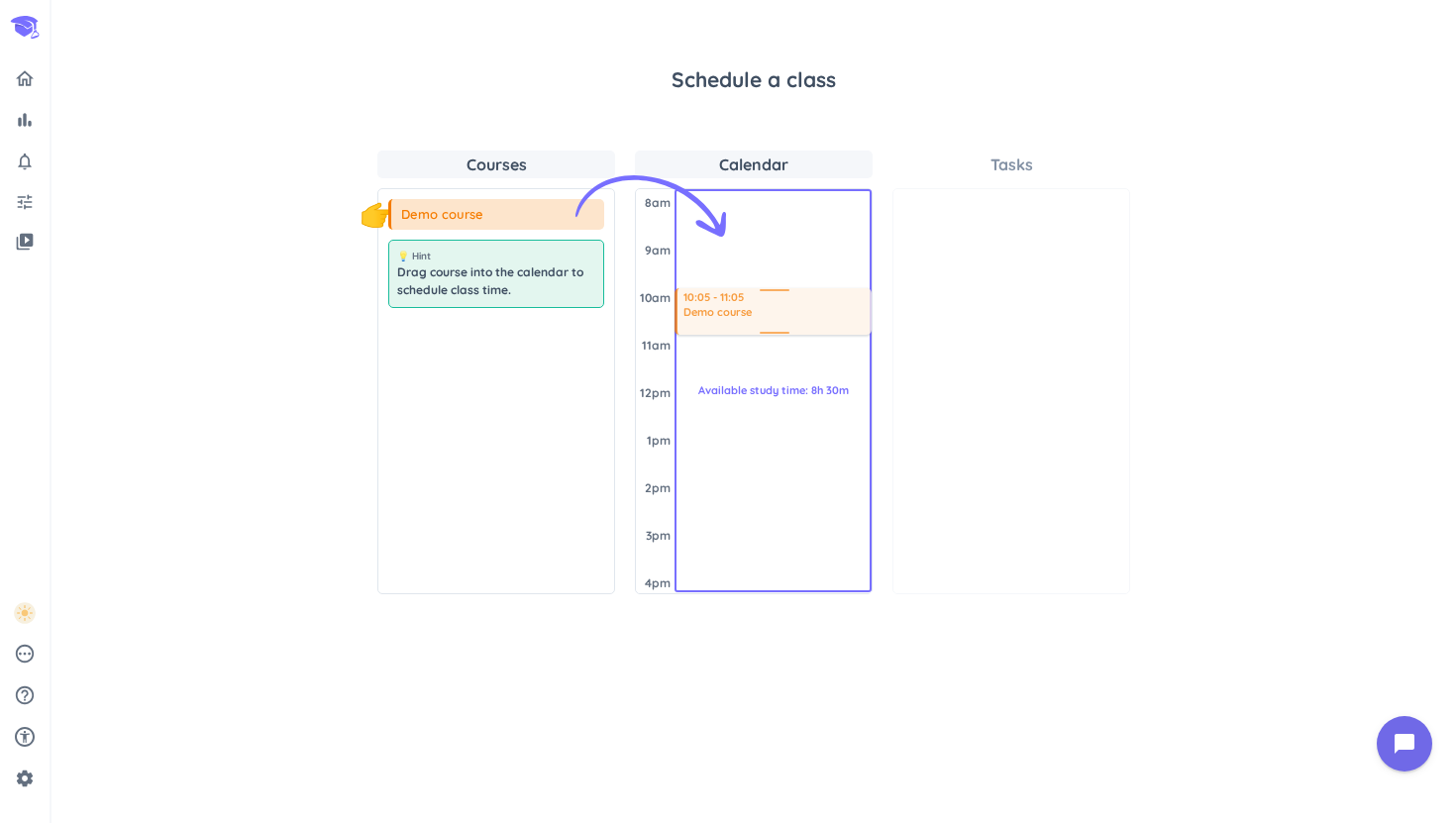 drag, startPoint x: 534, startPoint y: 212, endPoint x: 780, endPoint y: 288, distance: 257.47233 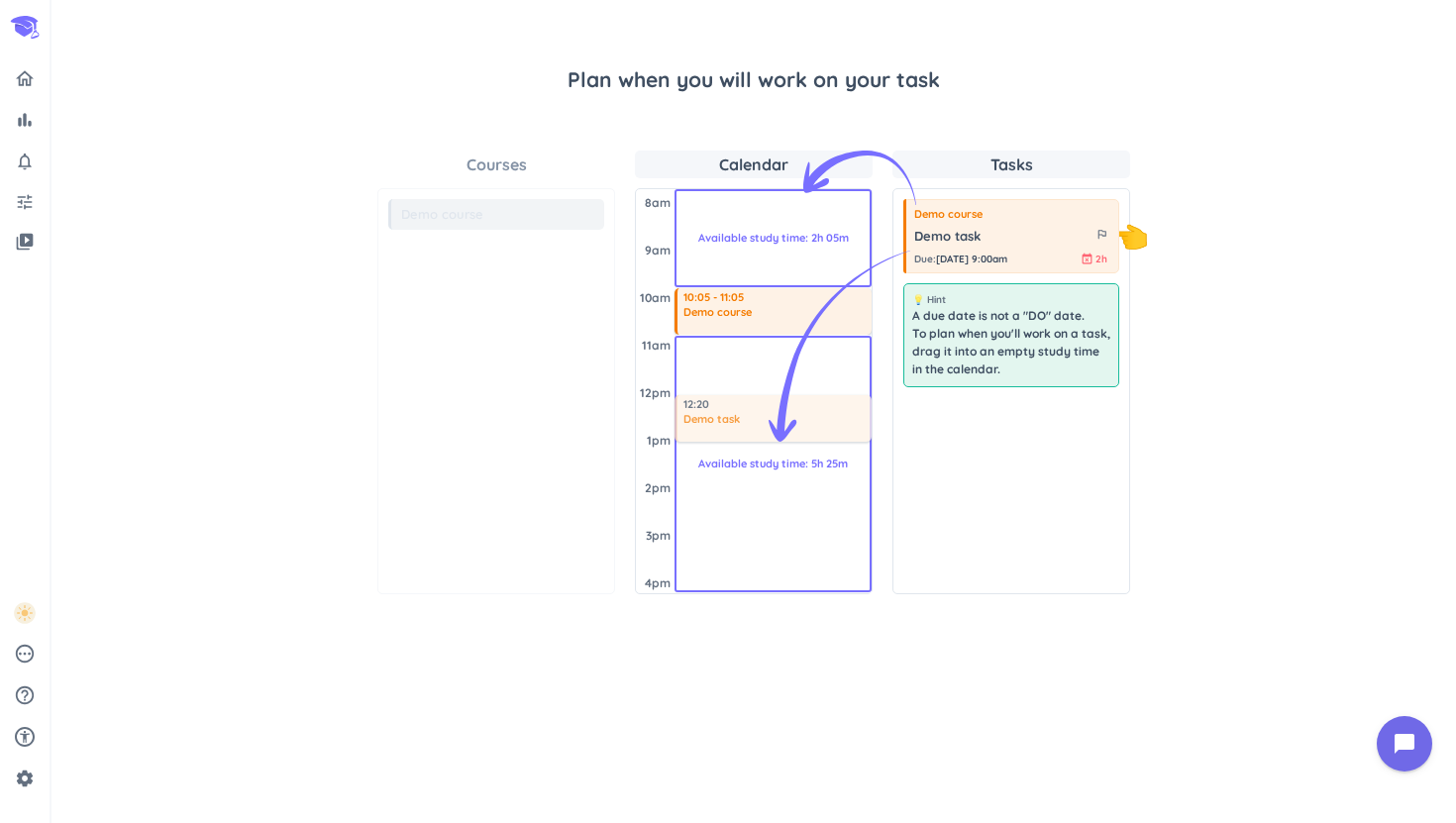 drag, startPoint x: 1070, startPoint y: 226, endPoint x: 770, endPoint y: 389, distance: 341.42203 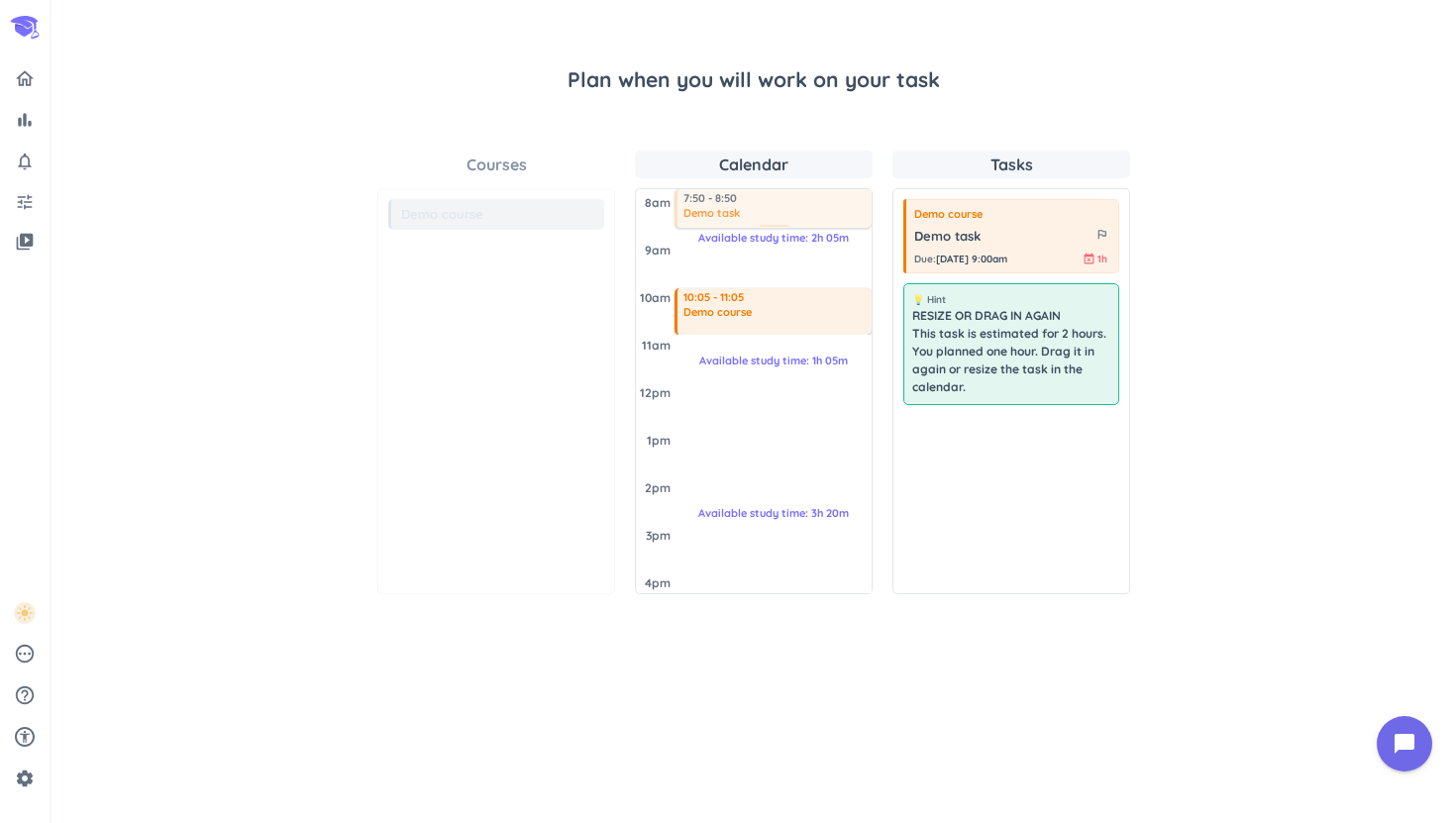 drag, startPoint x: 783, startPoint y: 425, endPoint x: 789, endPoint y: 225, distance: 200.09 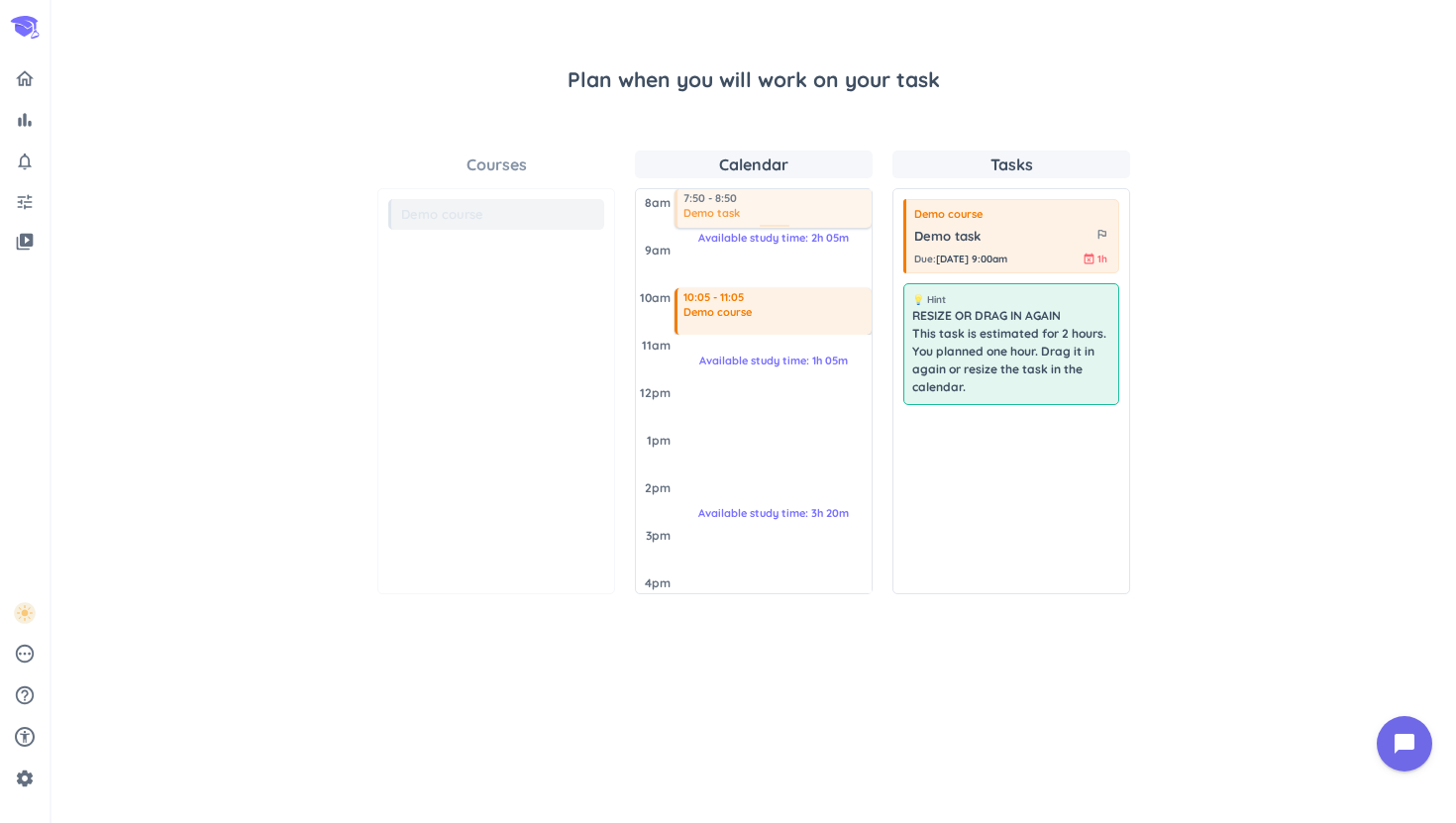 click on "Available study time: 2h 05m 10:05 - 11:05 Demo course Available study time: 1h 05m 12:10 - 1:10 Demo task Available study time: 3h 20m 7:50 - 8:50 Demo task" at bounding box center (773, 391) 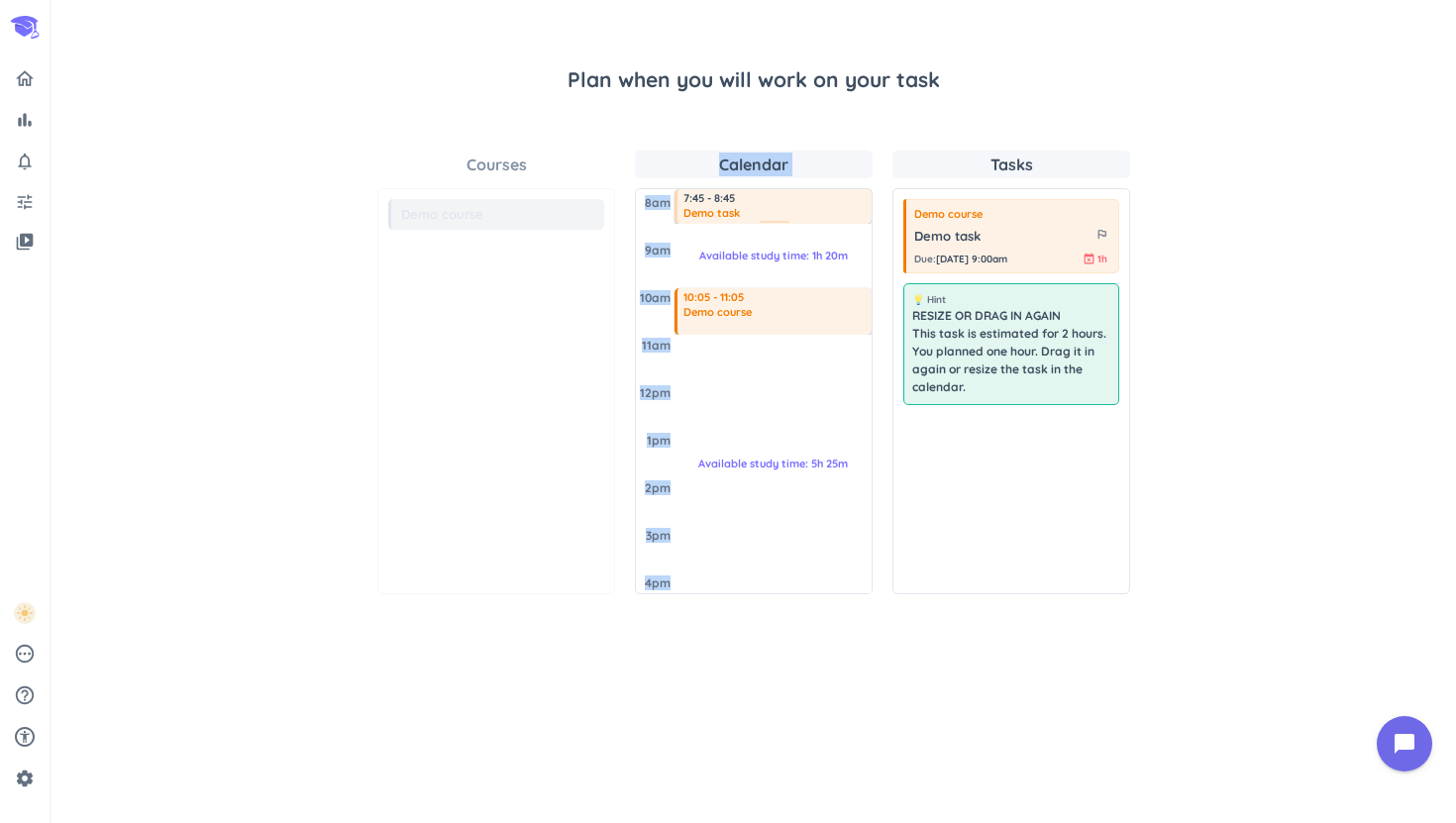 click at bounding box center [775, 225] 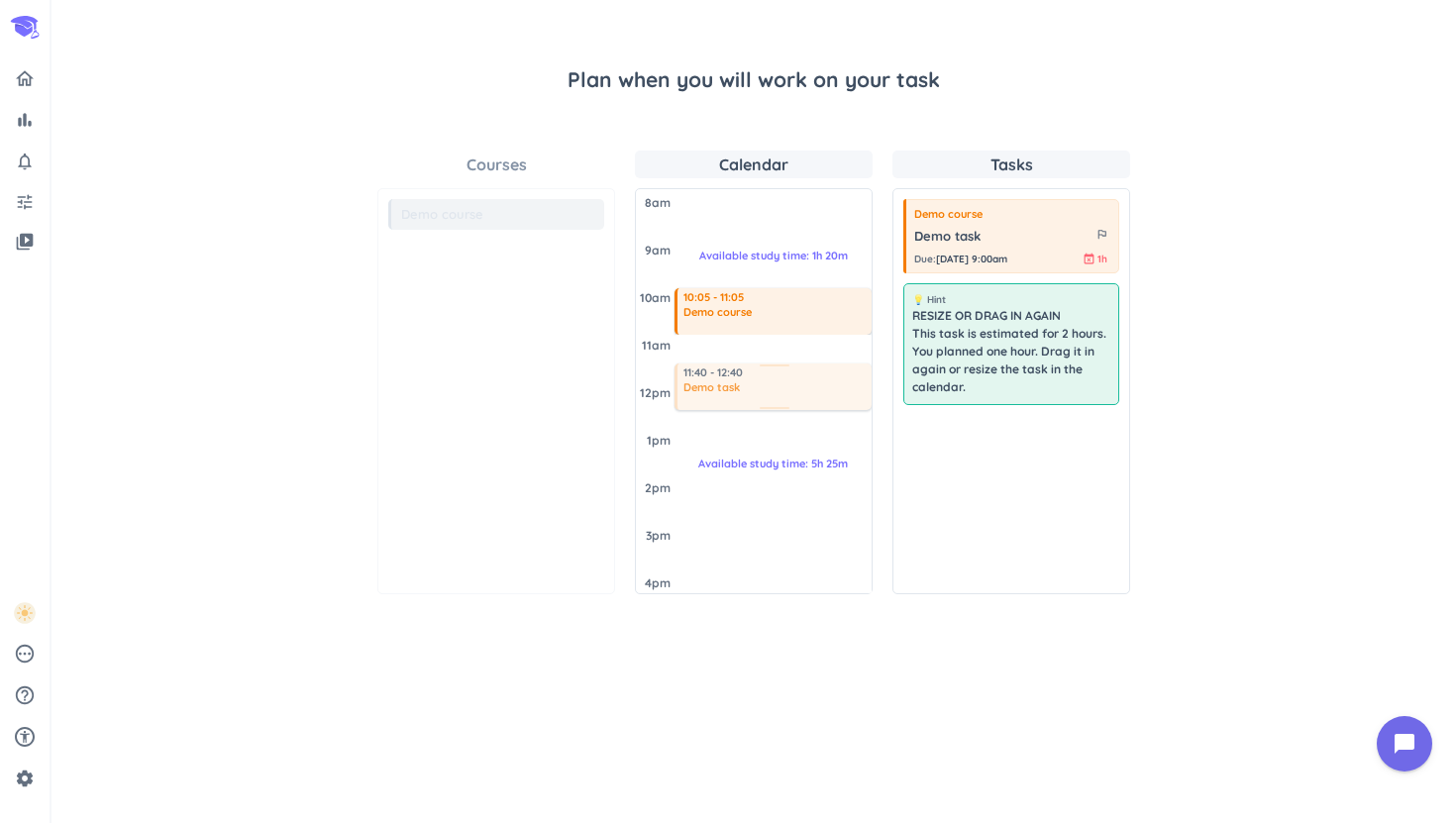 drag, startPoint x: 779, startPoint y: 210, endPoint x: 774, endPoint y: 404, distance: 194.06442 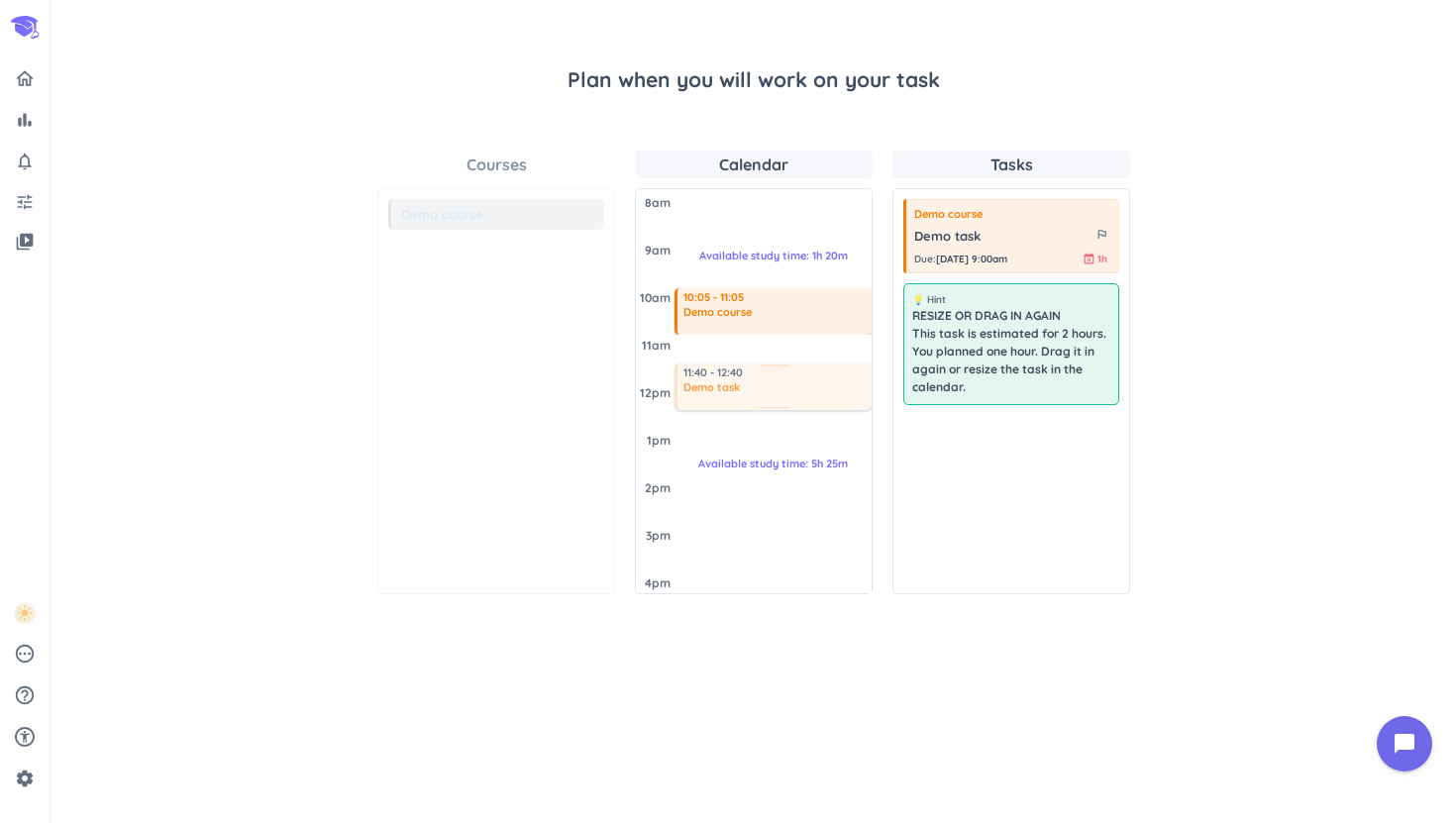 click on "7:45 - 8:45 Demo task Available study time: 1h 20m 10:05 - 11:05 Demo course Available study time: 5h 25m 11:40 - 12:40 Demo task" at bounding box center (773, 391) 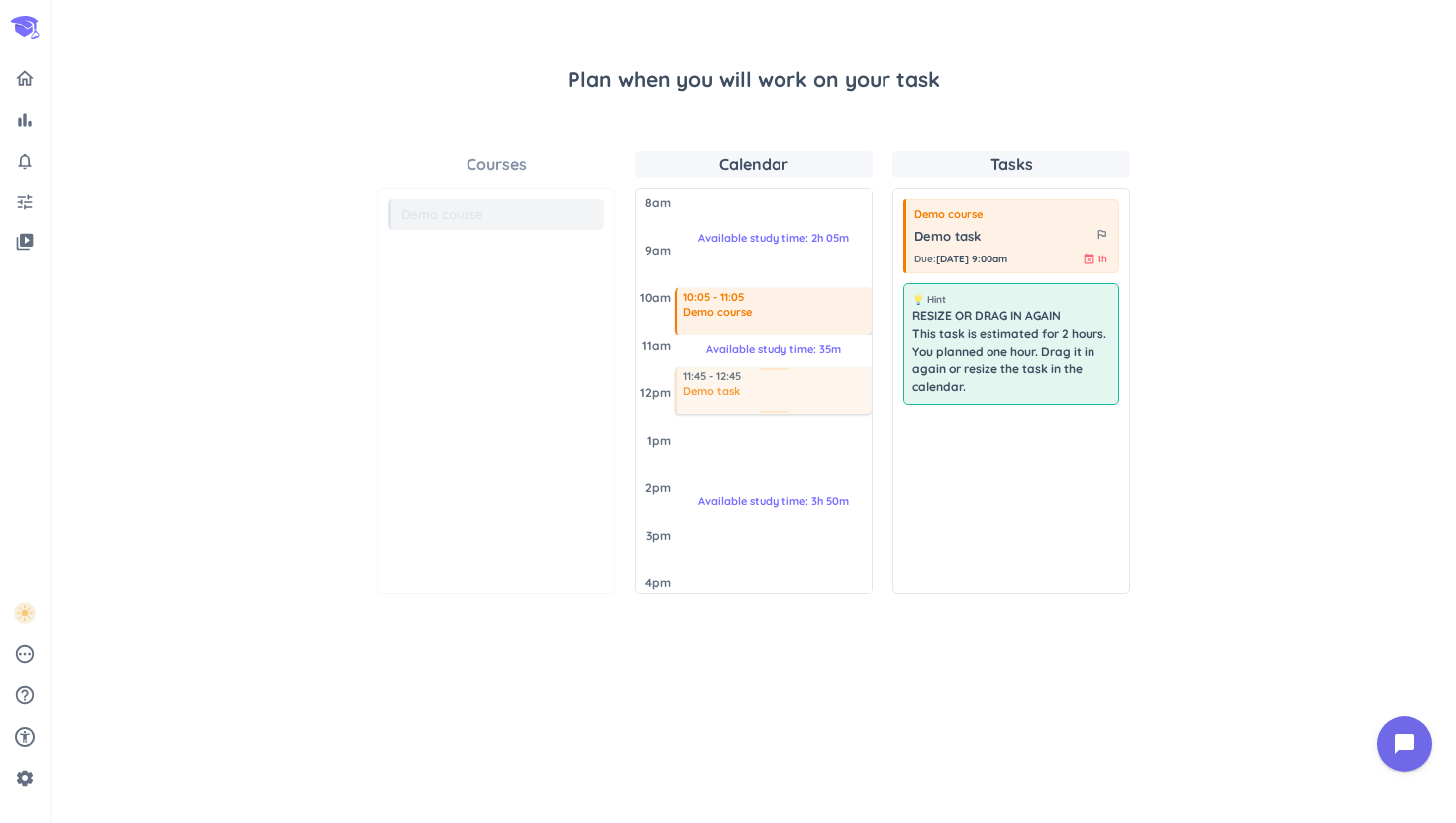 click on "Available study time: 2h 05m 10:05 - 11:05 Demo course Available study time: 35m 11:40 - 12:40 Demo task Available study time: 3h 50m 11:45 - 12:45 Demo task" at bounding box center [773, 391] 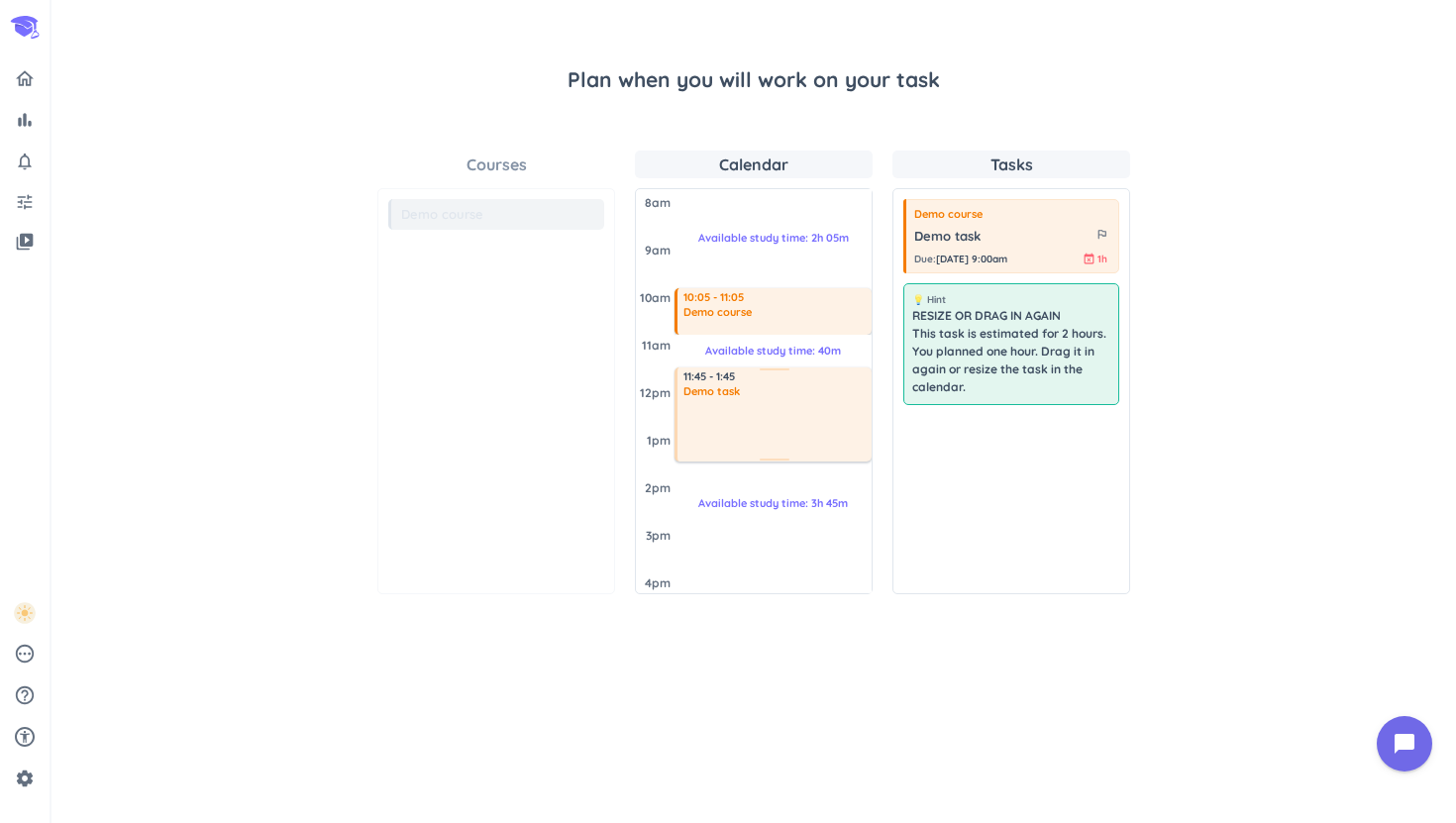 drag, startPoint x: 775, startPoint y: 411, endPoint x: 775, endPoint y: 460, distance: 49 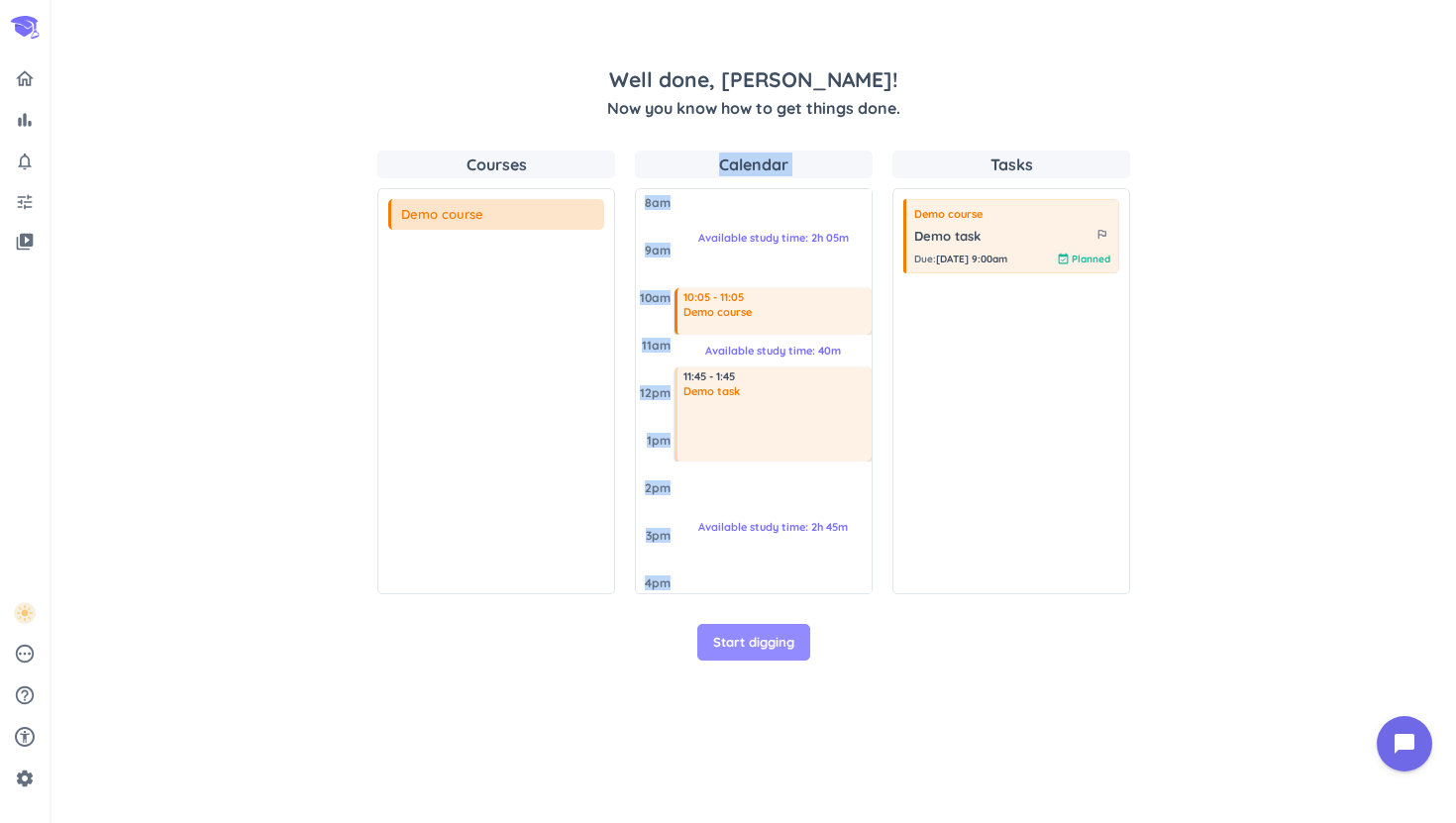 click on "Start digging" at bounding box center (754, 643) 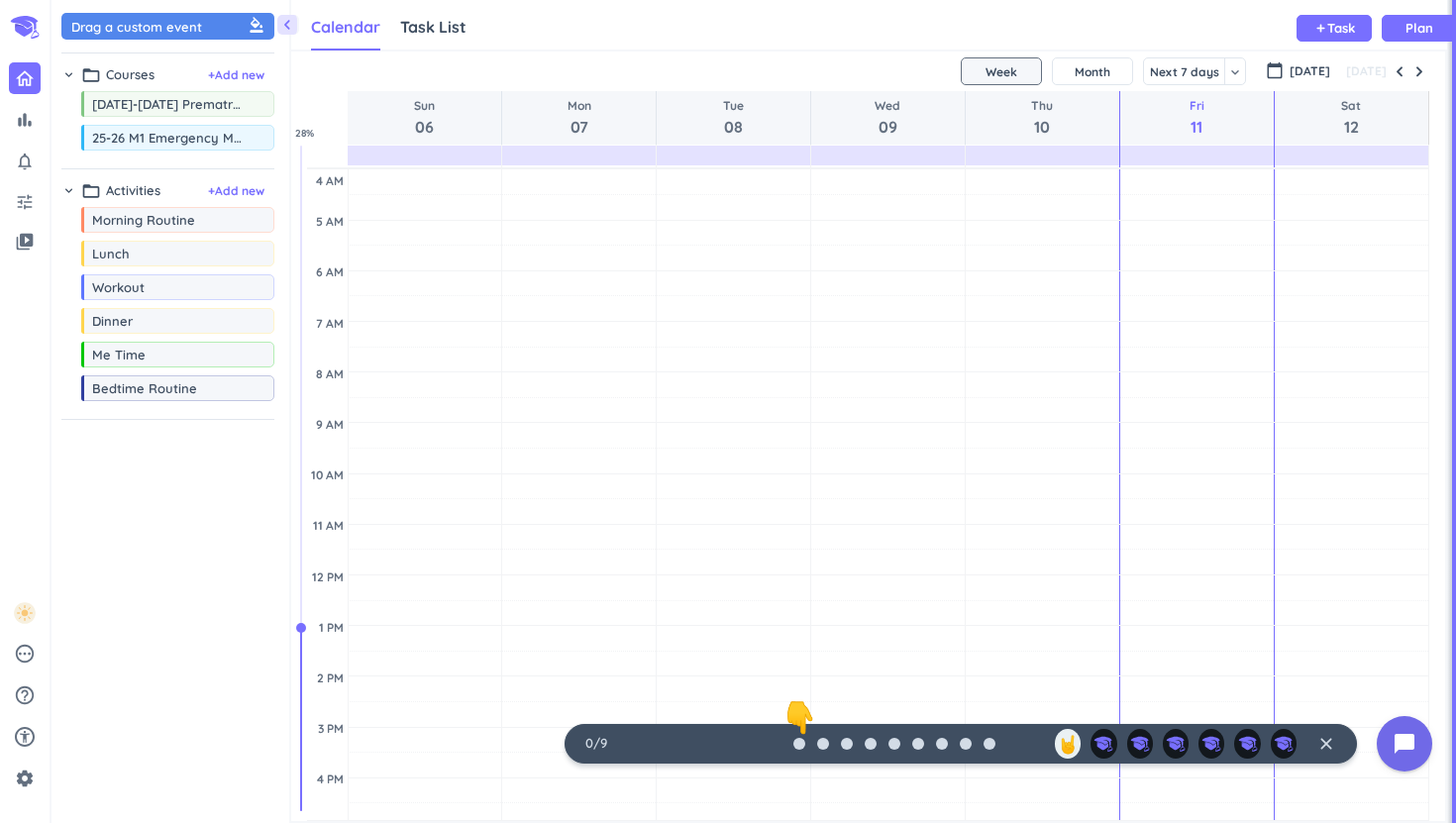 scroll, scrollTop: 1, scrollLeft: 1, axis: both 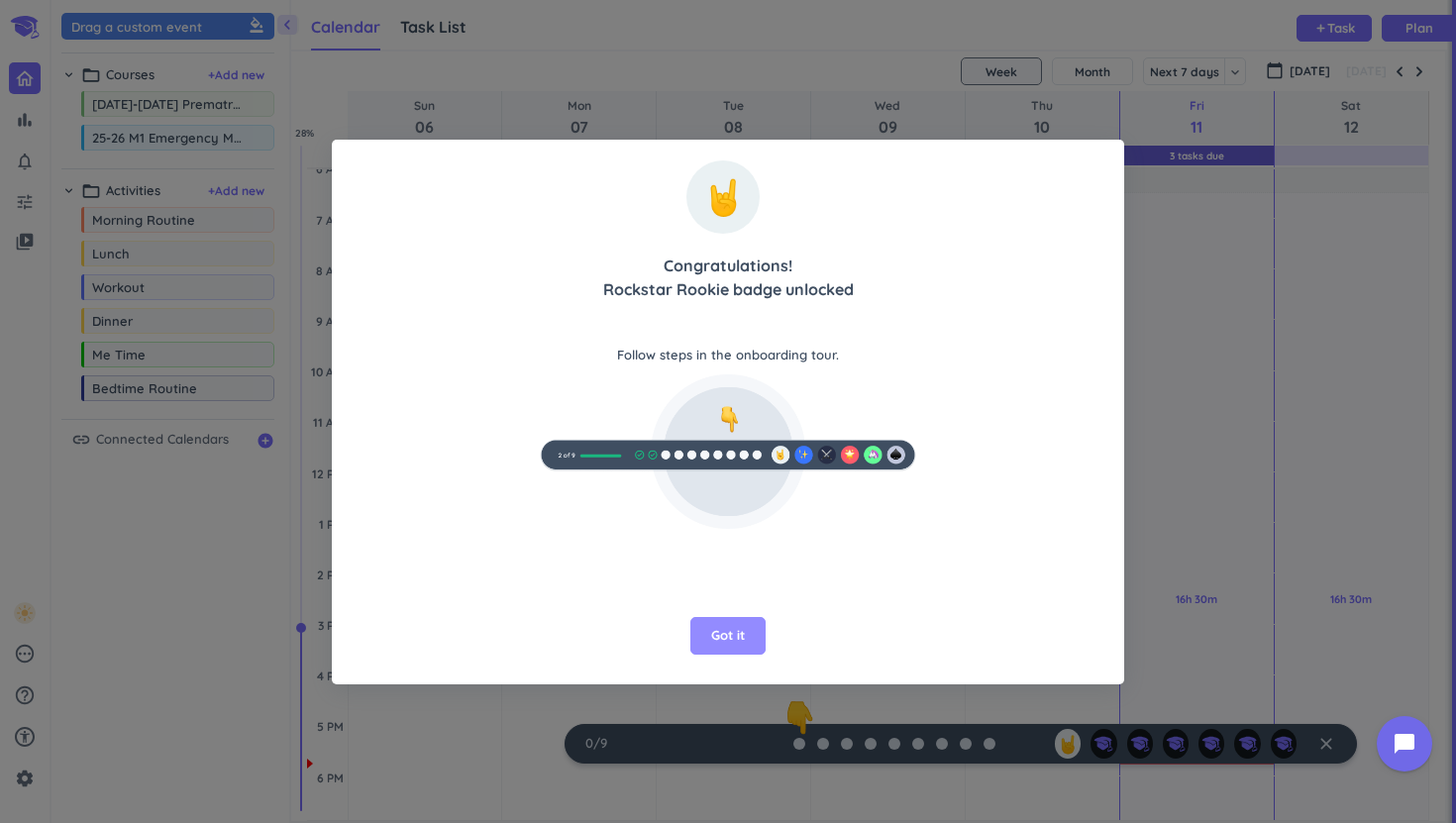 click on "Got it" at bounding box center (728, 636) 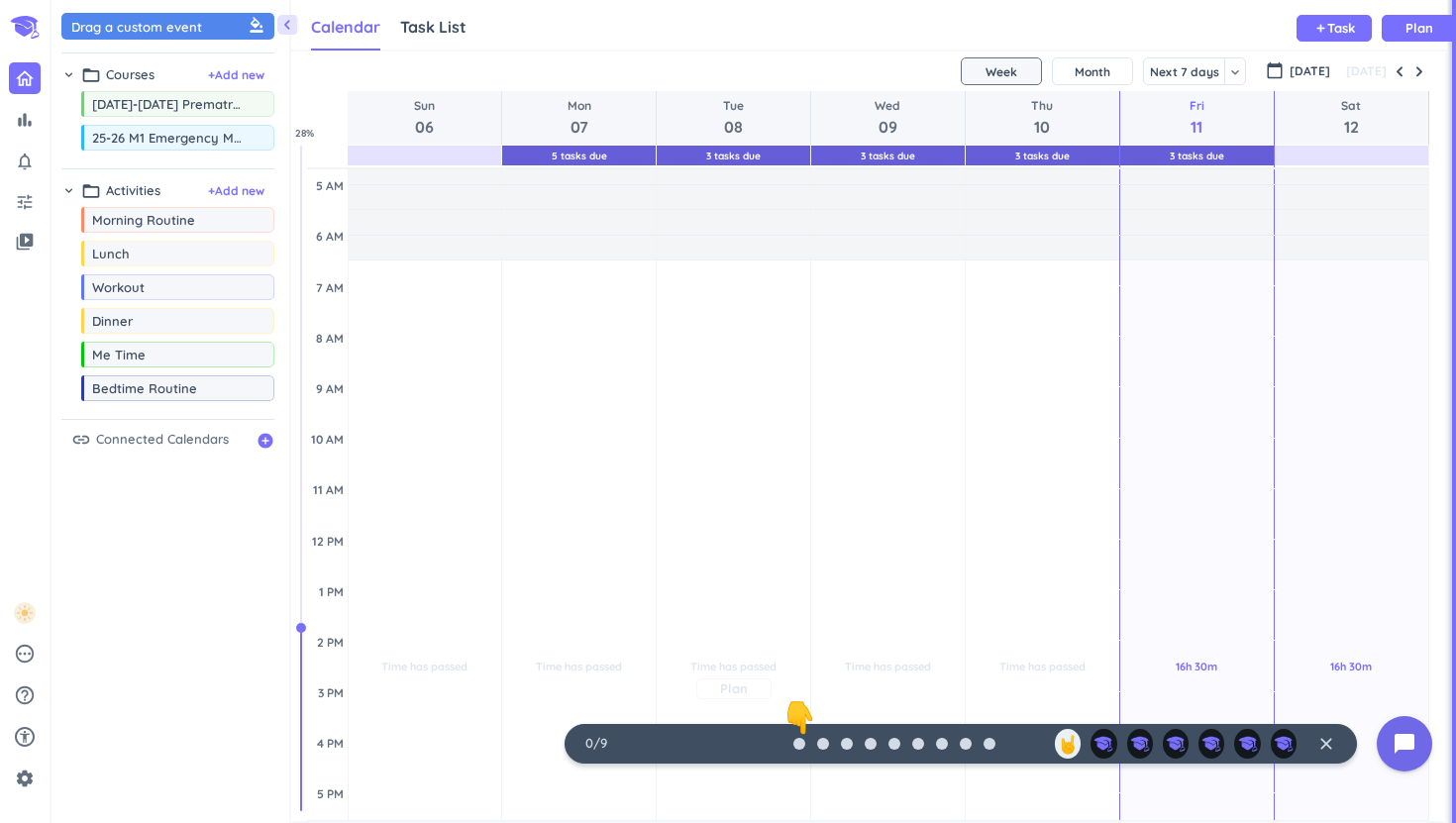 scroll, scrollTop: 0, scrollLeft: 0, axis: both 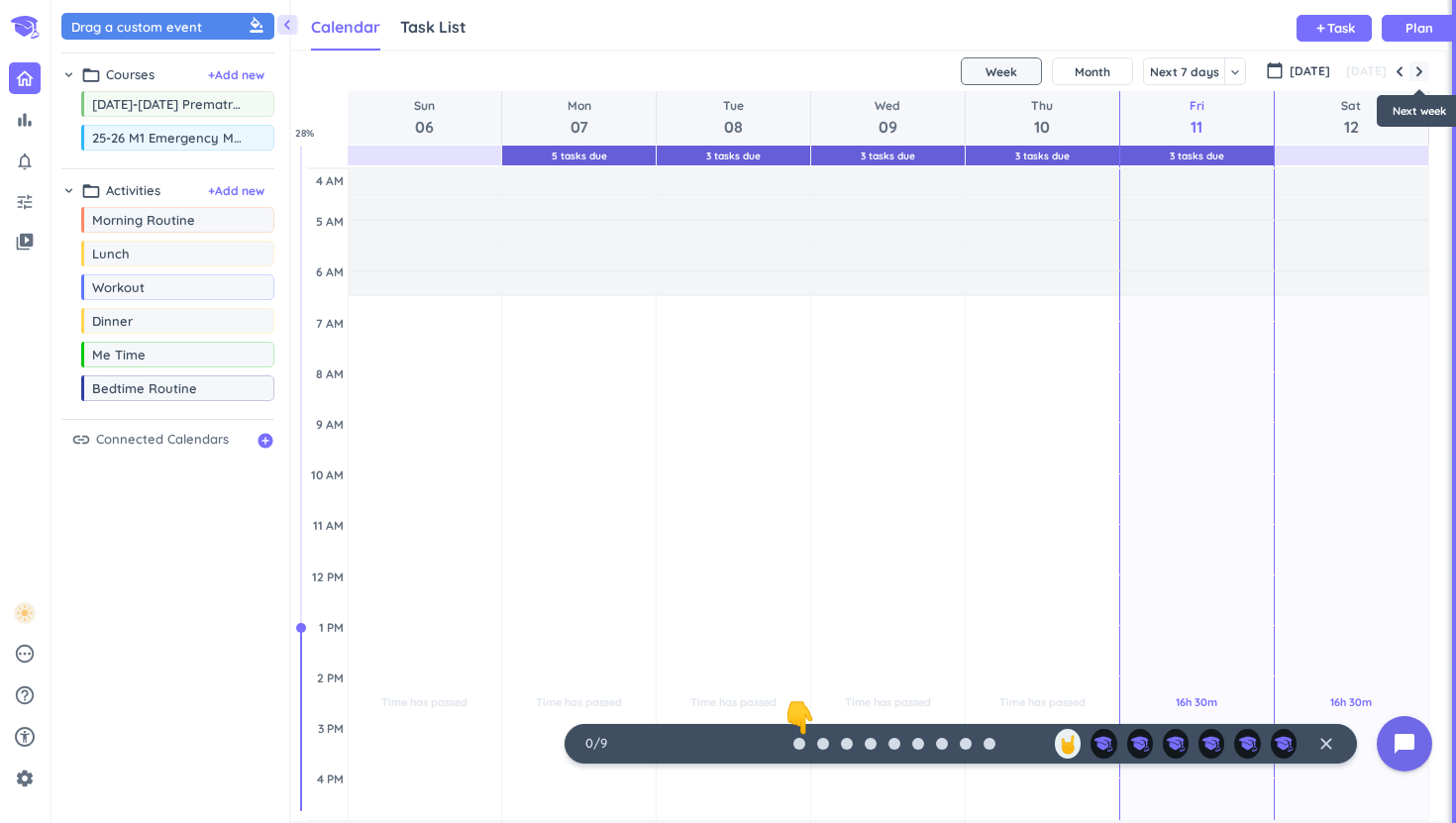 click at bounding box center [1419, 71] 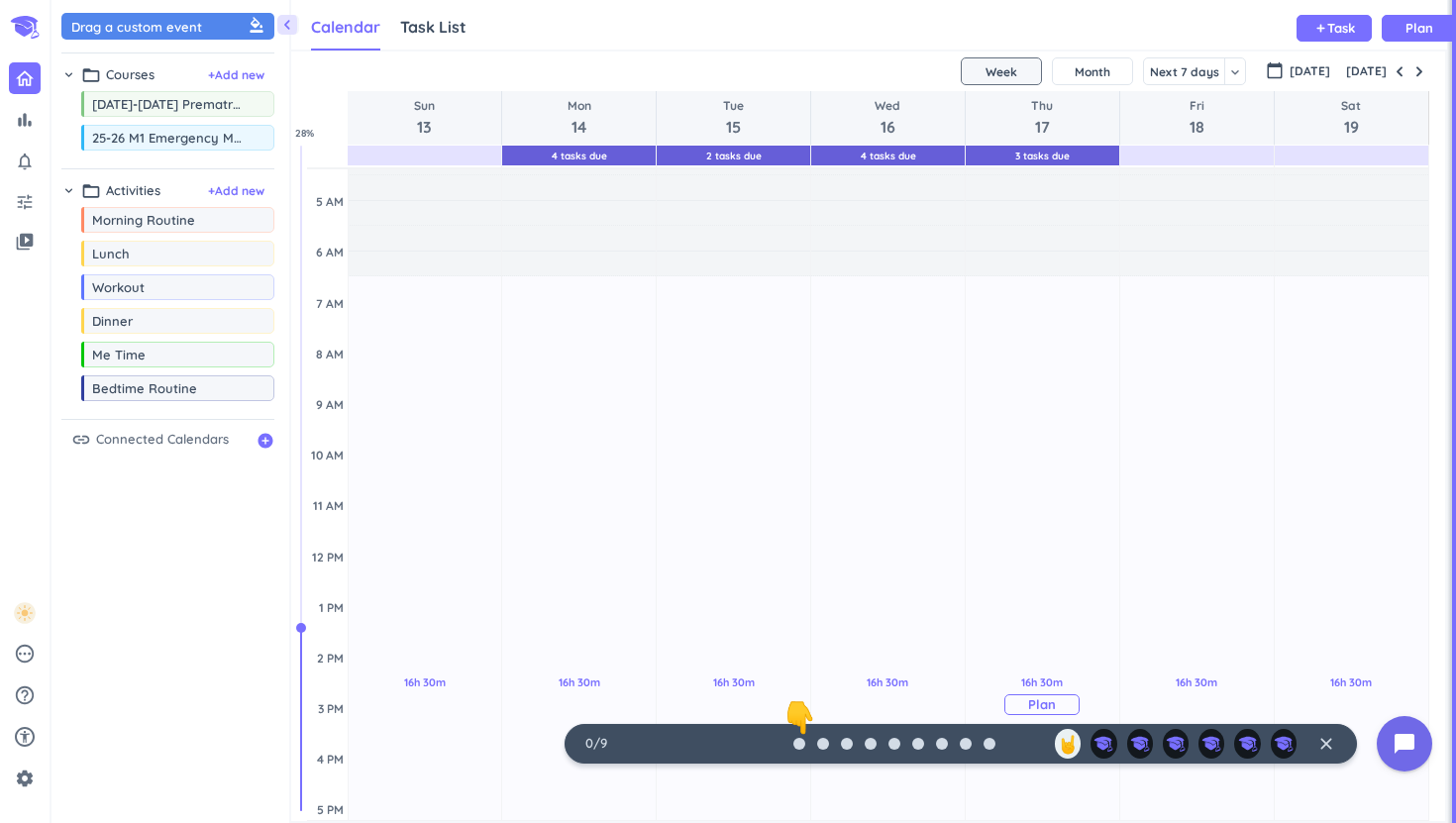 scroll, scrollTop: 0, scrollLeft: 0, axis: both 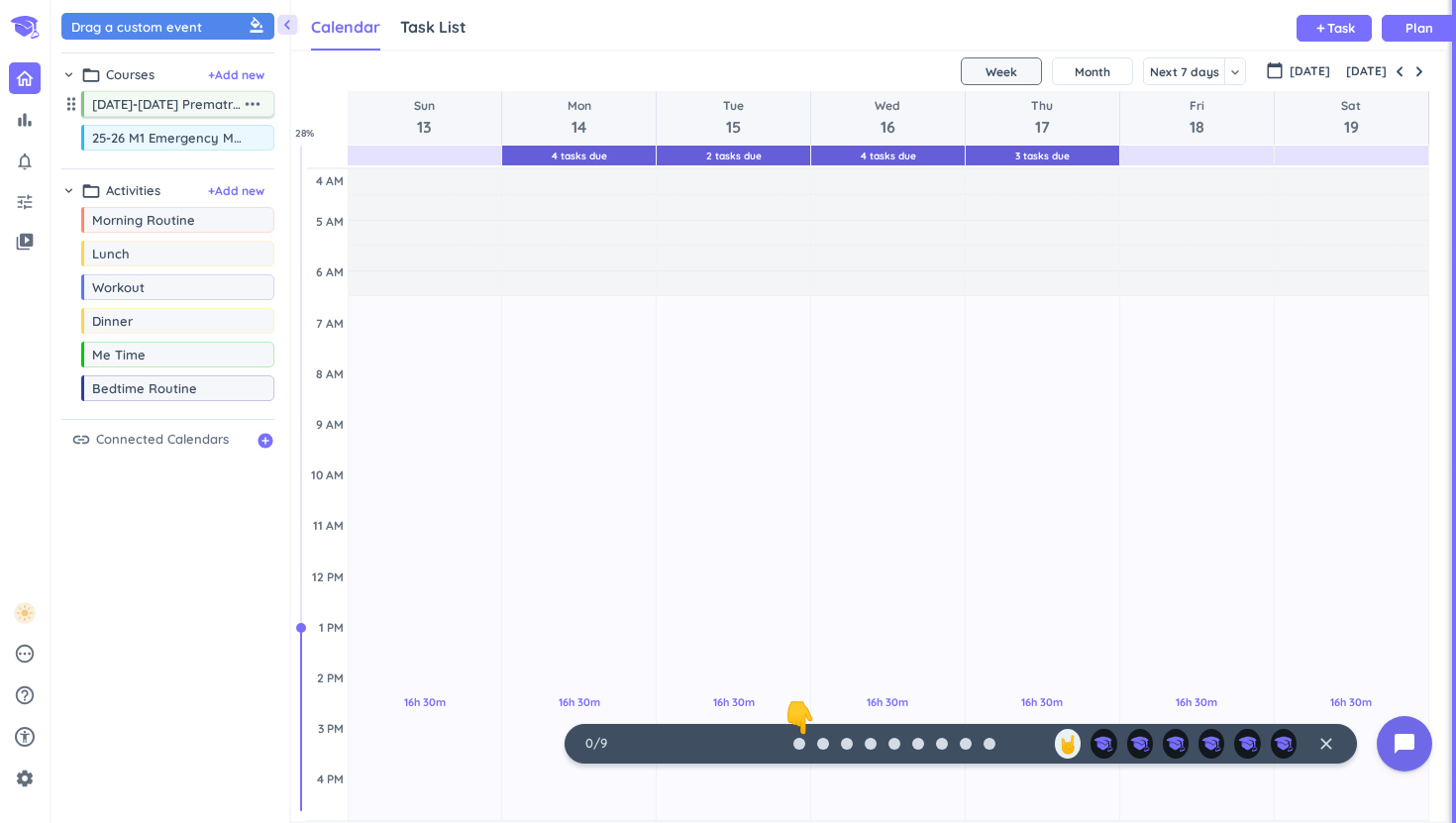 click on "[DATE]-[DATE] Prematriculation Program" at bounding box center [166, 104] 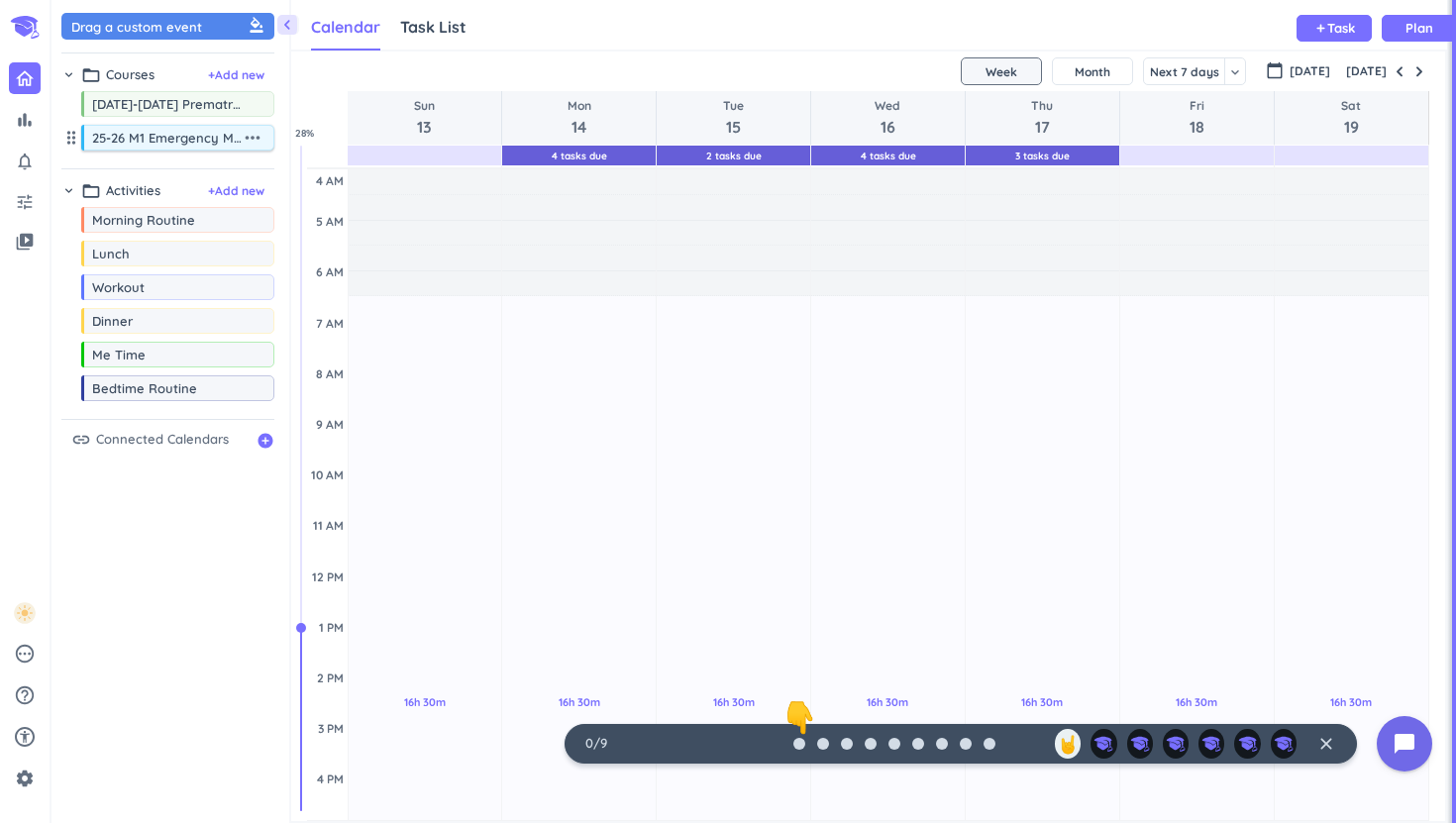 click on "25-26 M1 Emergency Medical Technician (EMT)" at bounding box center (166, 138) 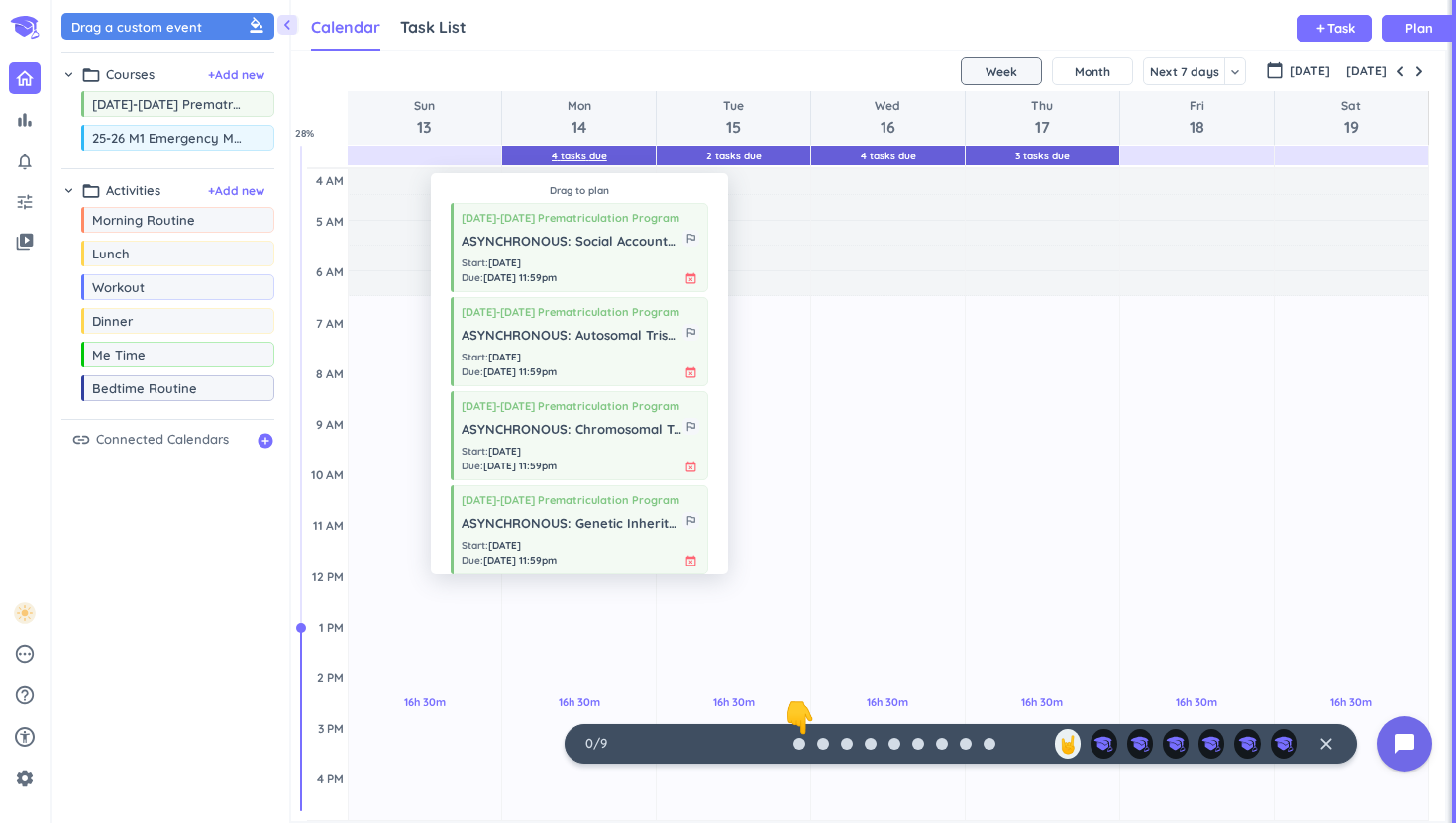 click on "4   Tasks   Due" at bounding box center (578, 155) 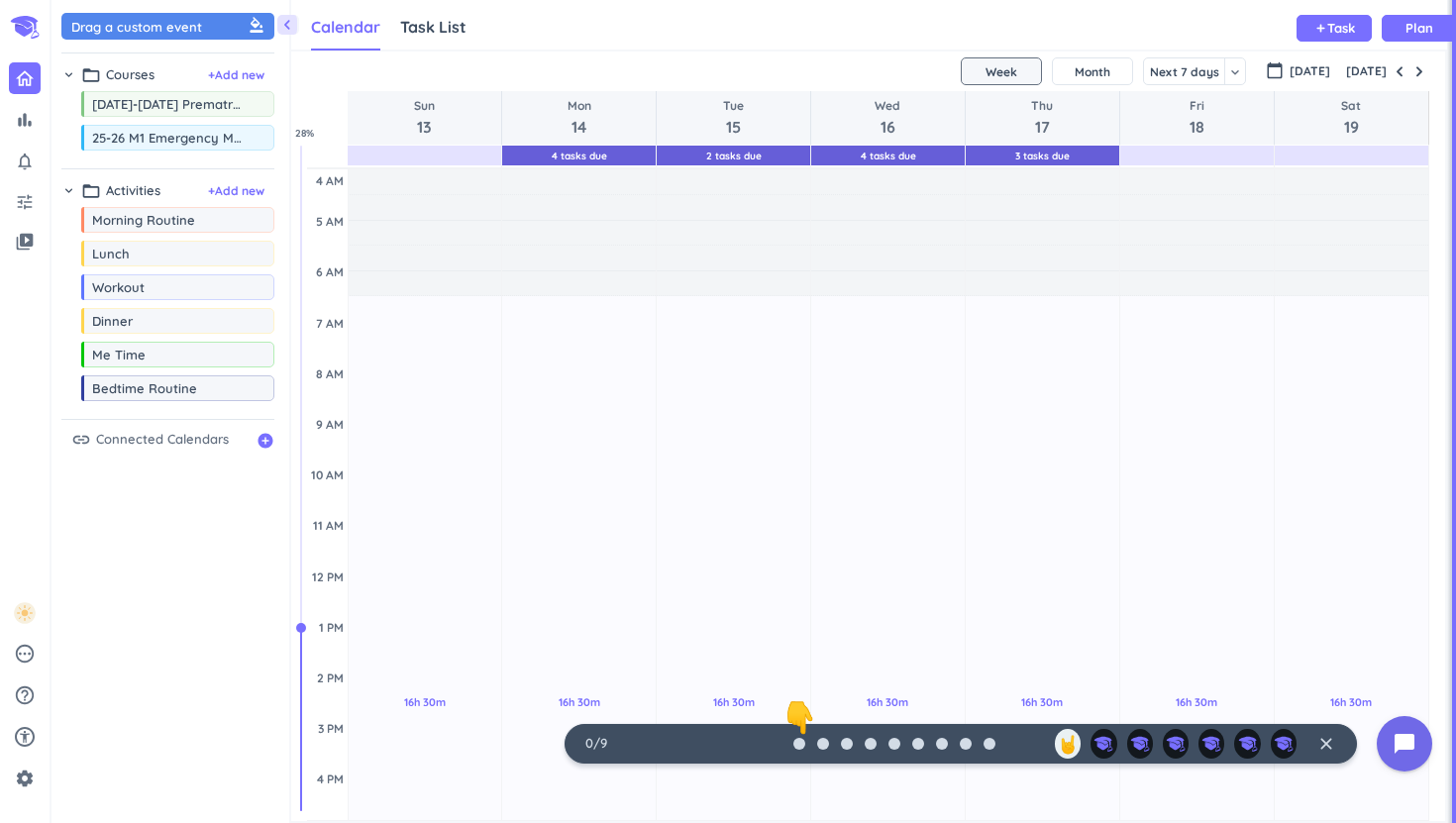 click on "Connected Calendars" at bounding box center [162, 440] 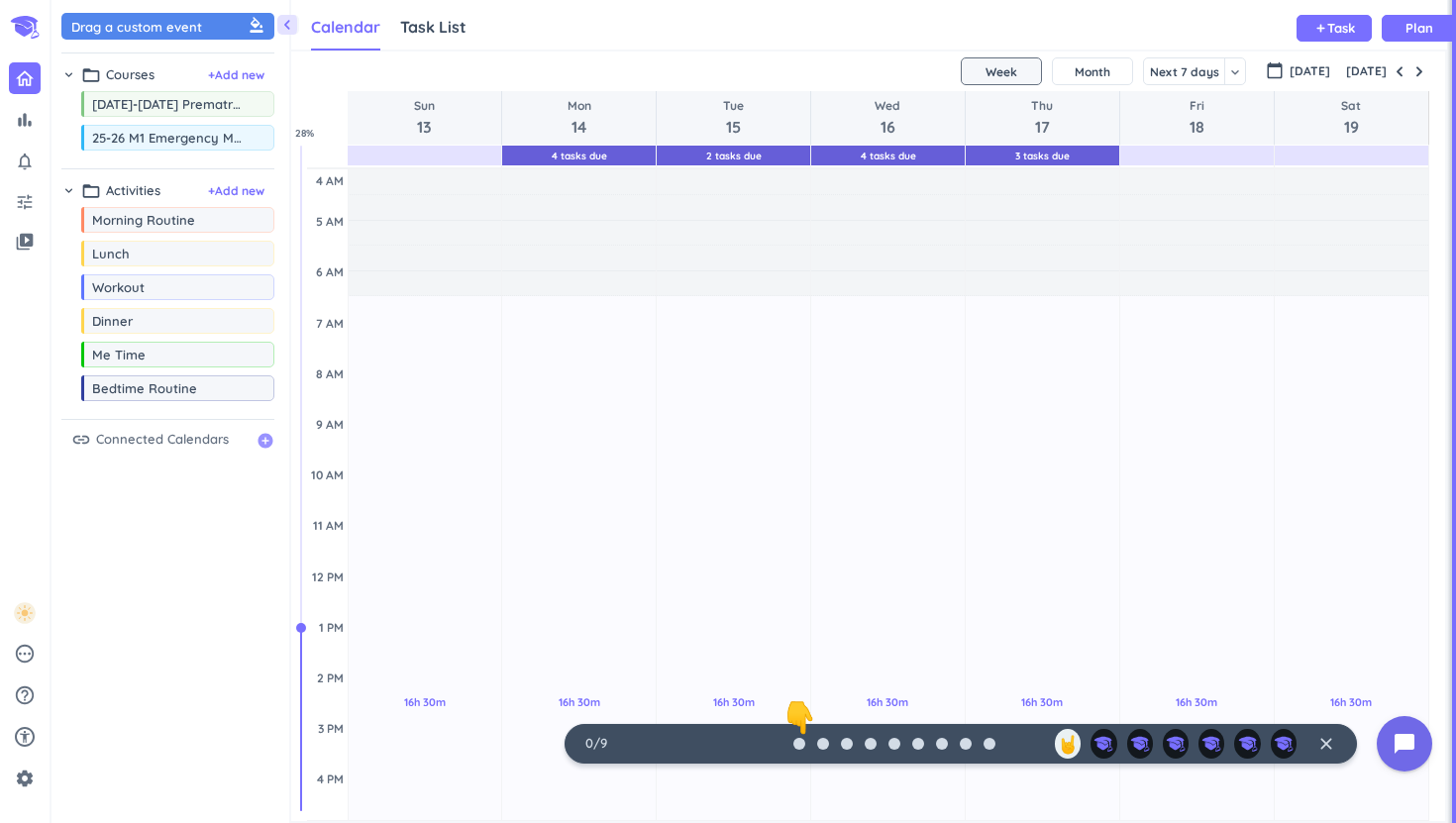 click on "add_circle" at bounding box center (265, 441) 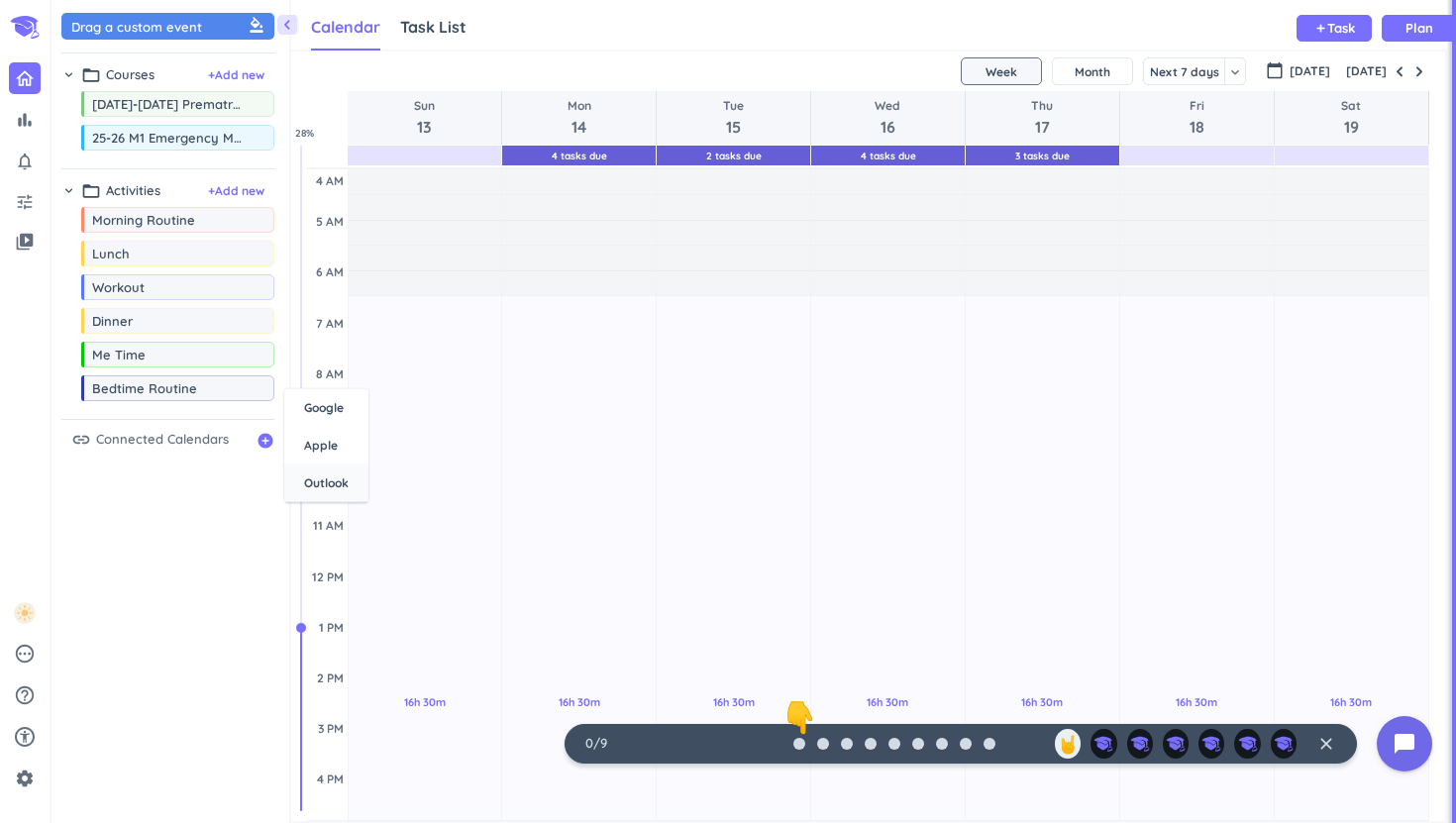 click on "Outlook" at bounding box center [326, 483] 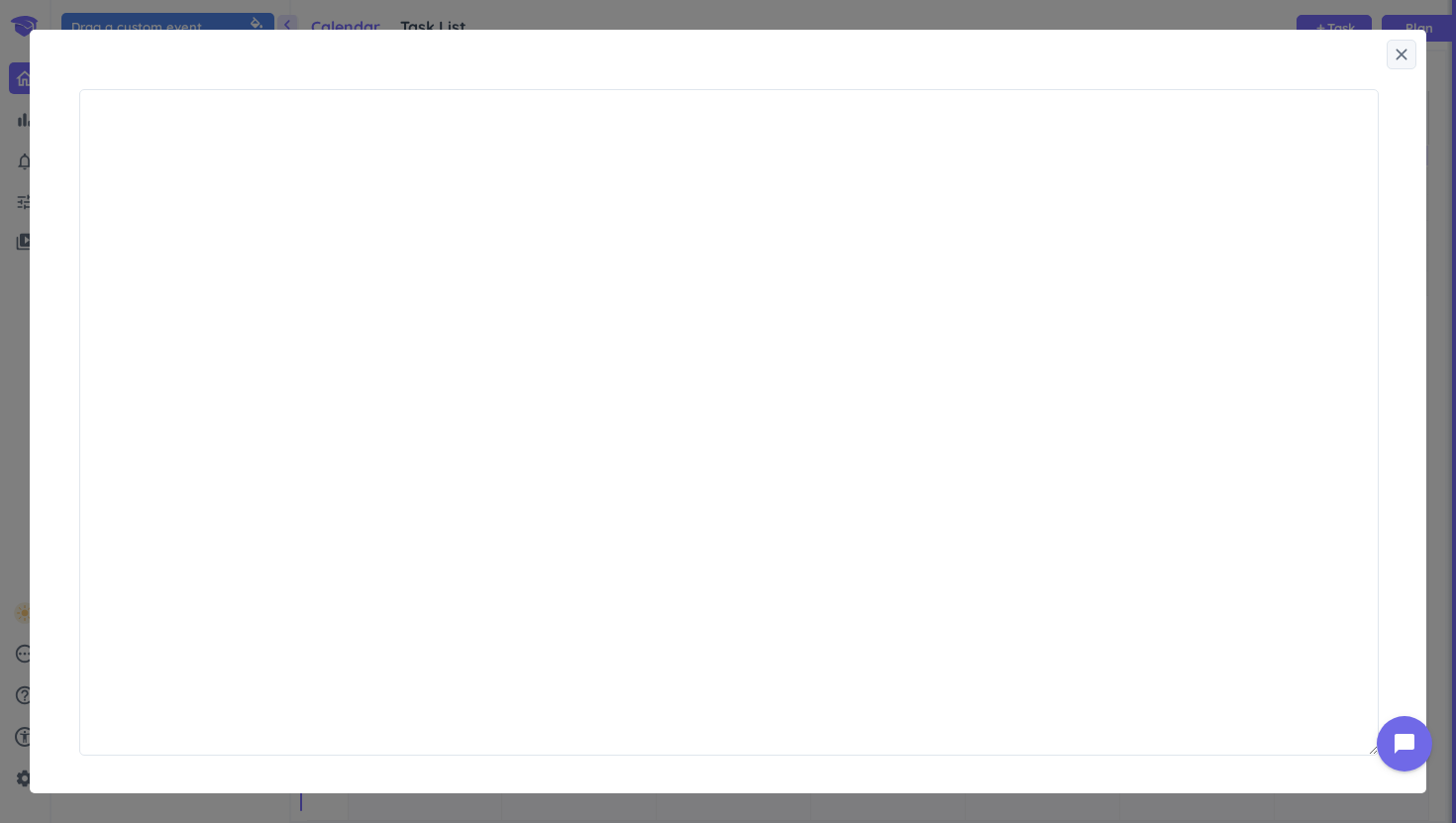 scroll, scrollTop: 1, scrollLeft: 1, axis: both 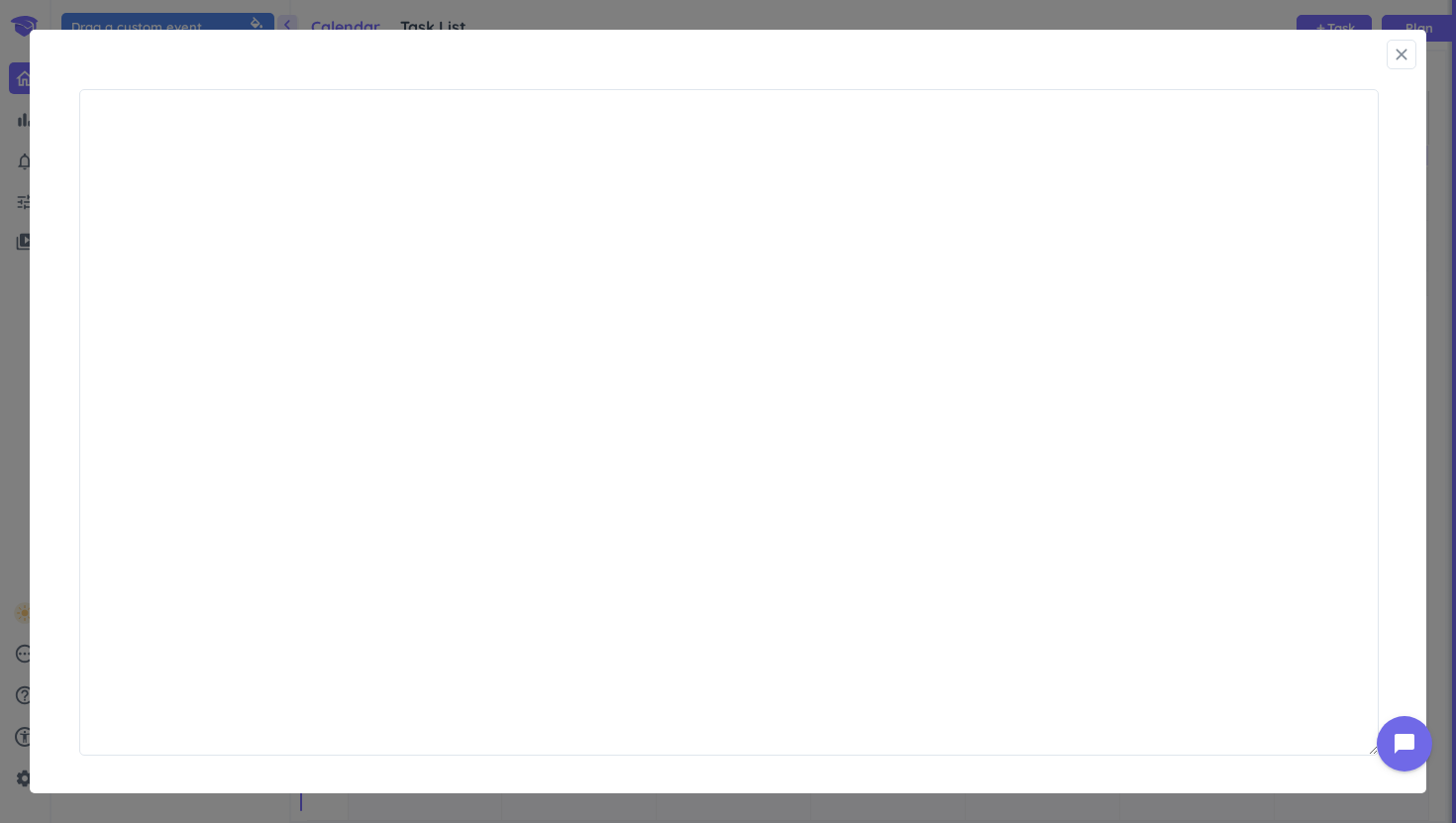 click on "close" at bounding box center (1402, 54) 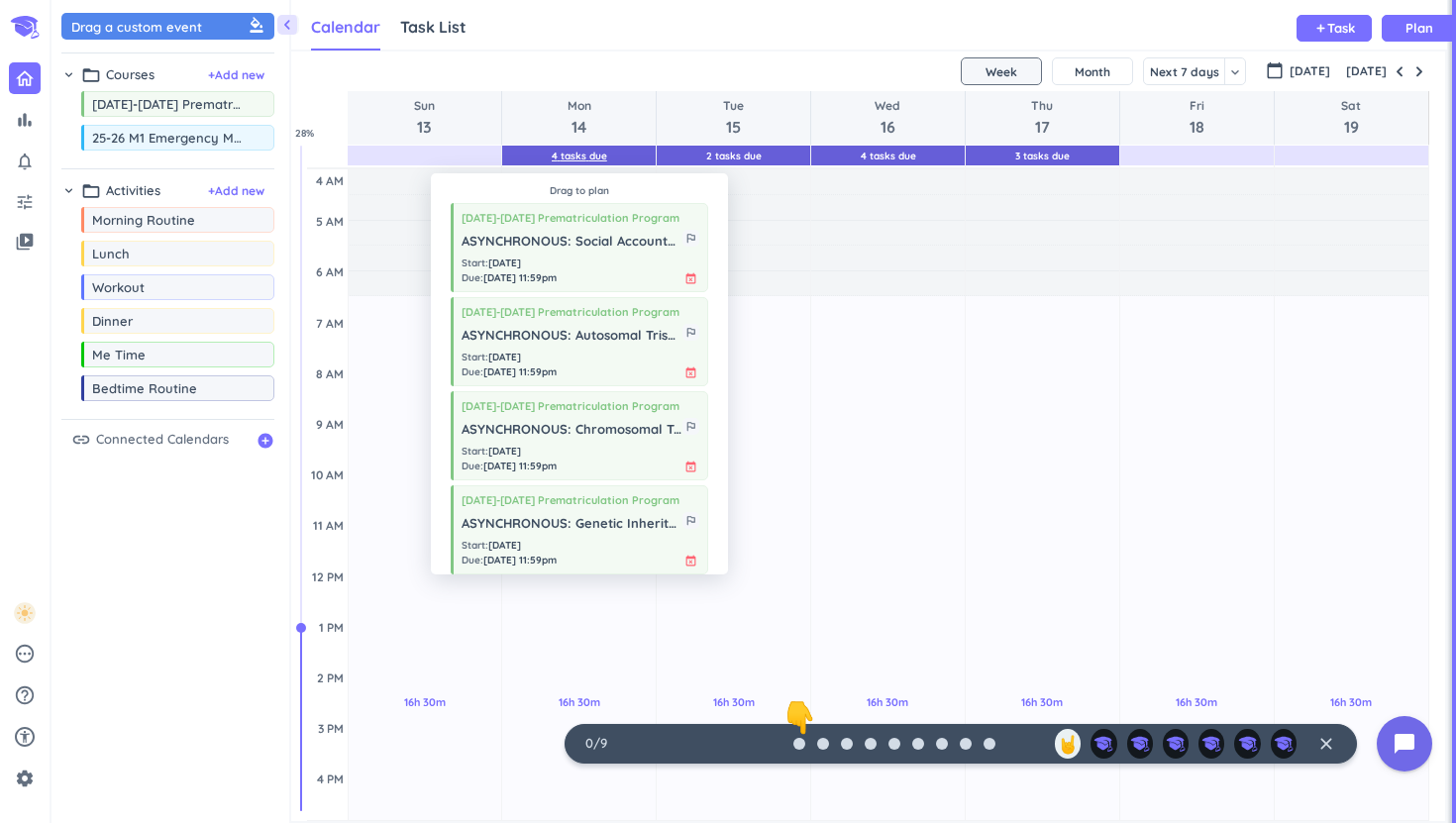 click on "4   Tasks   Due" at bounding box center (578, 155) 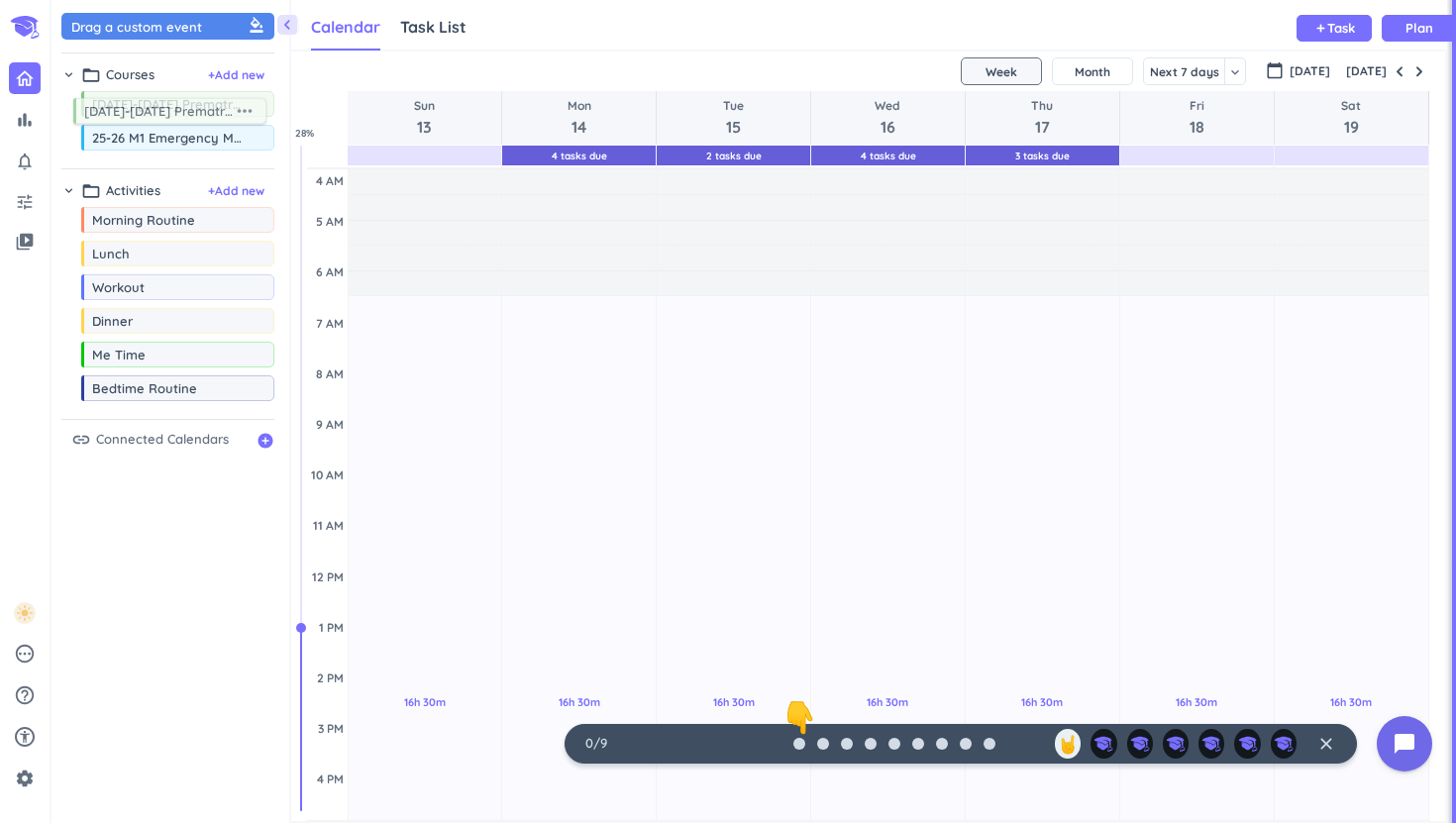 click on "bar_chart notifications_none tune video_library pending help_outline settings 0 / 9 👇 🤘 close 👋 chevron_left Drag a custom event format_color_fill chevron_right folder_open Courses   +  Add new drag_indicator [DATE]-[DATE] Prematriculation Program more_horiz drag_indicator 25-26 M1 Emergency Medical Technician (EMT) more_horiz chevron_right folder_open Activities   +  Add new drag_indicator Morning Routine more_horiz drag_indicator Lunch more_horiz drag_indicator Workout more_horiz drag_indicator Dinner more_horiz drag_indicator Me Time more_horiz drag_indicator Bedtime Routine more_horiz link Connected Calendars add_circle Calendar Task List Calendar keyboard_arrow_down add Task Plan 4   Tasks   Due 2   Tasks   Due 4   Tasks   Due 3   Tasks   Due SHOVEL [DATE] - [DATE] Week Month Next 7 days keyboard_arrow_down Week keyboard_arrow_down calendar_today [DATE] [DATE] Sun 13 Mon 14 Tue 15 Wed 16 Thu 17 Fri 18 Sat 19 4 AM 5 AM 6 AM 7 AM 8 AM 9 AM 10 AM 11 AM 12 PM 1 PM 2 PM 3 PM 4 PM 5 PM 6 PM 7 PM 4" at bounding box center [728, 411] 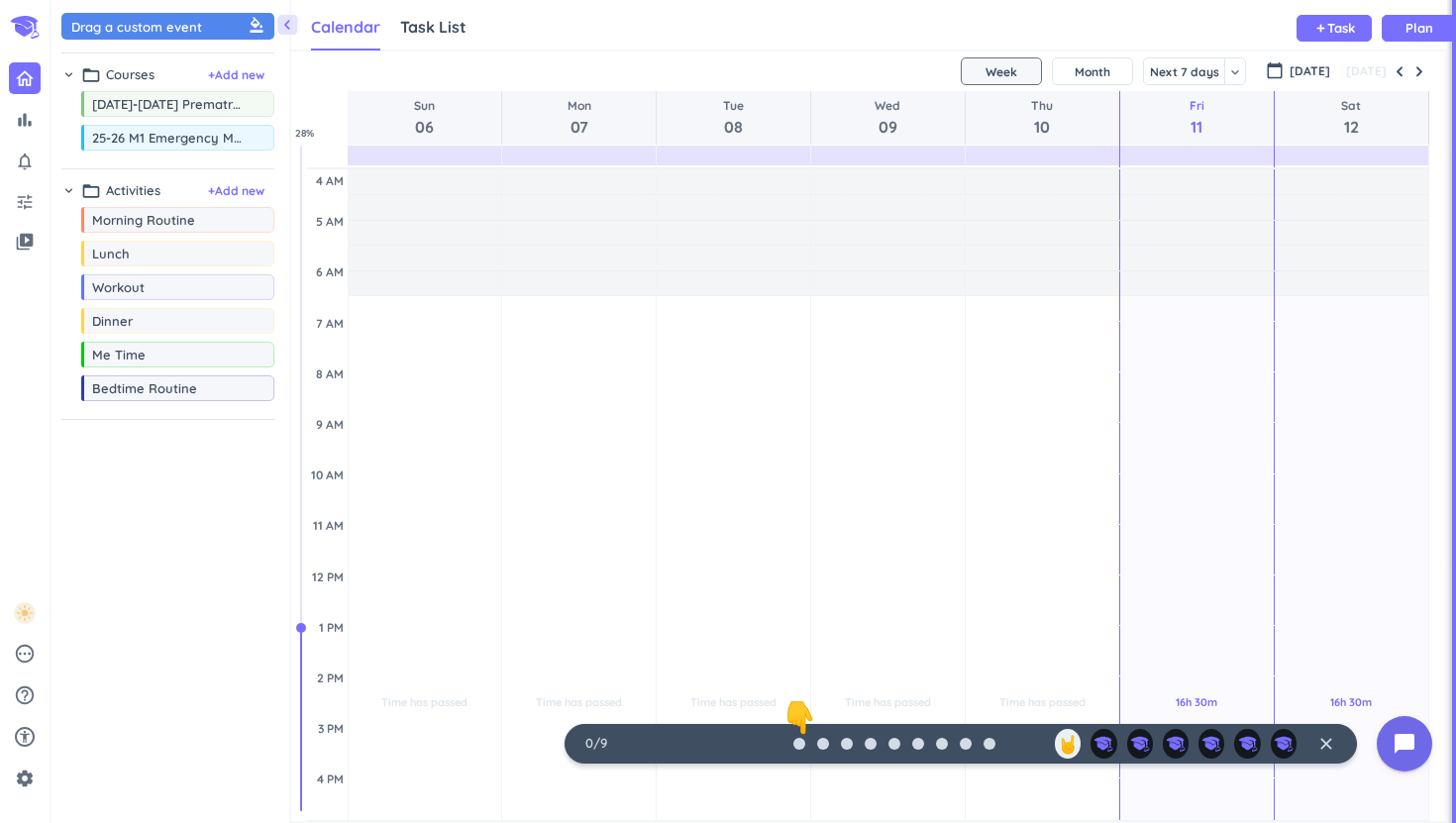 scroll, scrollTop: 1, scrollLeft: 1, axis: both 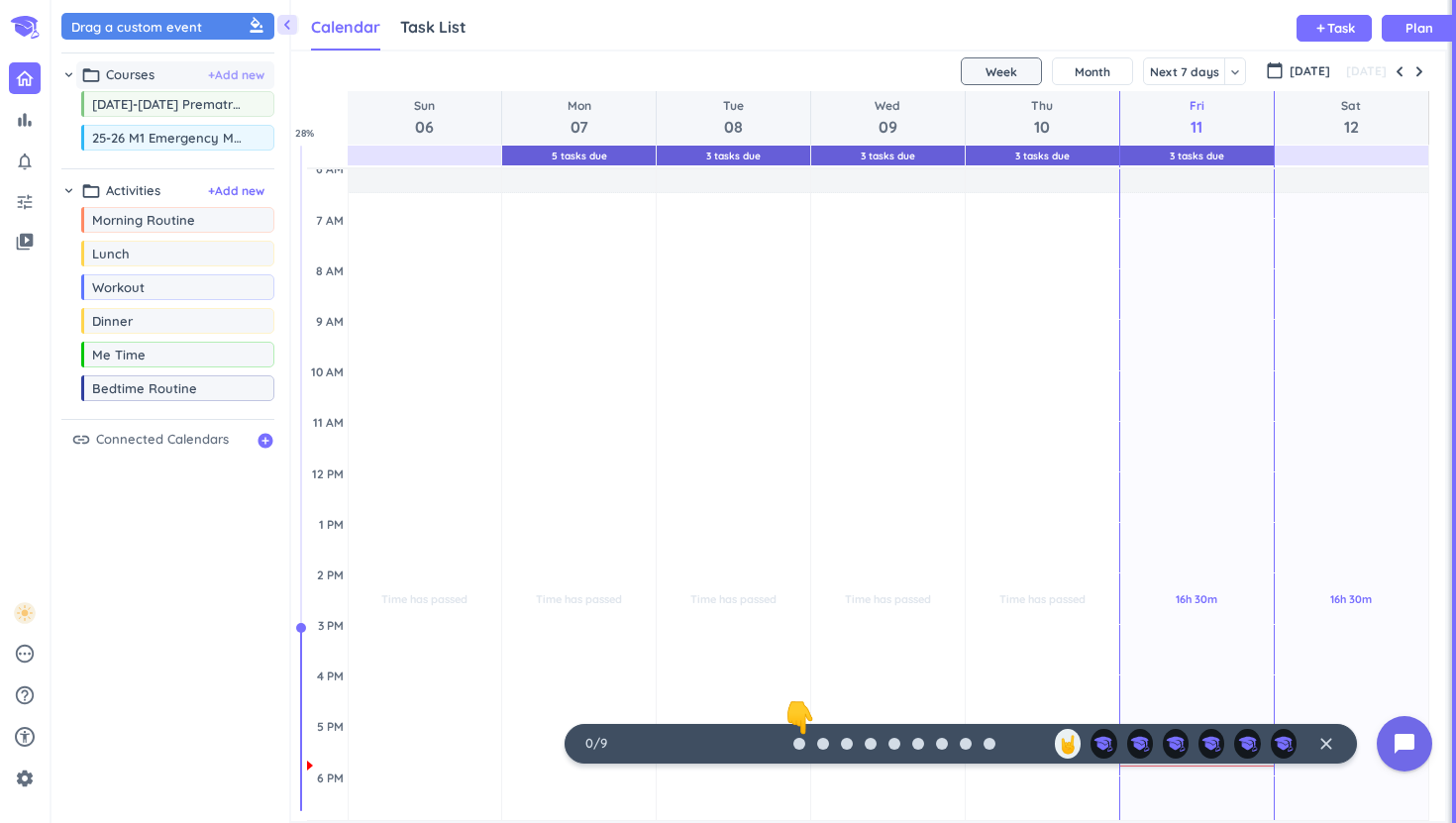 click on "+  Add new" at bounding box center (236, 75) 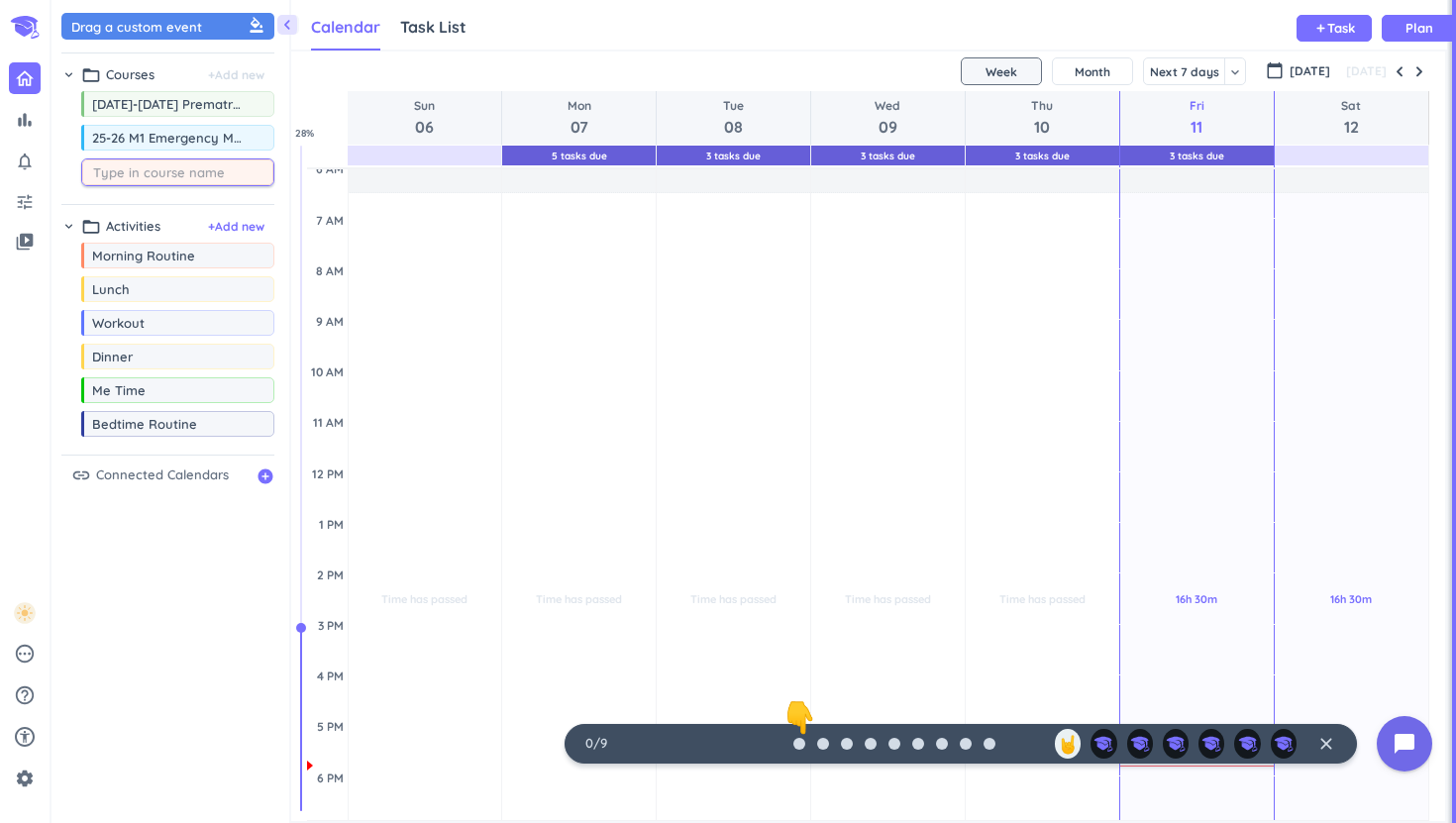 type on "j" 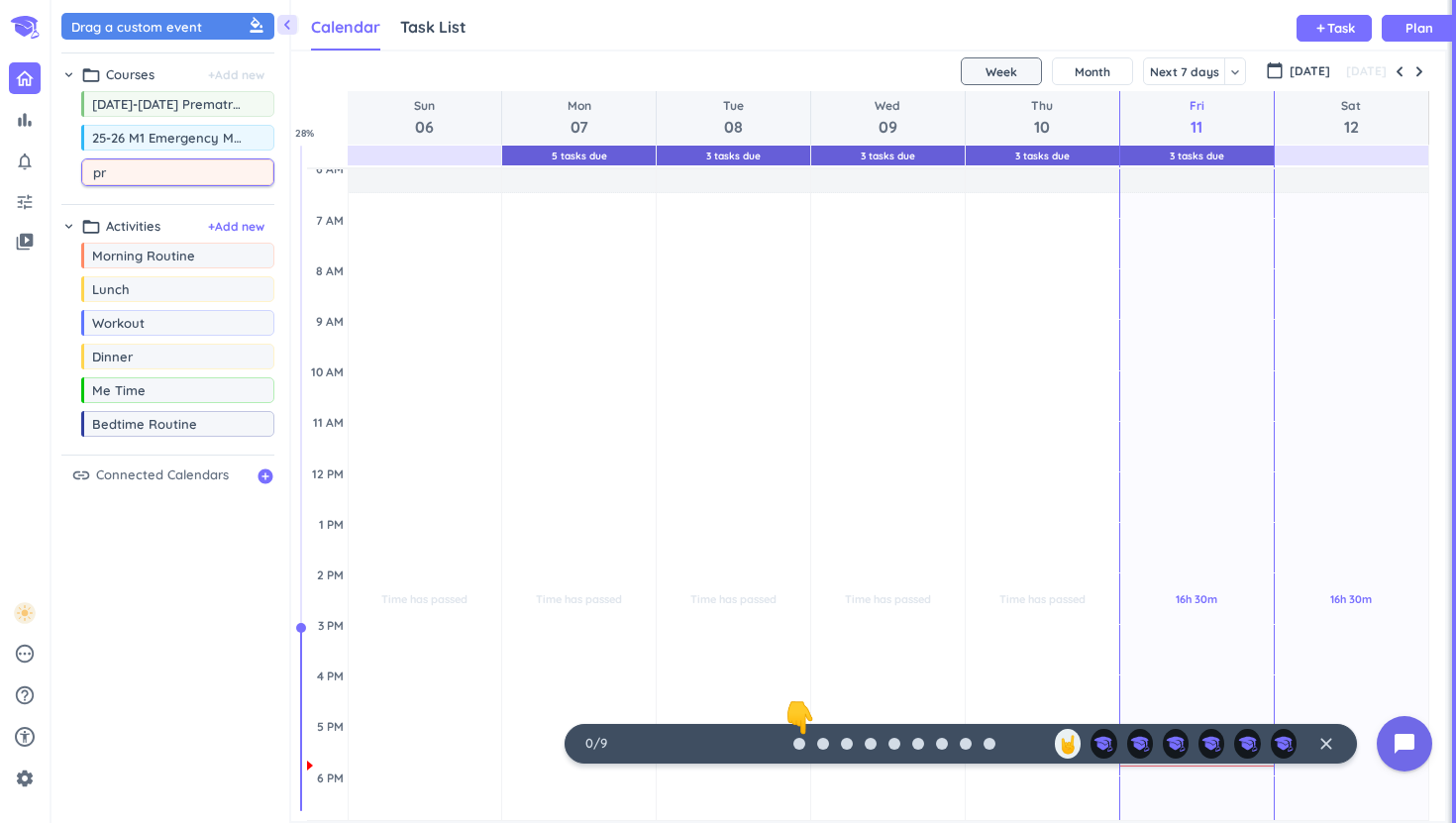type on "p" 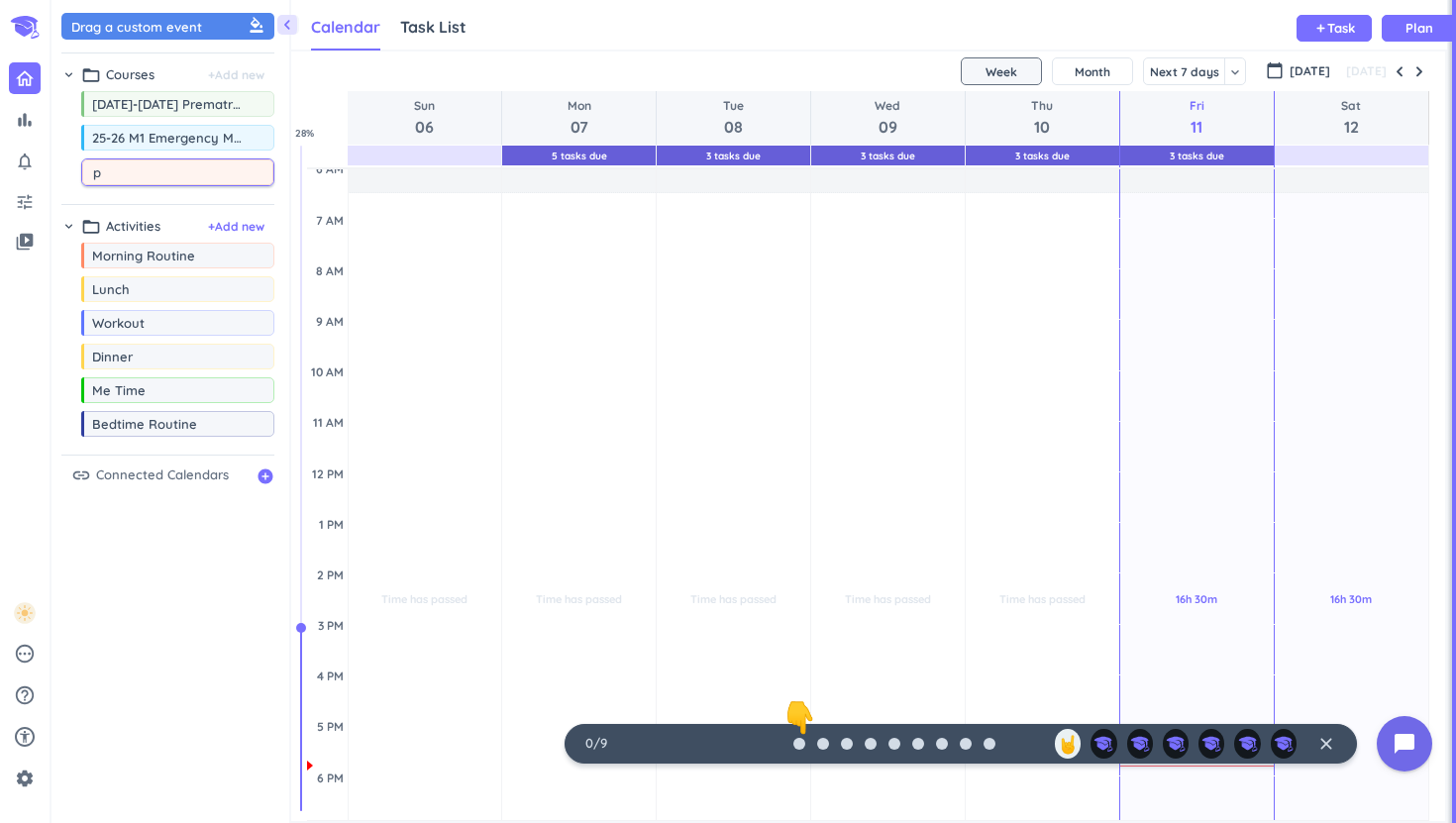 type 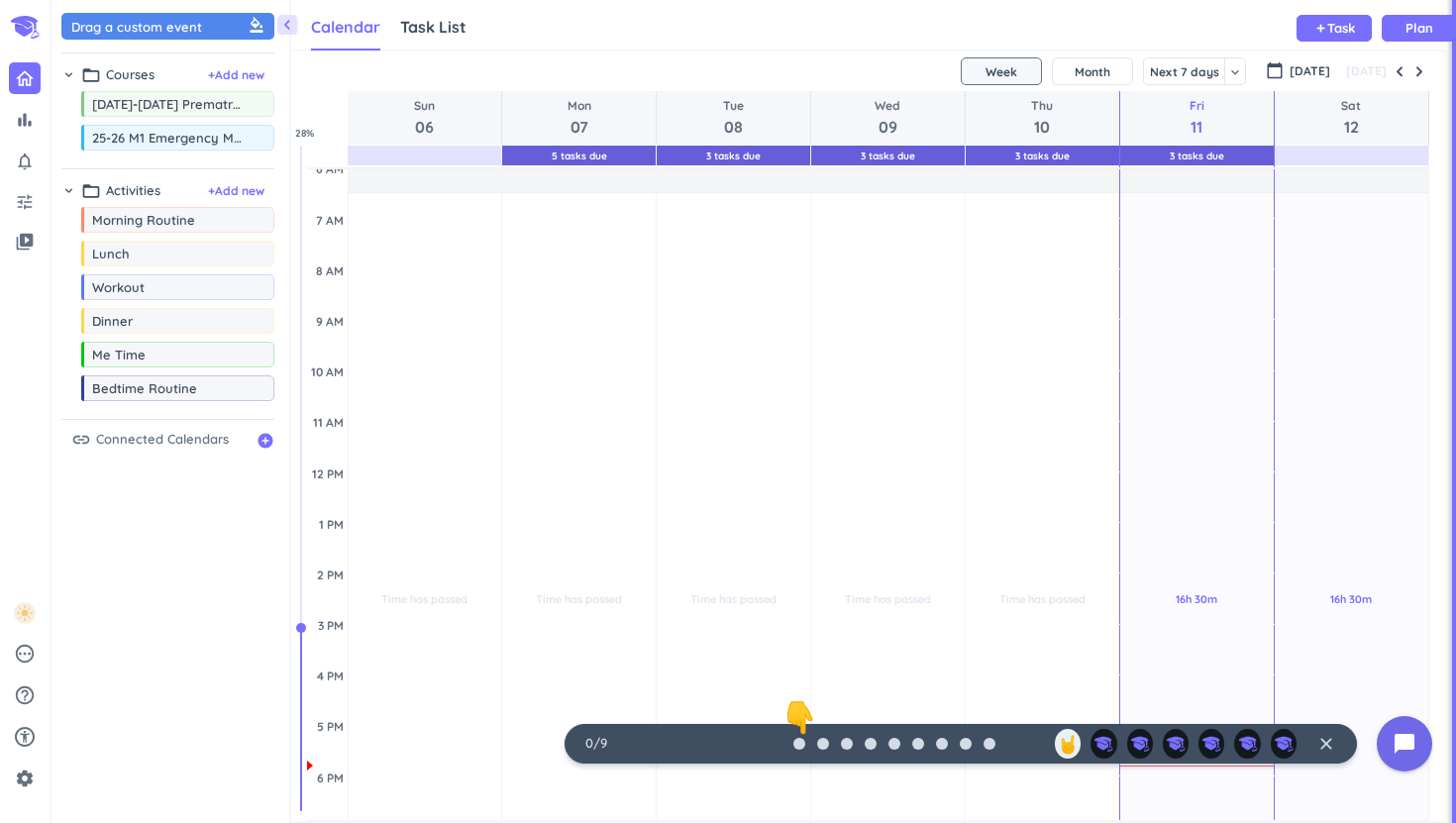 click on "Calendar Task List Calendar keyboard_arrow_down add Task Plan" at bounding box center [869, 25] 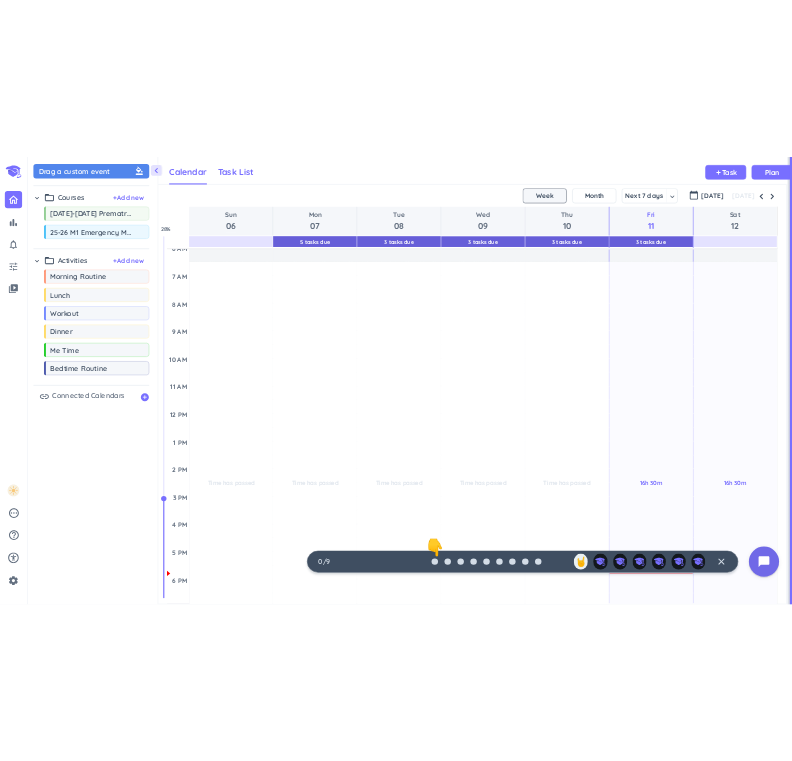 scroll, scrollTop: 707, scrollLeft: 487, axis: both 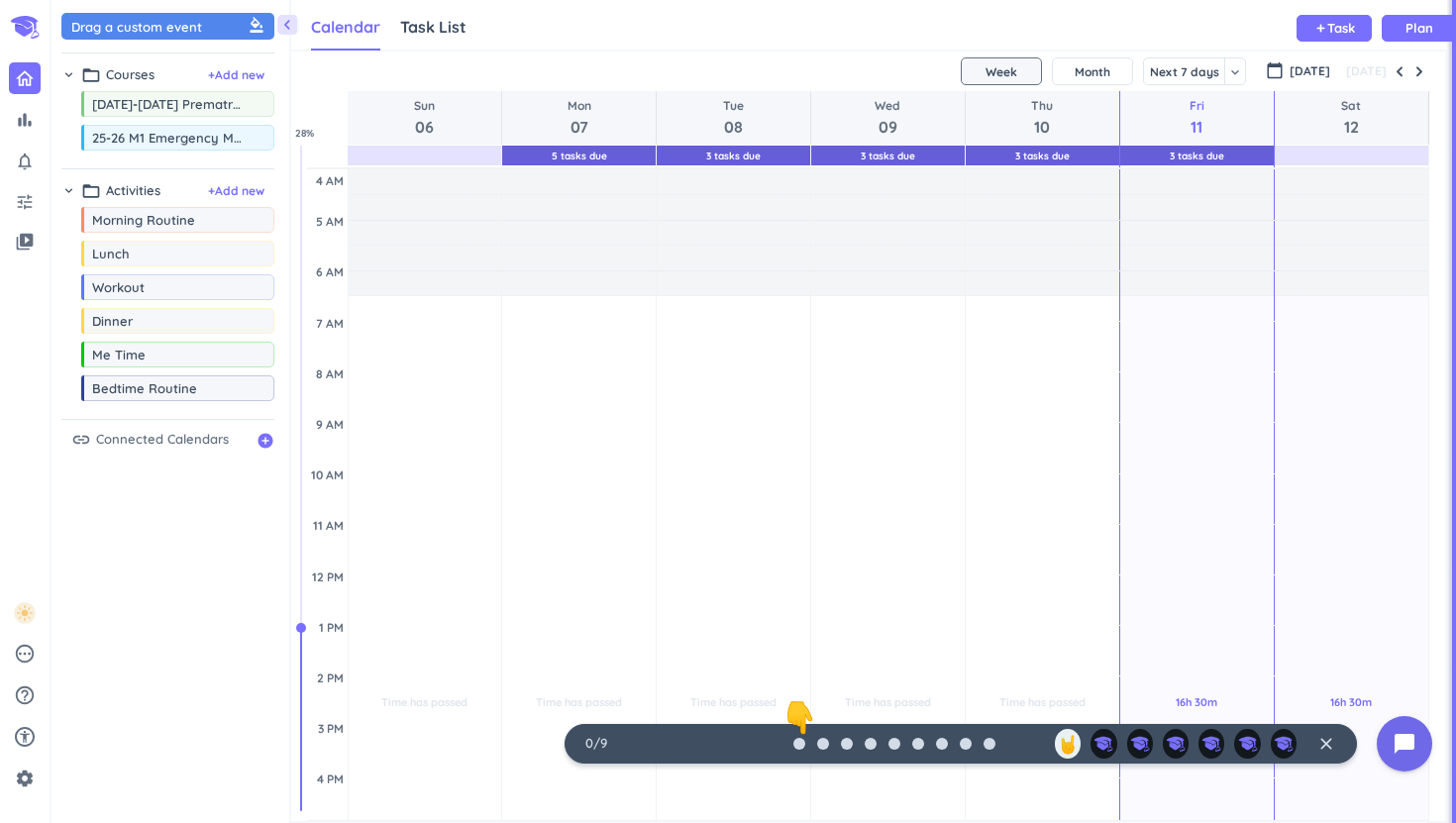 click on "close" at bounding box center [1326, 744] 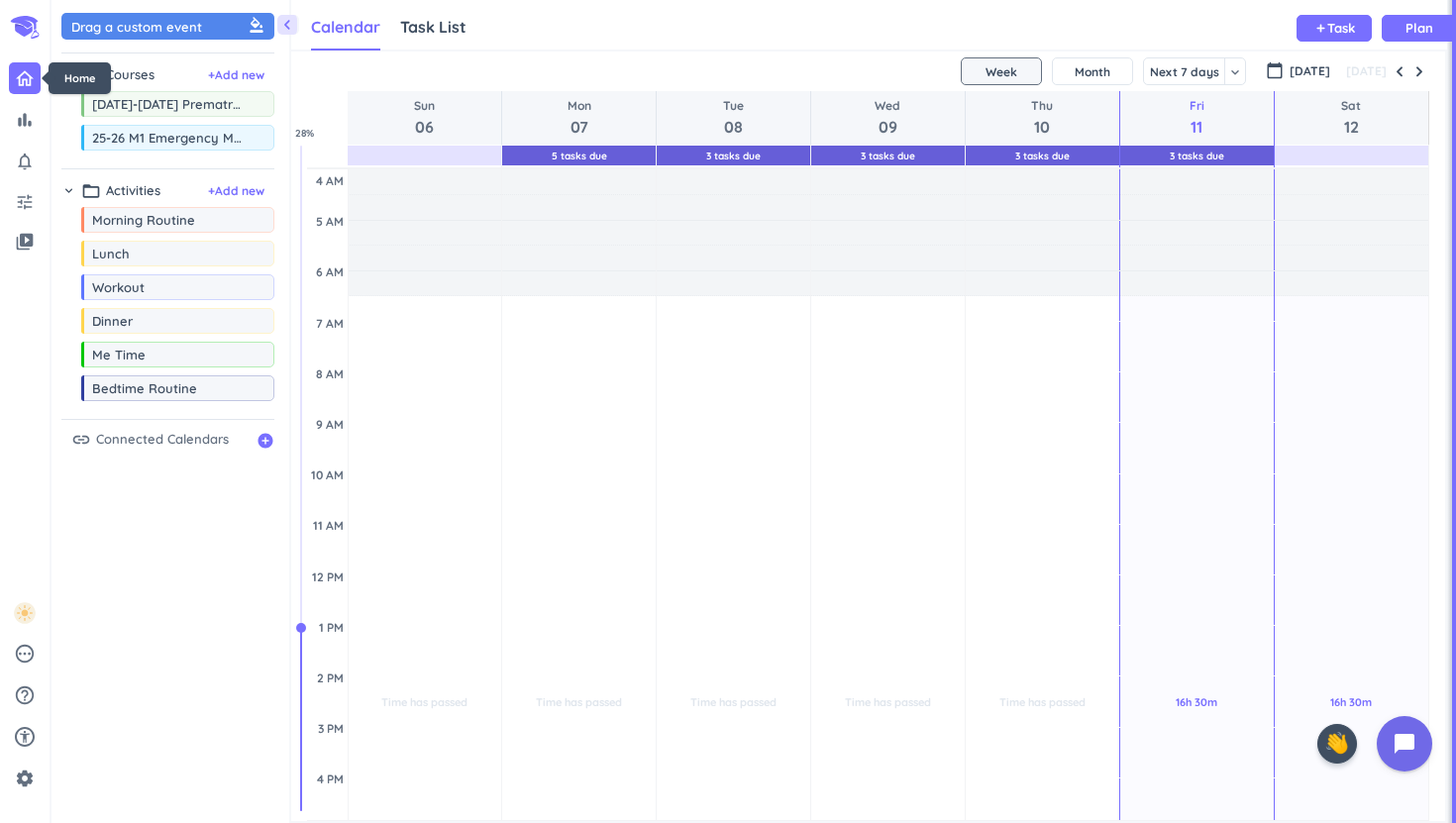 click at bounding box center [25, 78] 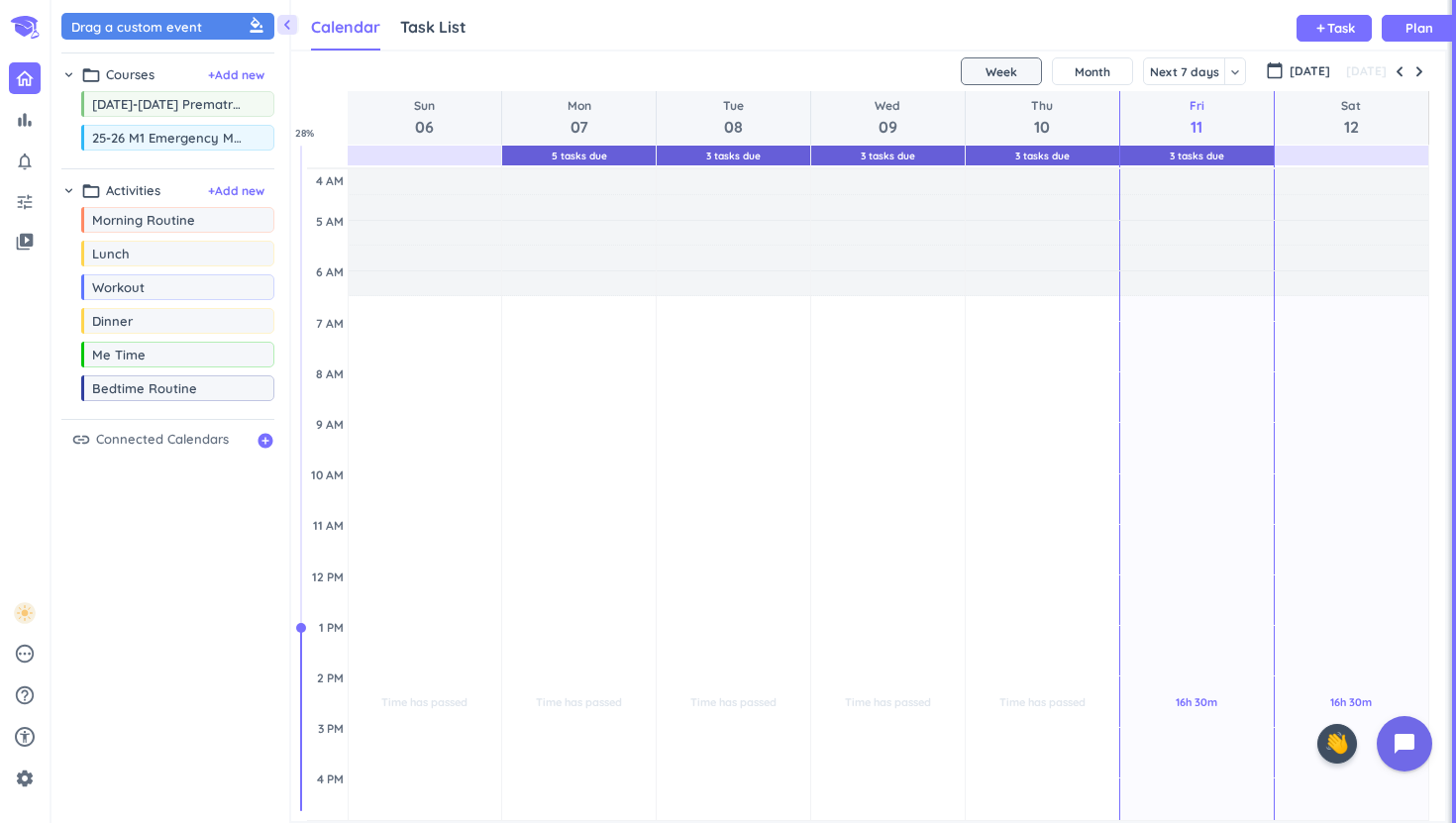 click 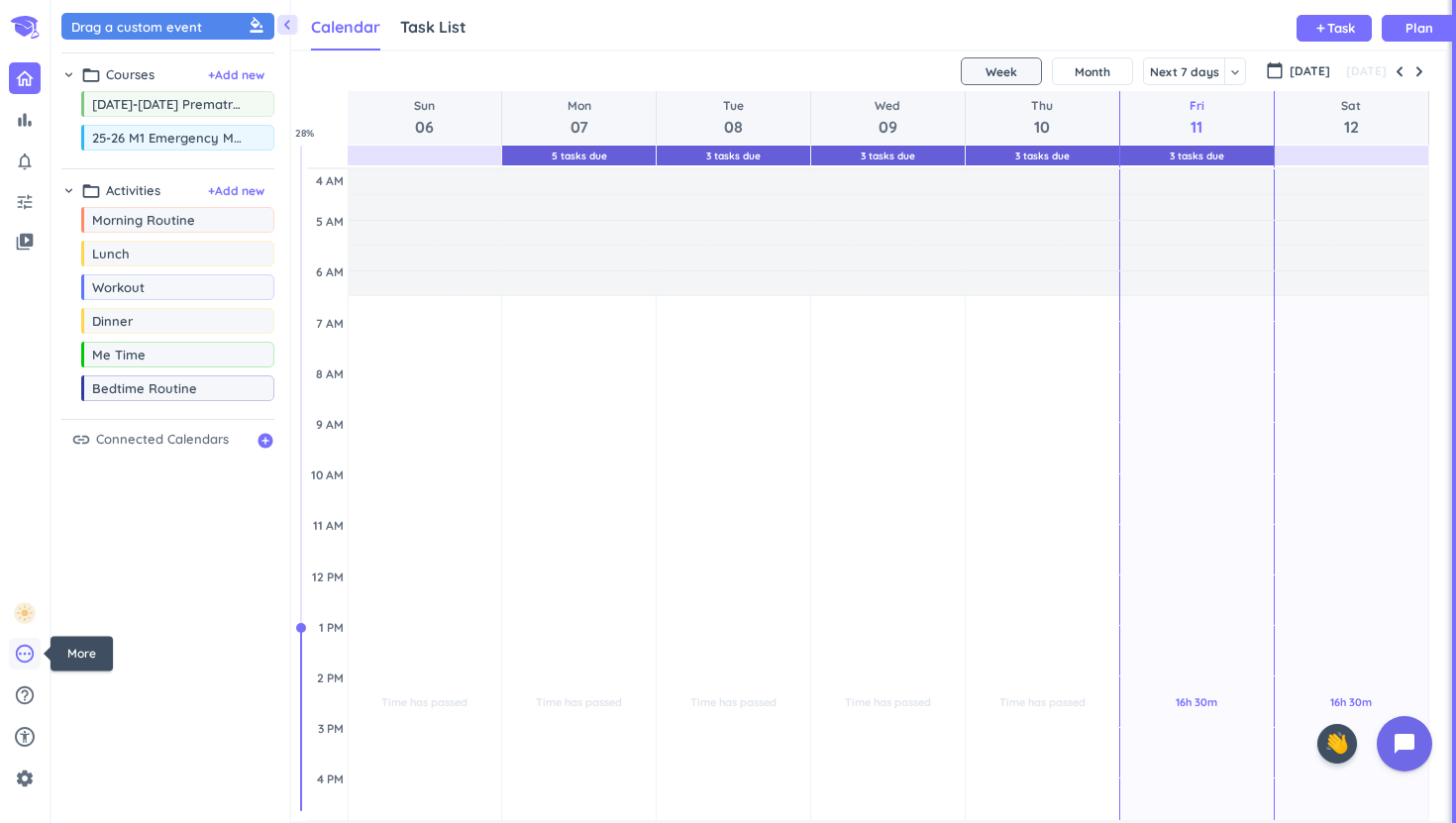 click on "pending" at bounding box center [25, 654] 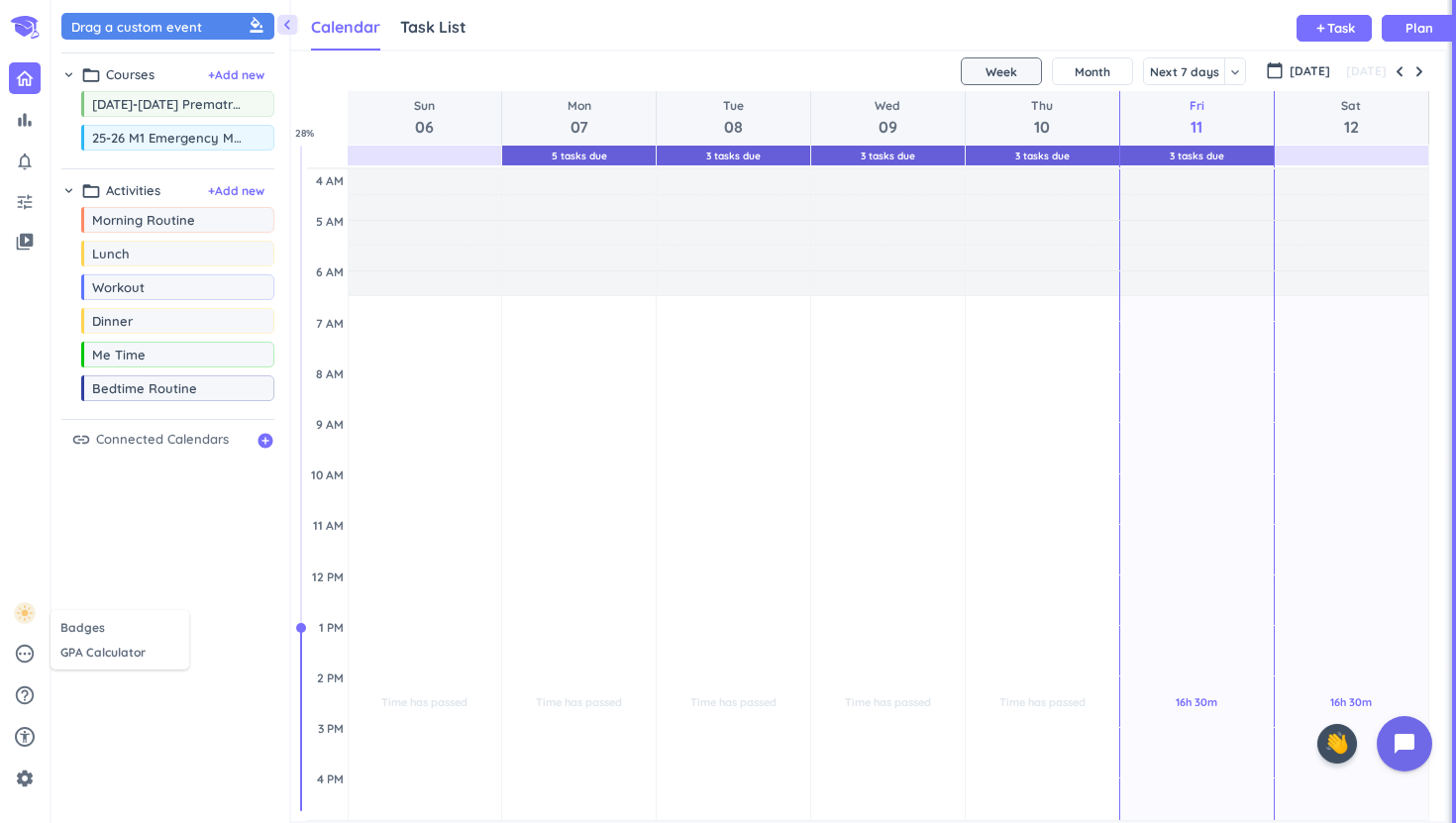 click at bounding box center [728, 411] 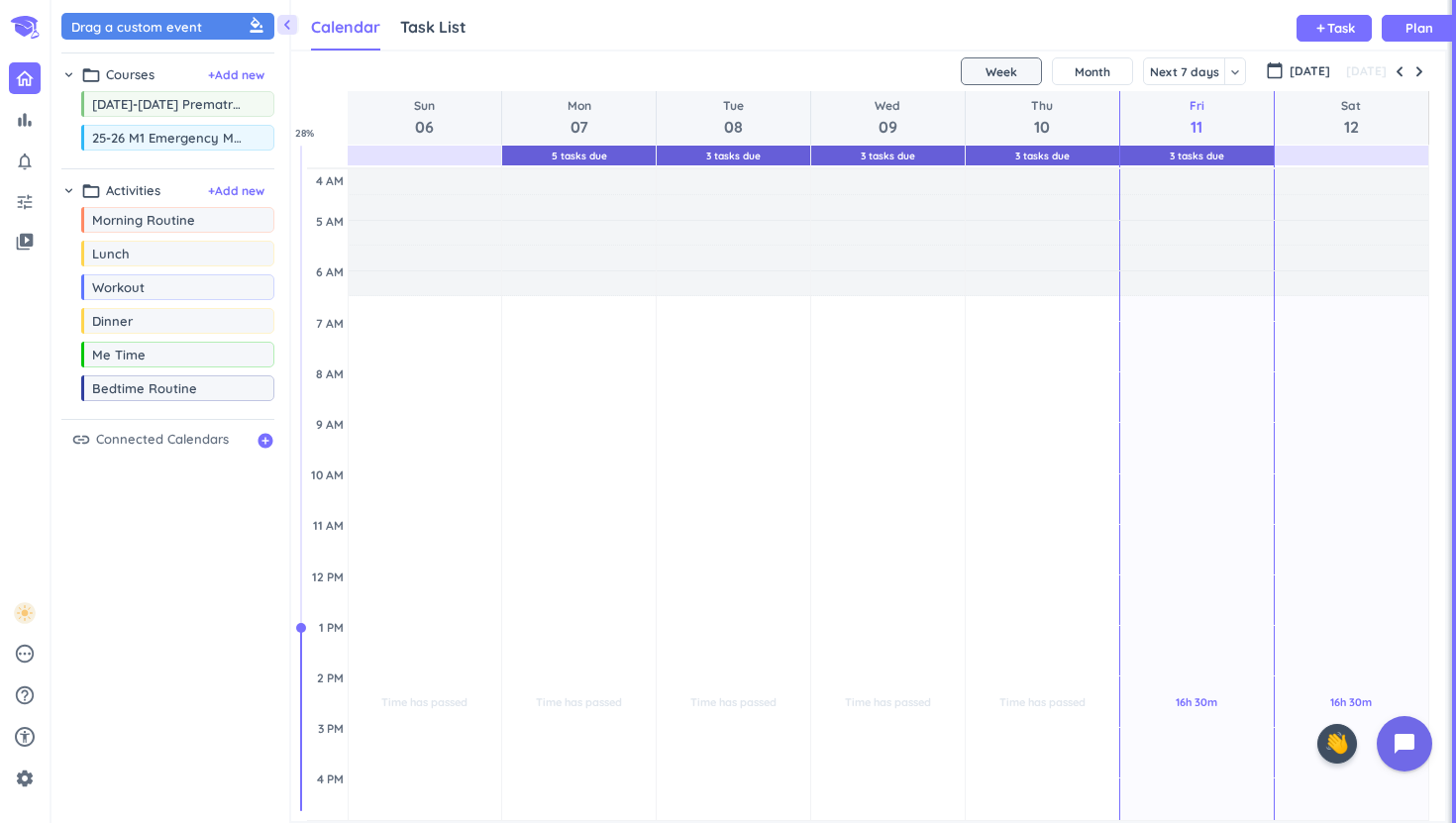 click 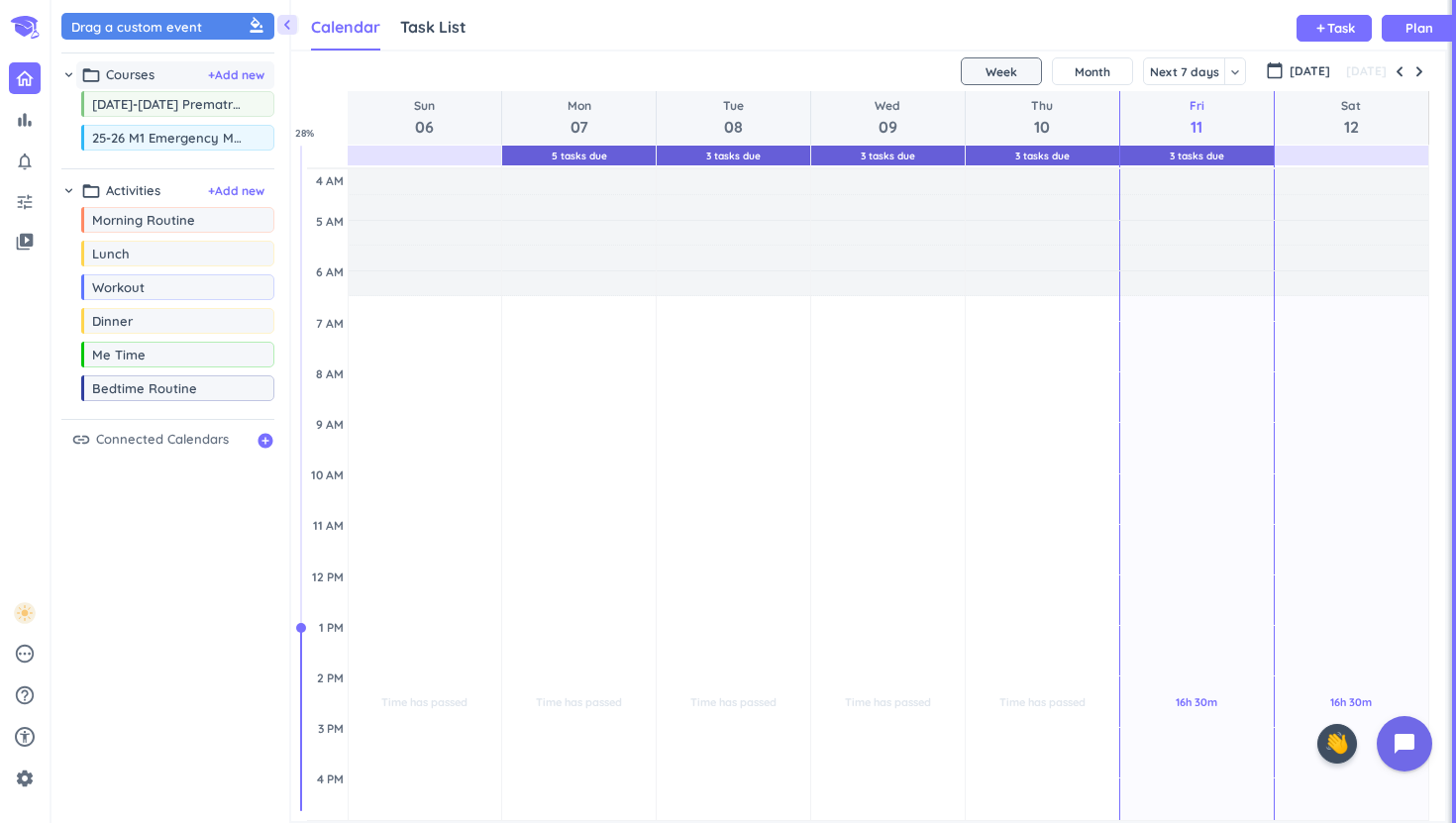 click on "folder_open Courses   +  Add new" at bounding box center [175, 75] 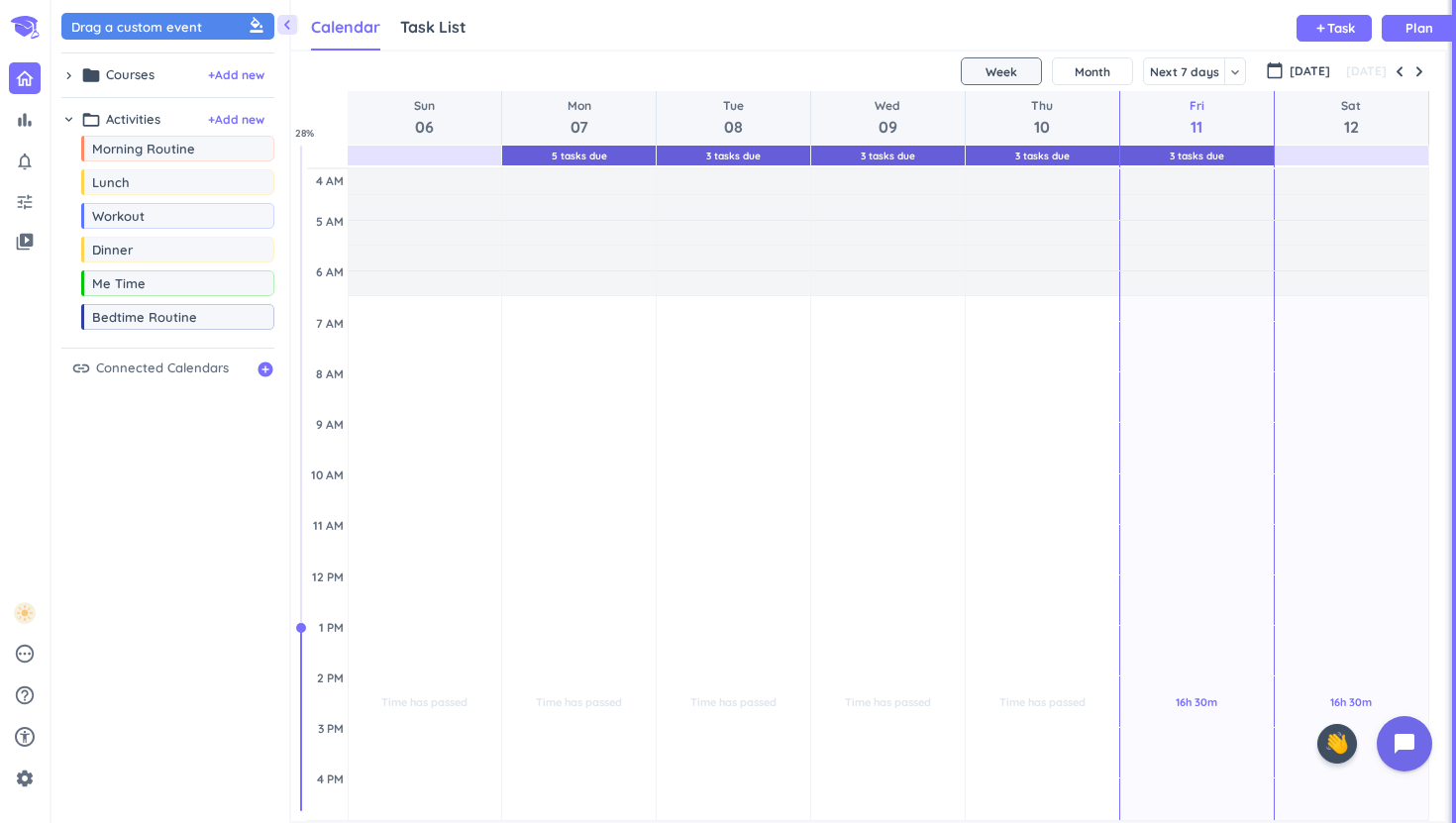 click on "chevron_right" at bounding box center [68, 75] 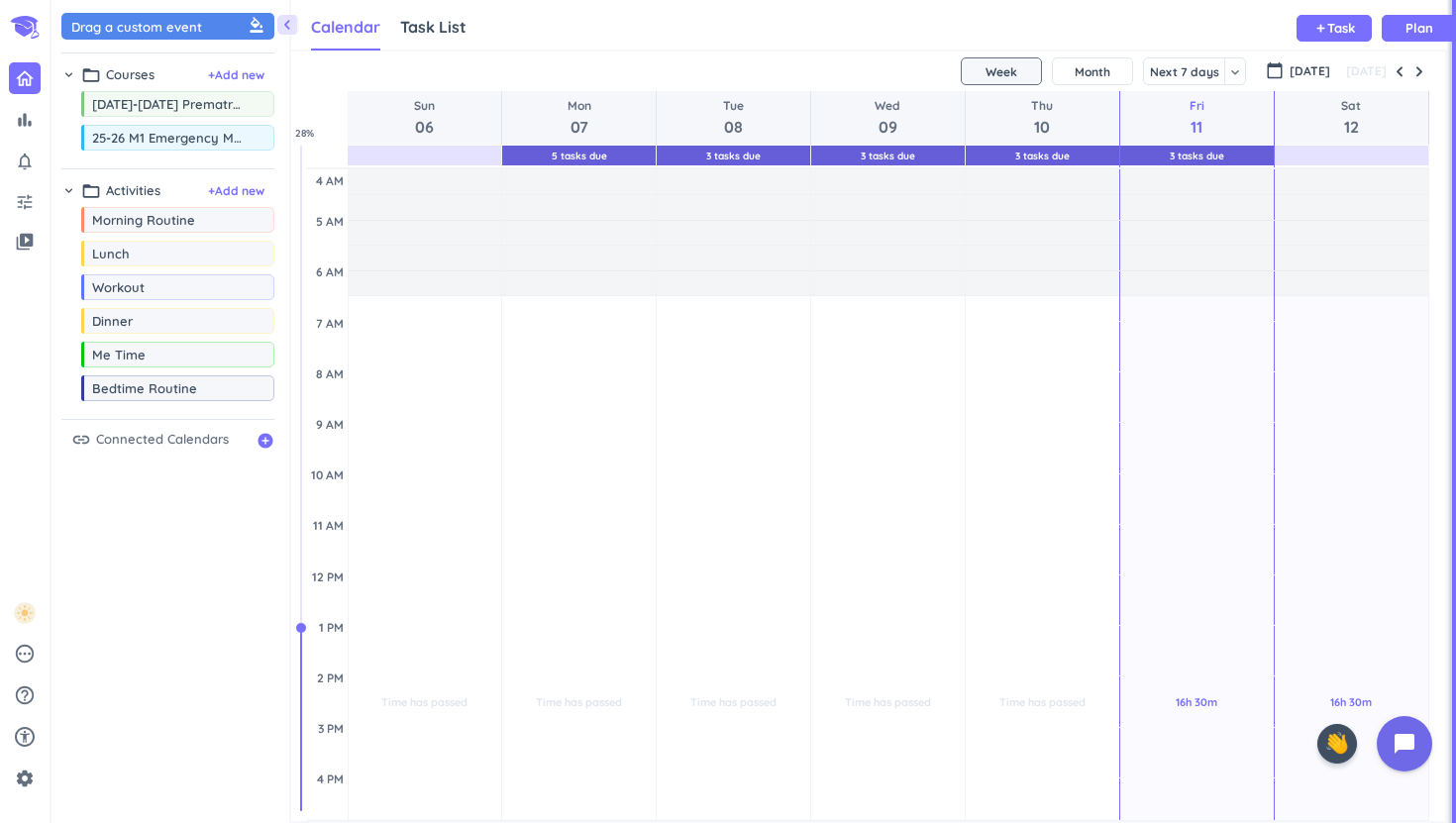 click on "chevron_left" at bounding box center [287, 25] 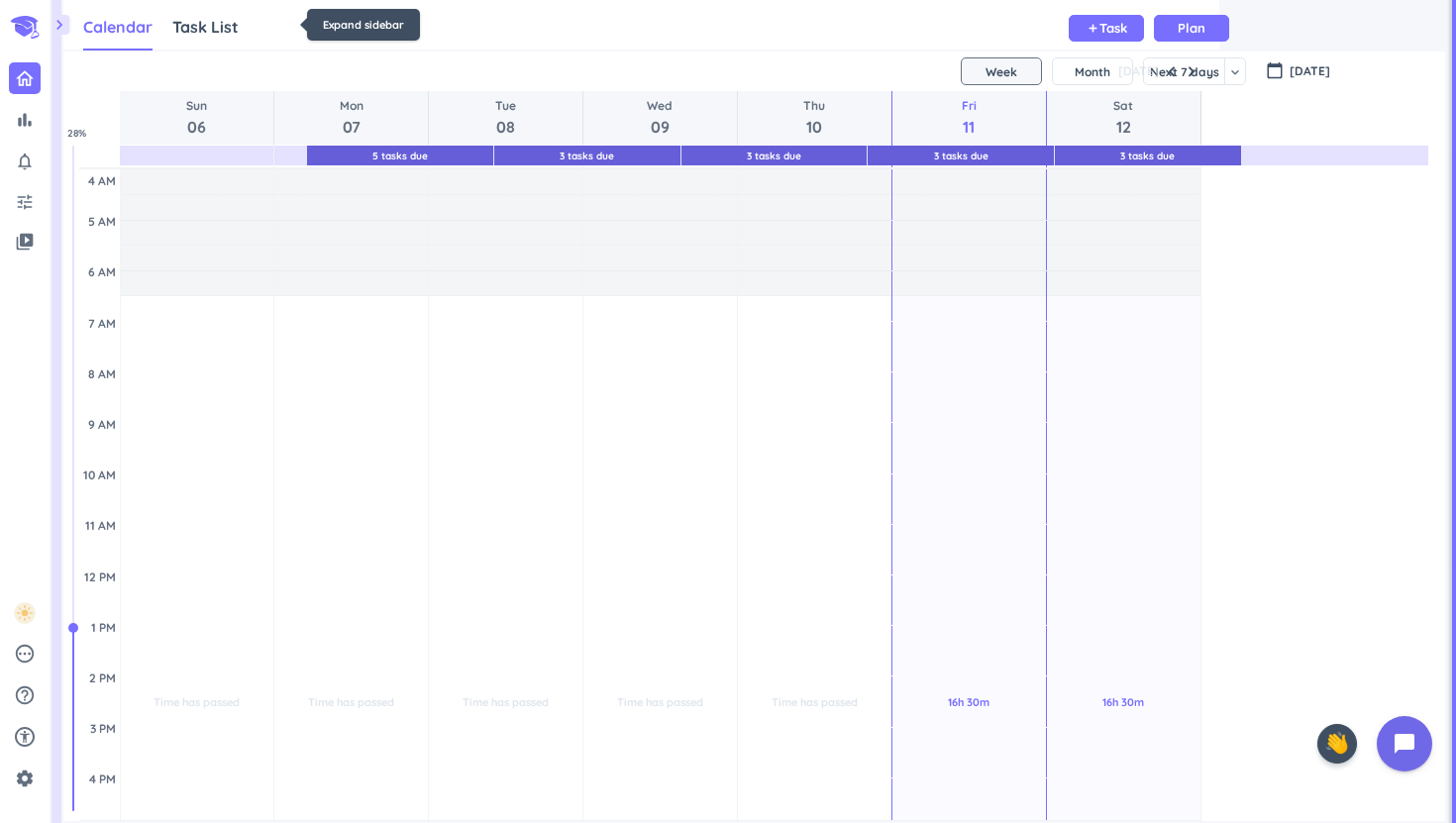 scroll, scrollTop: 1, scrollLeft: 0, axis: vertical 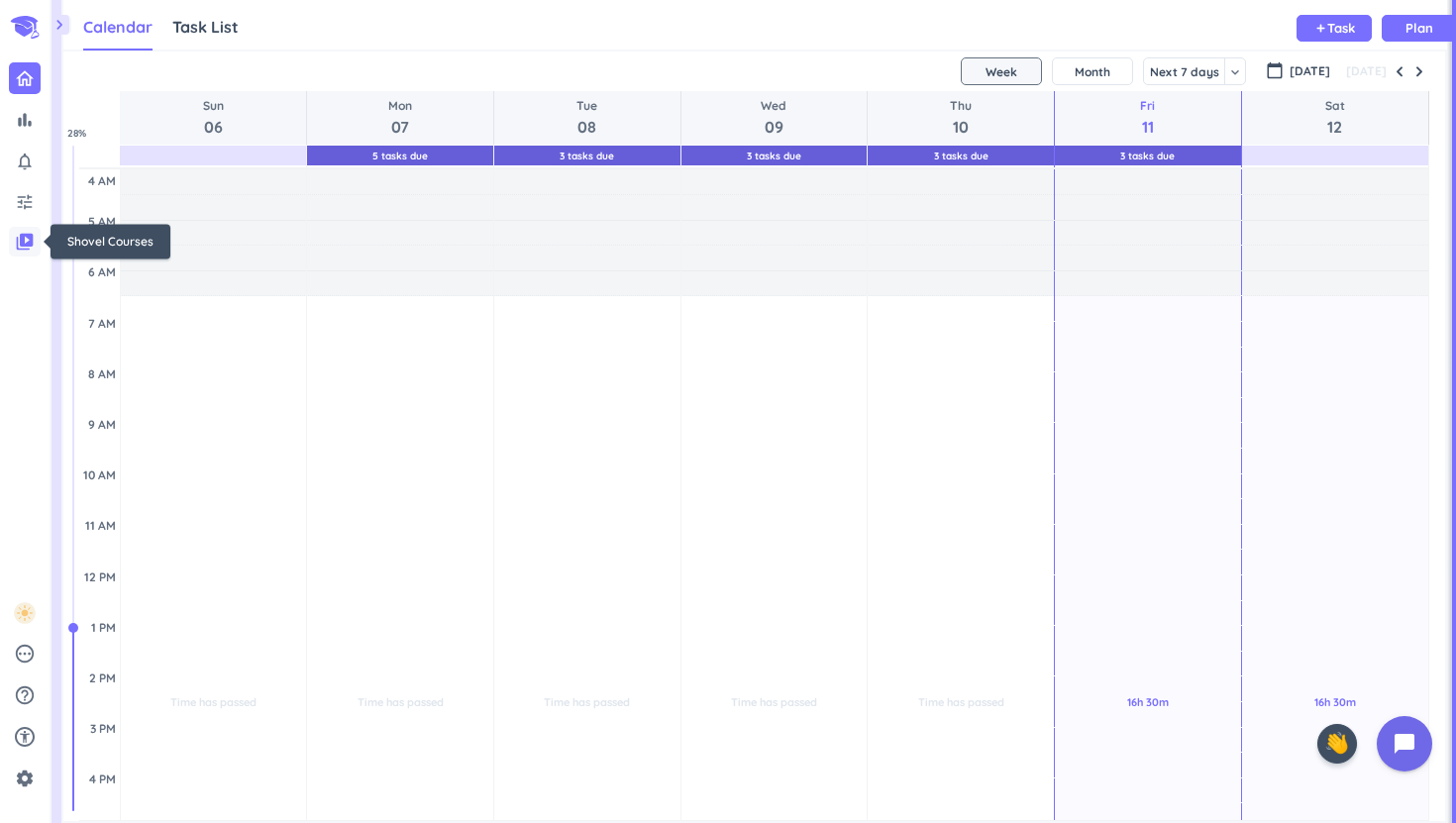 click on "video_library" at bounding box center [25, 242] 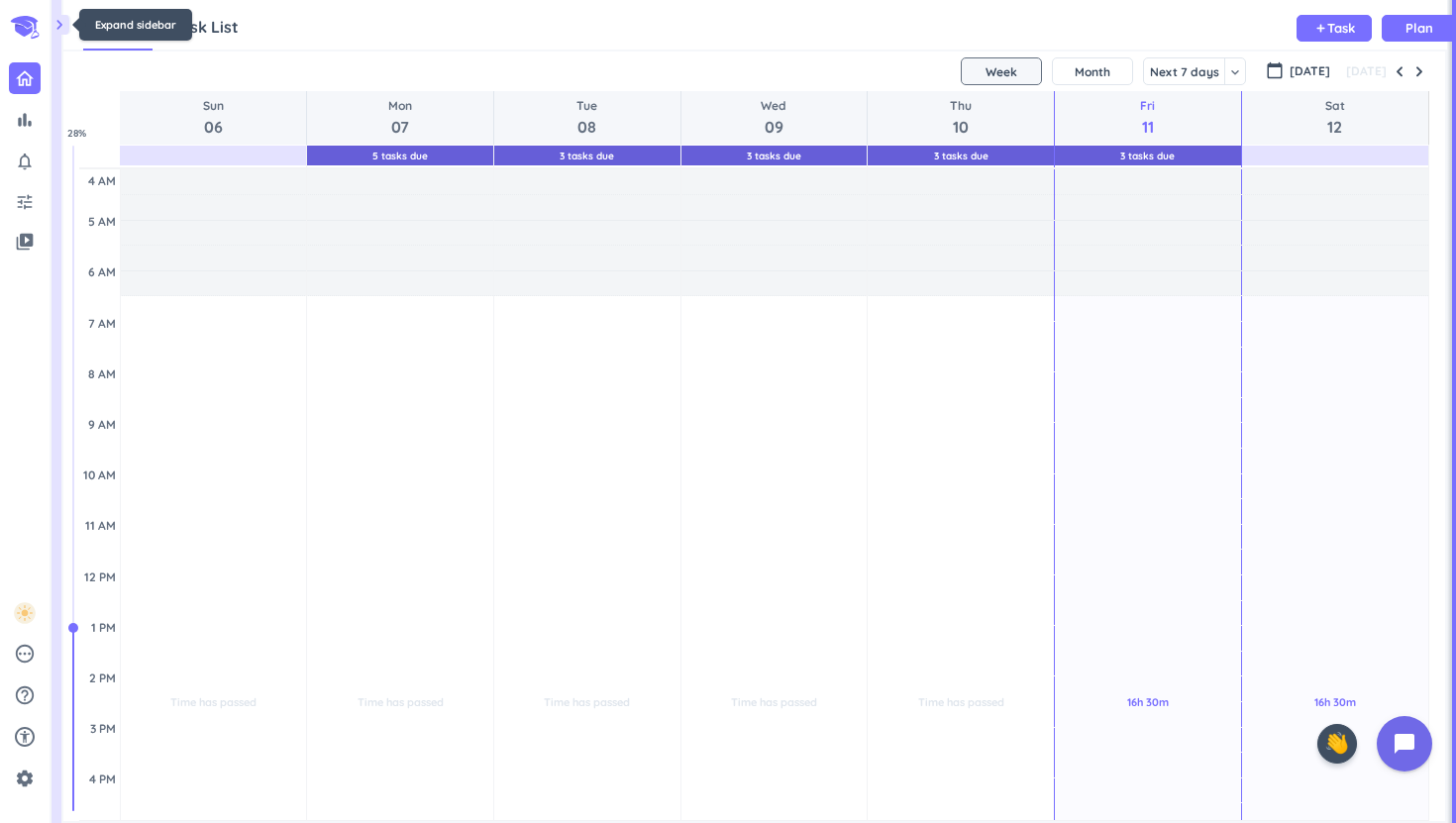 click on "chevron_right" at bounding box center (59, 25) 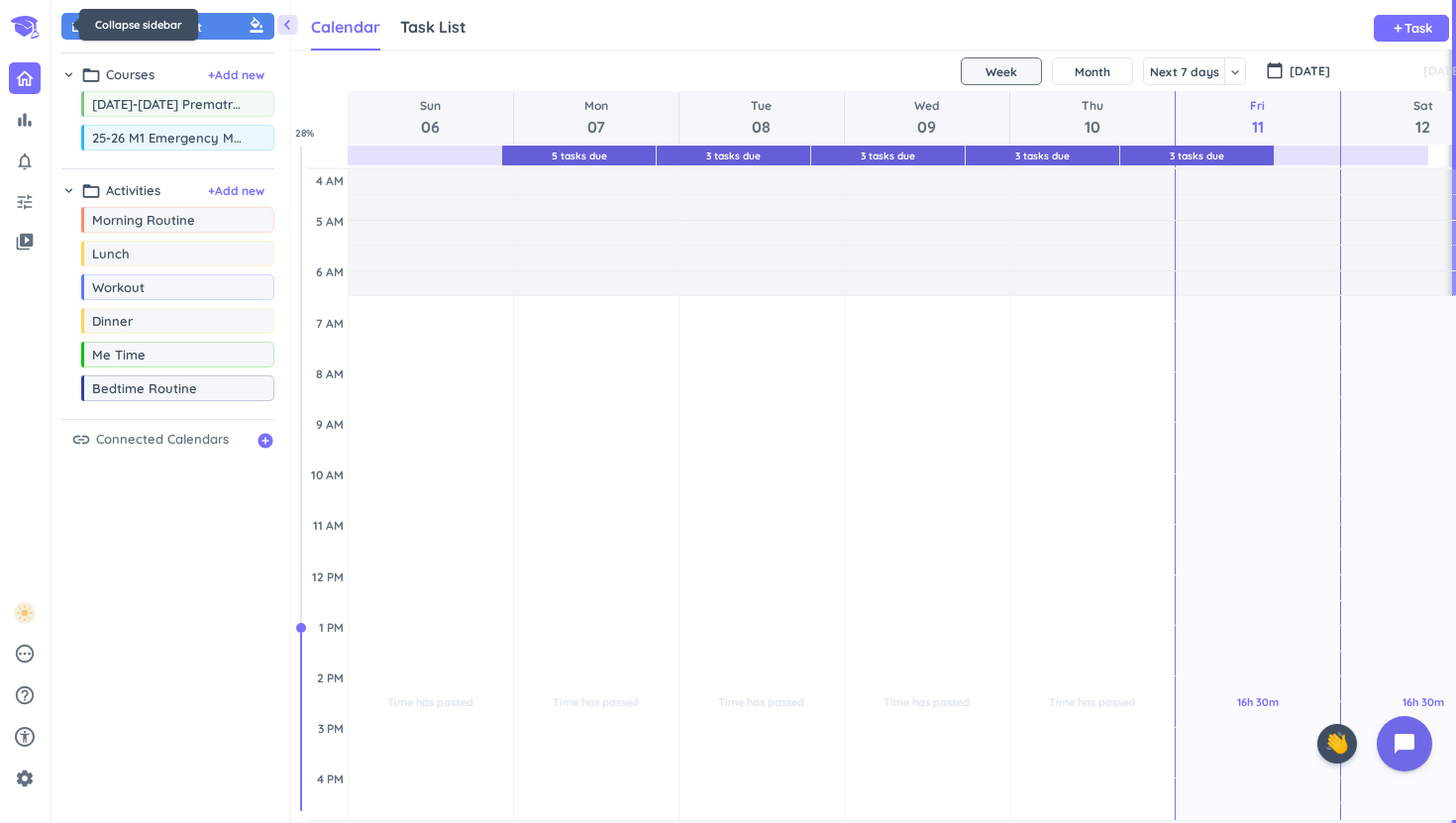 scroll, scrollTop: 50, scrollLeft: 1188, axis: both 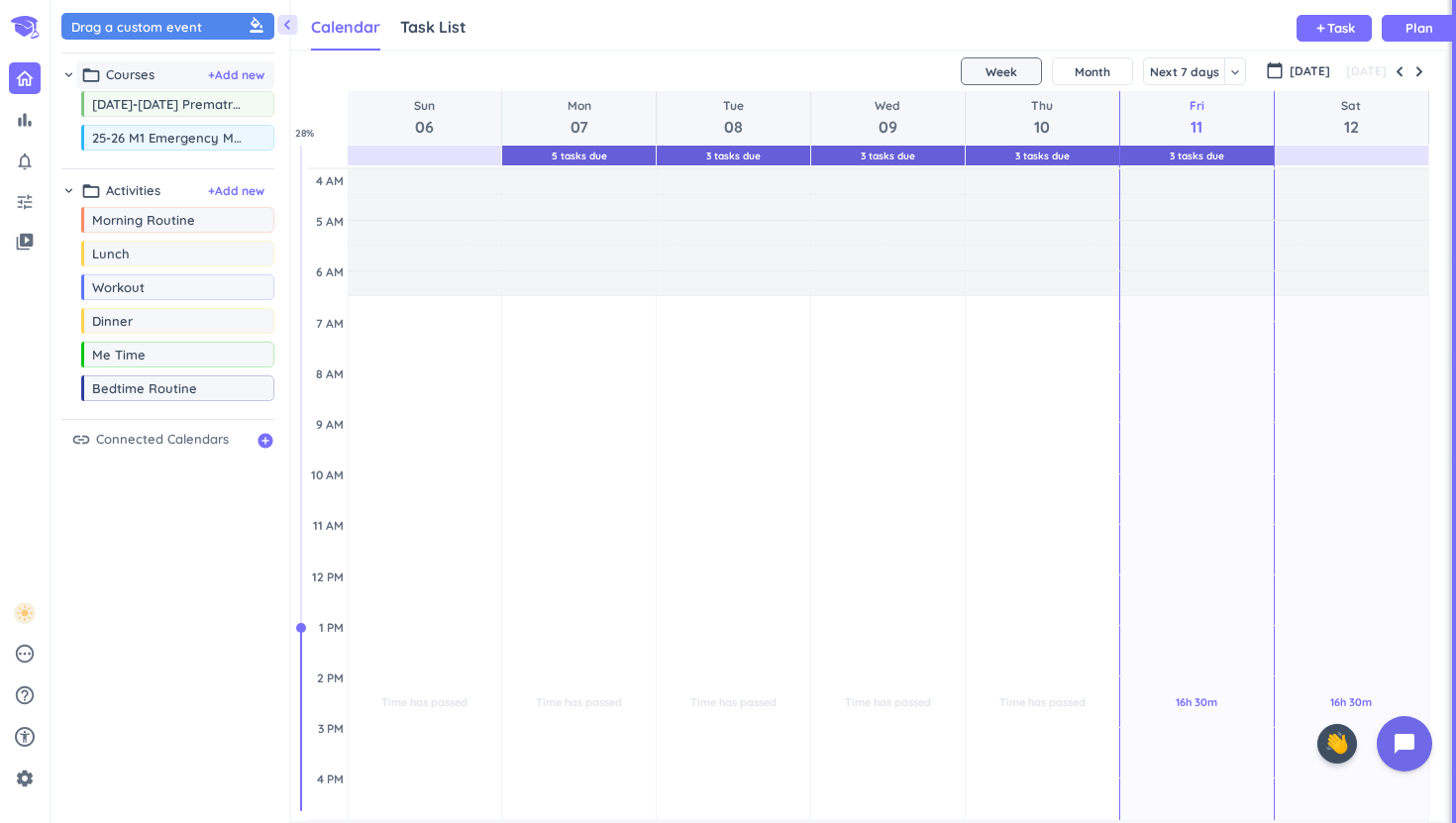 click on "Courses" at bounding box center (130, 75) 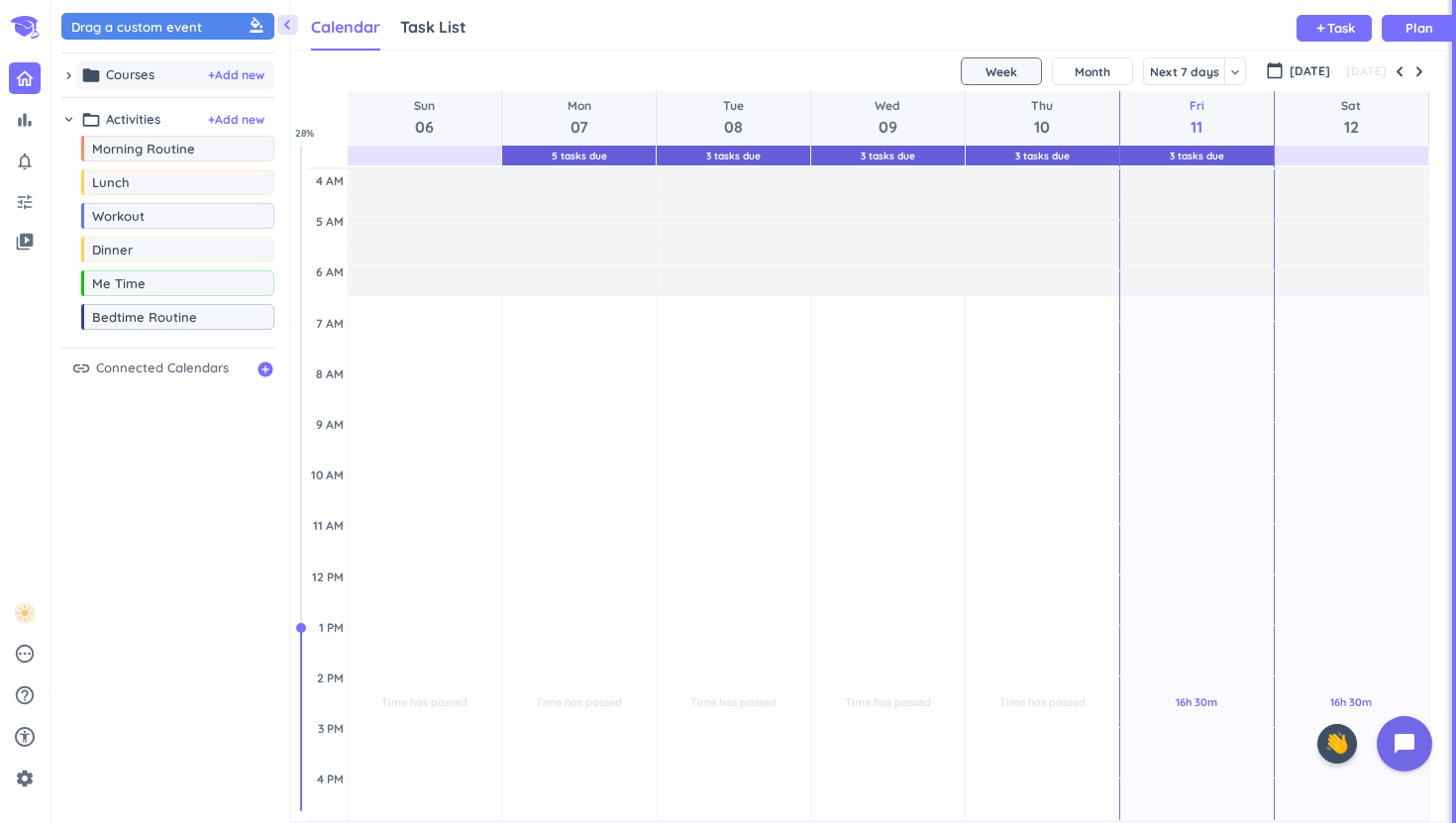 click on "Courses" at bounding box center [130, 75] 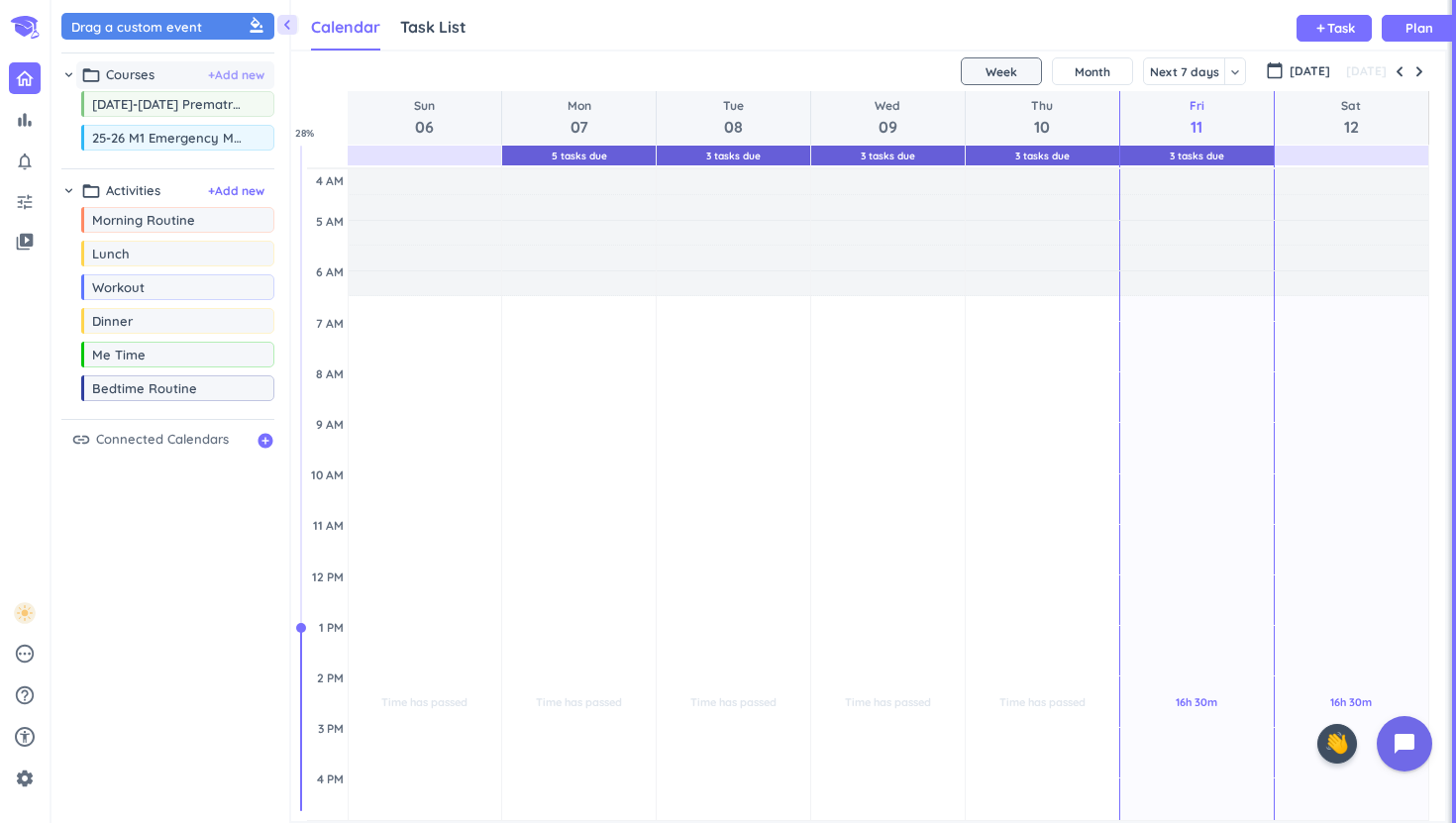 click on "+  Add new" at bounding box center [236, 75] 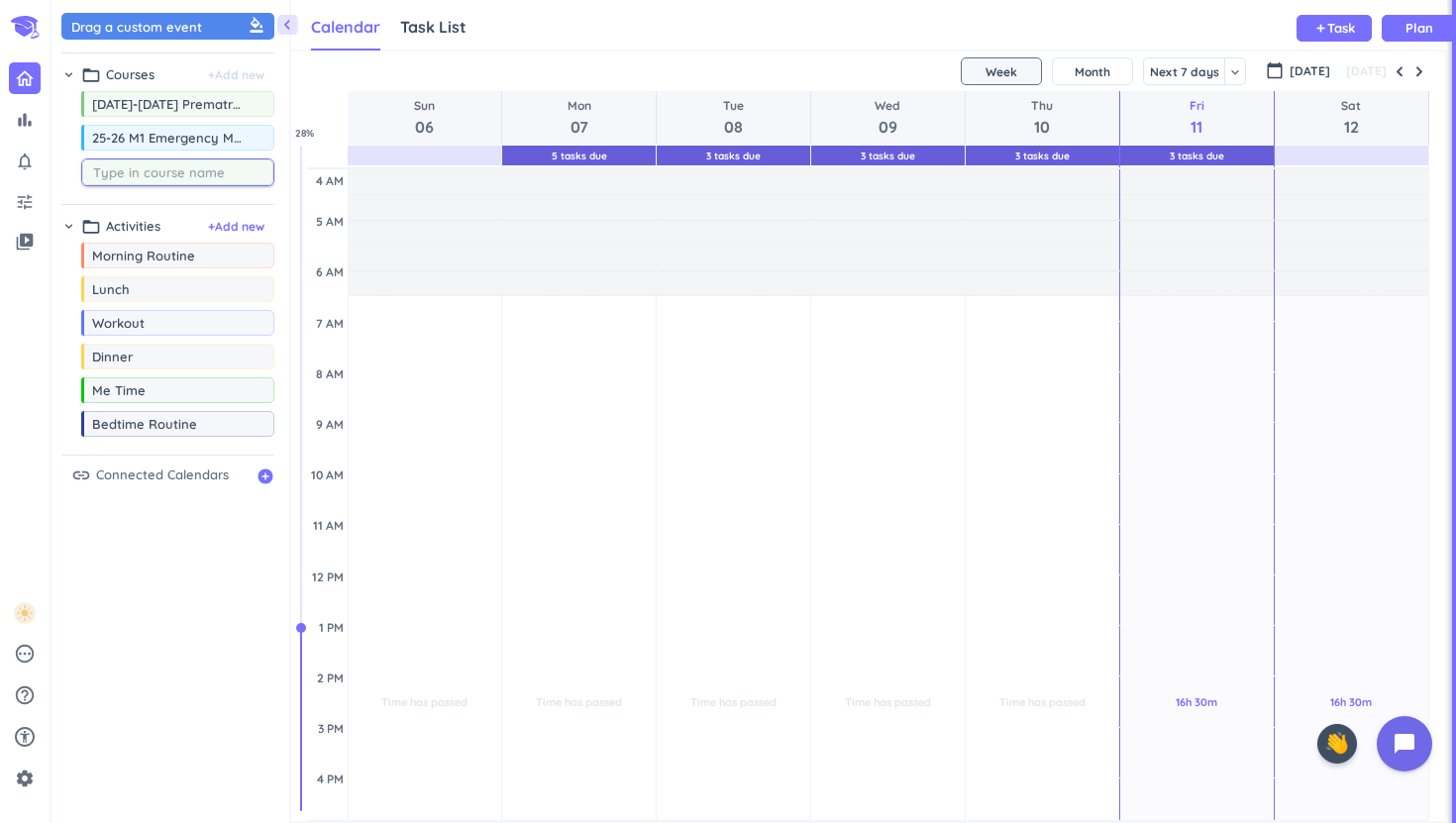 click at bounding box center [182, 172] 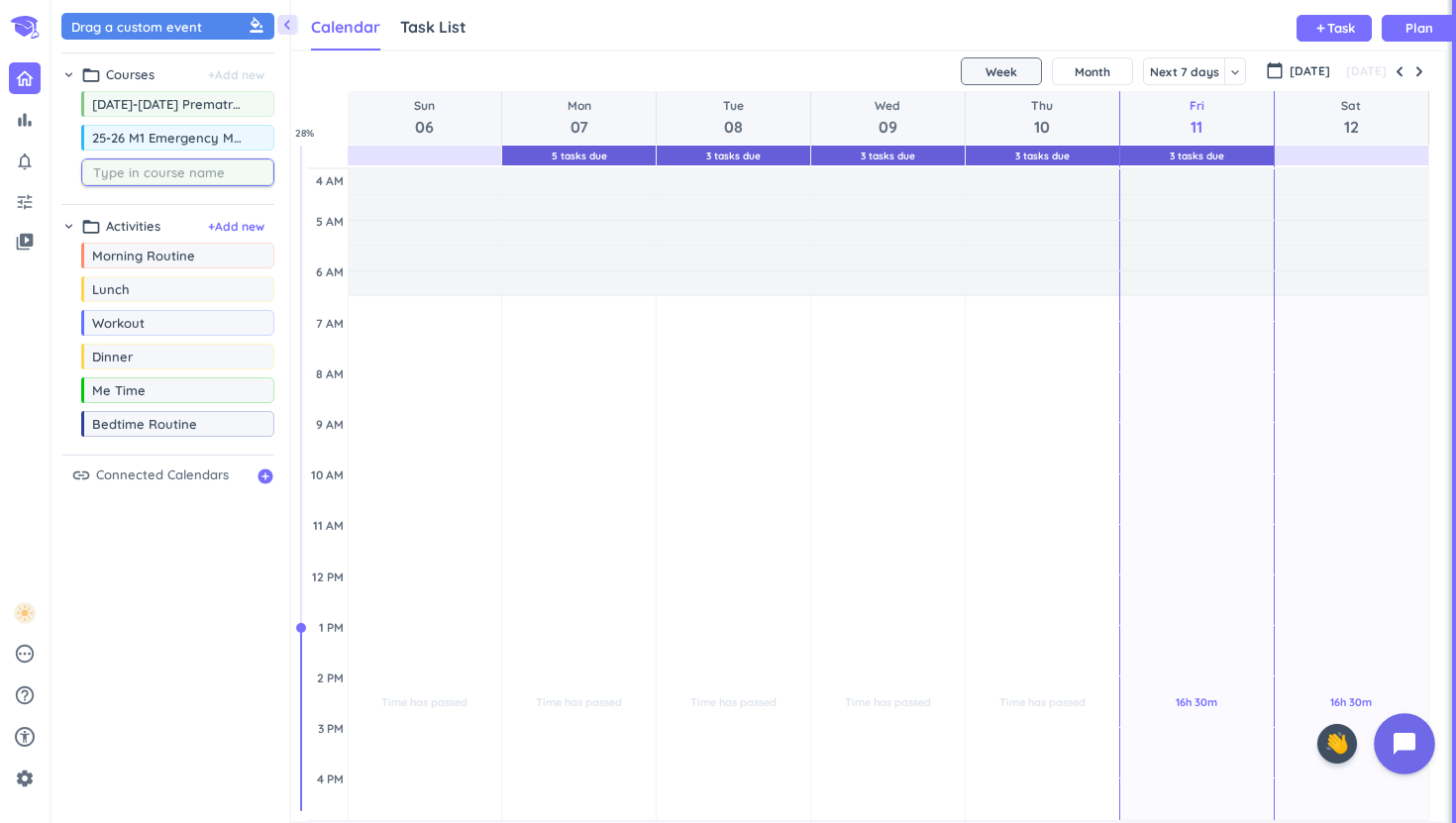 click 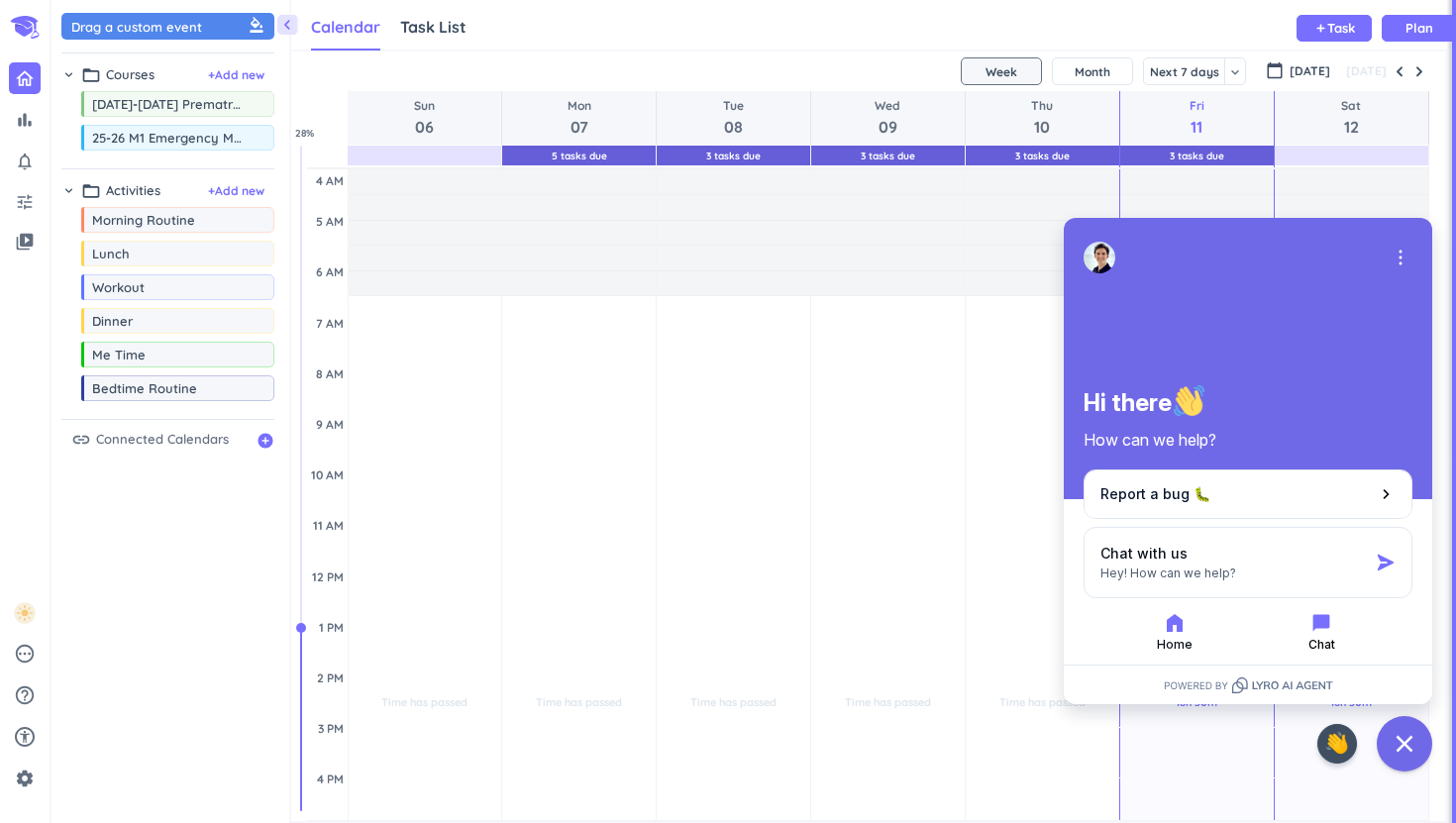 click on "Chat" at bounding box center (1321, 632) 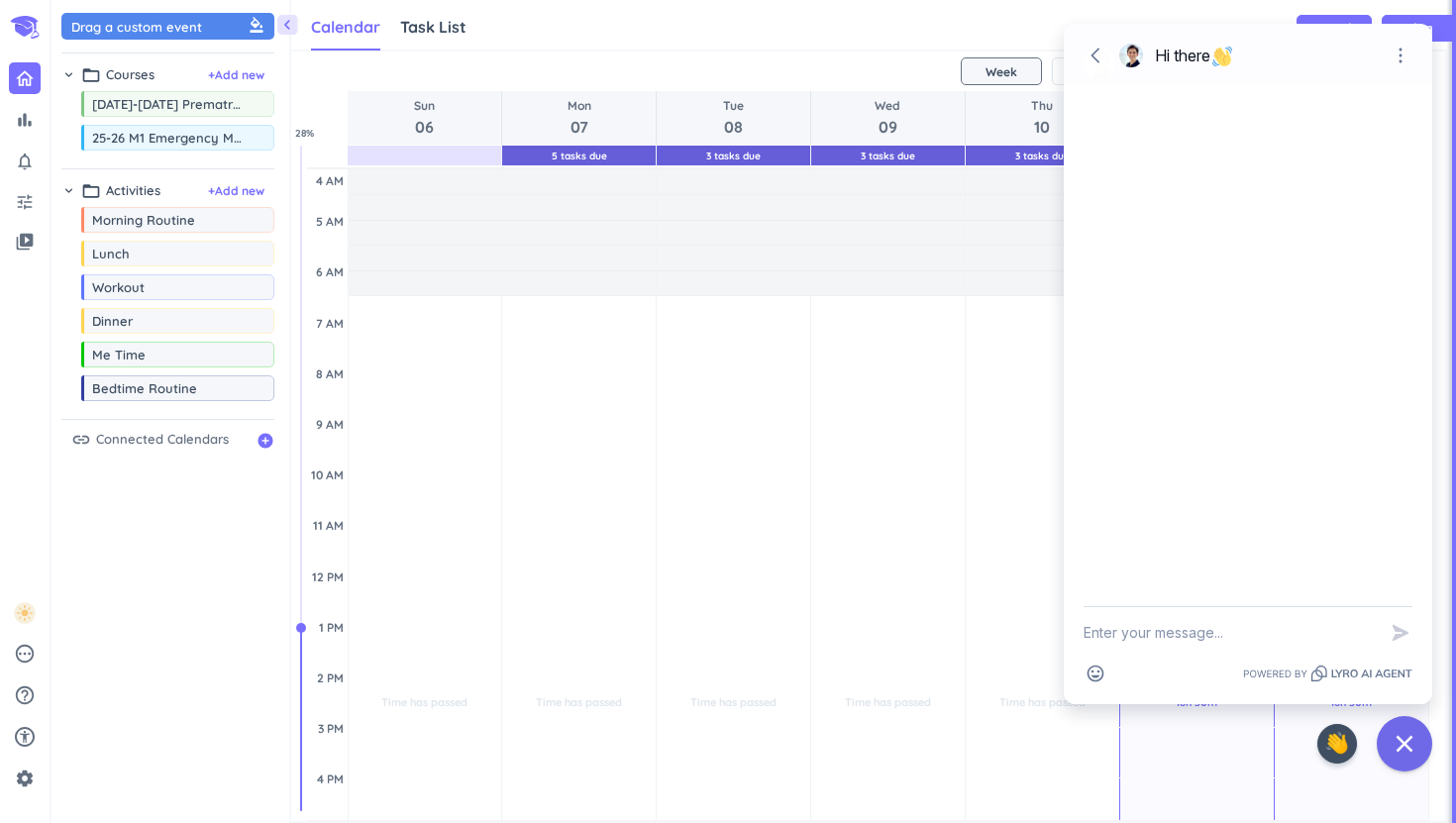 type 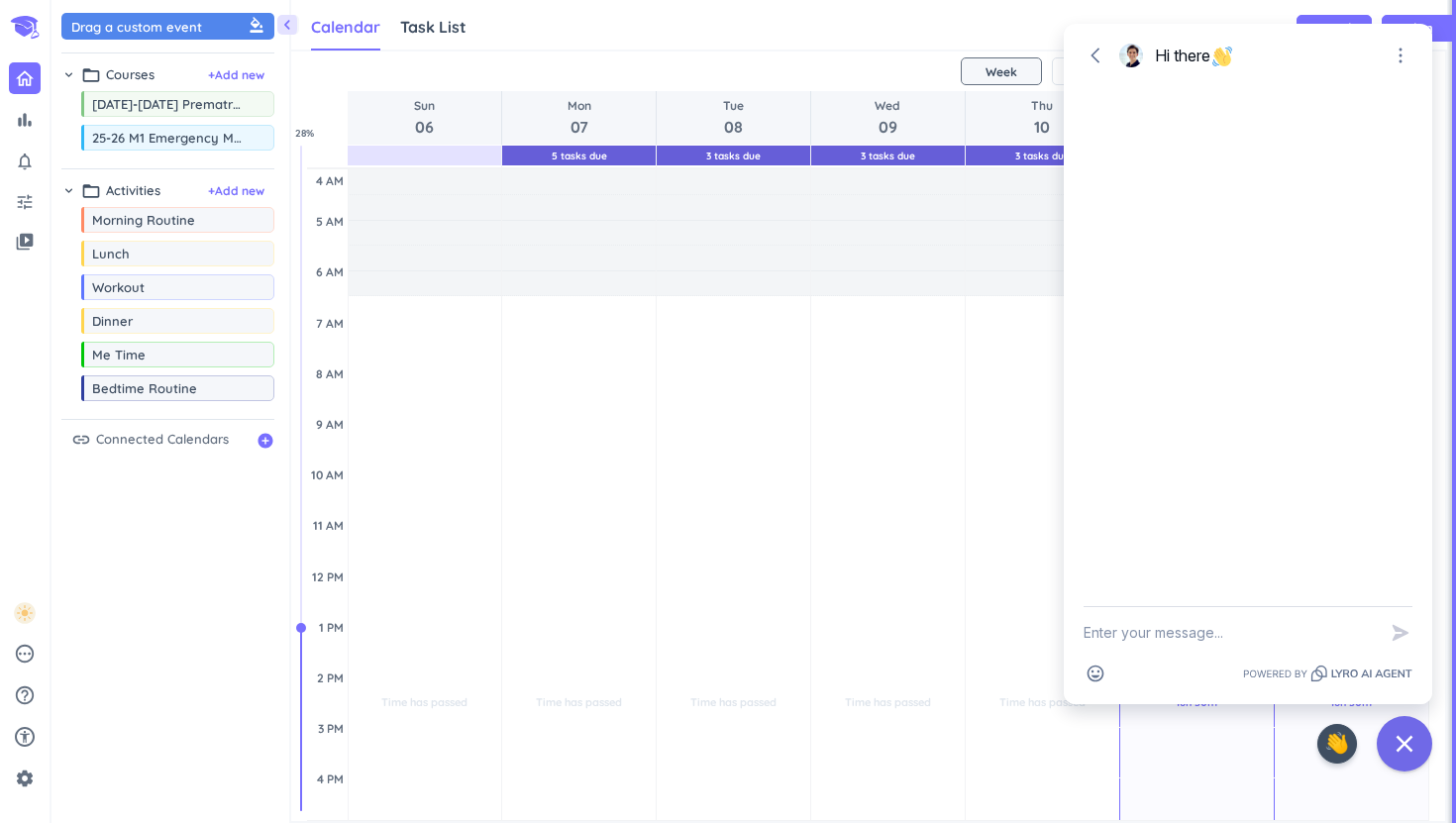 click at bounding box center [1230, 633] 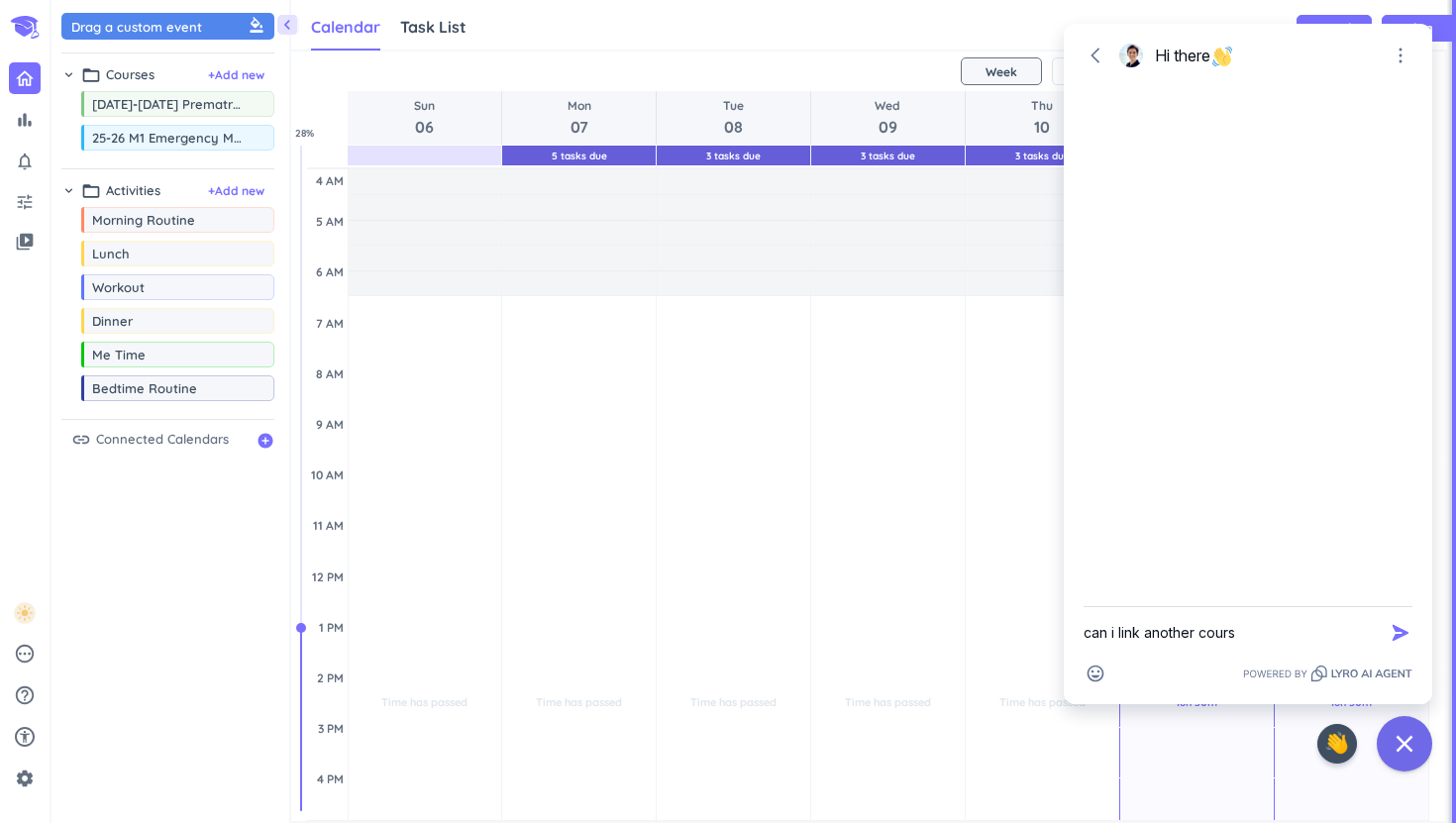 type on "can i link another course" 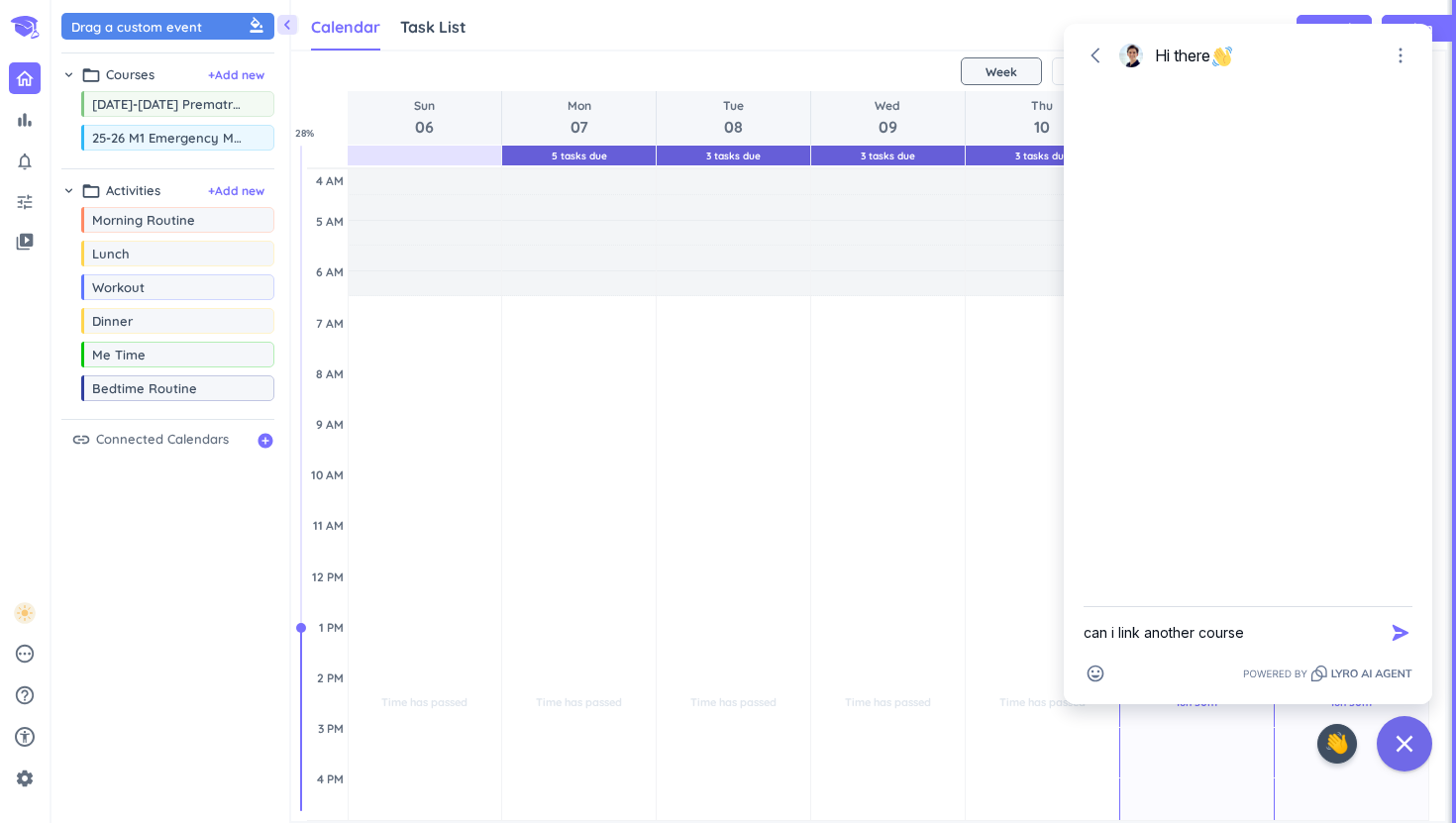 type 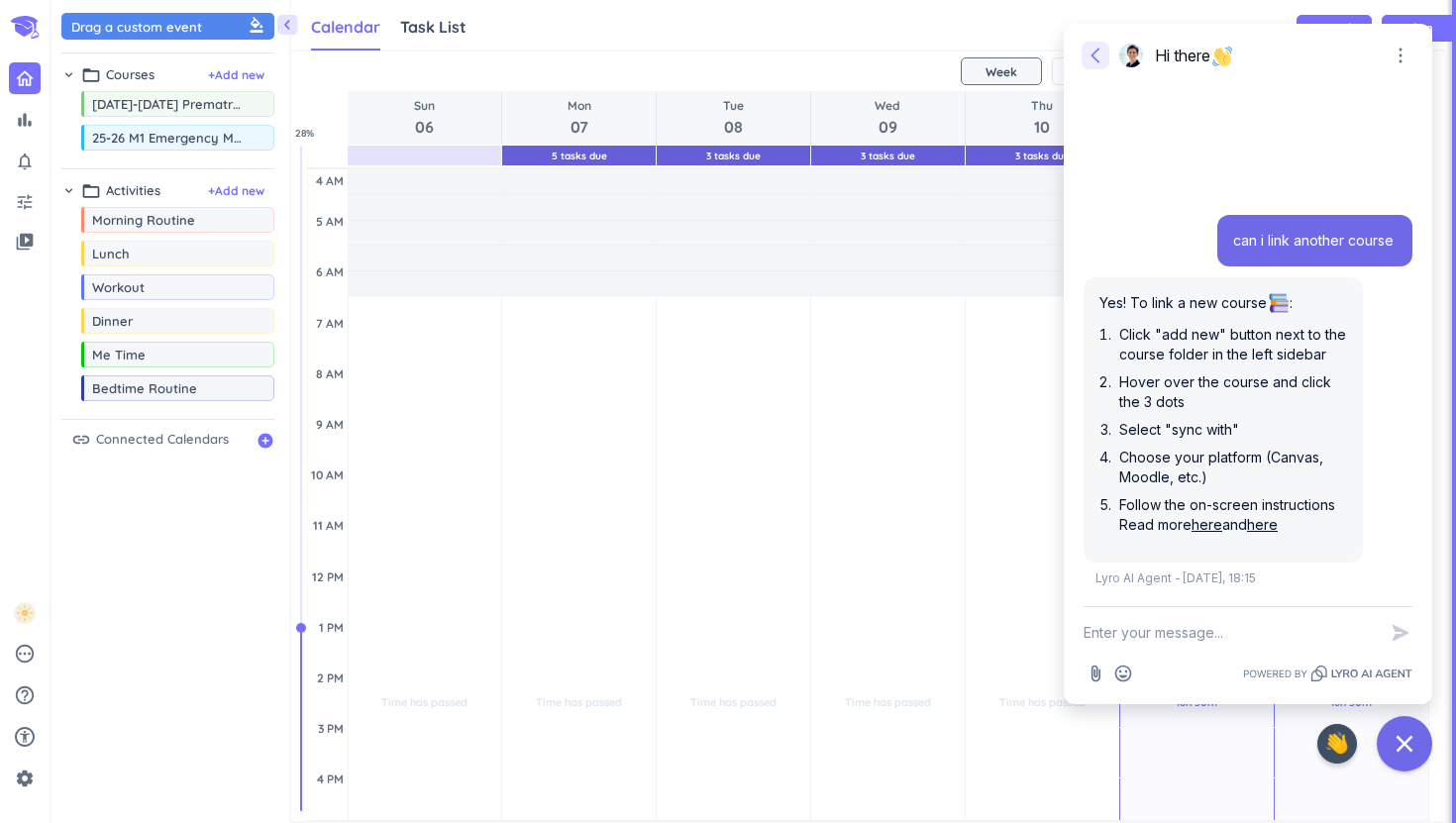 click 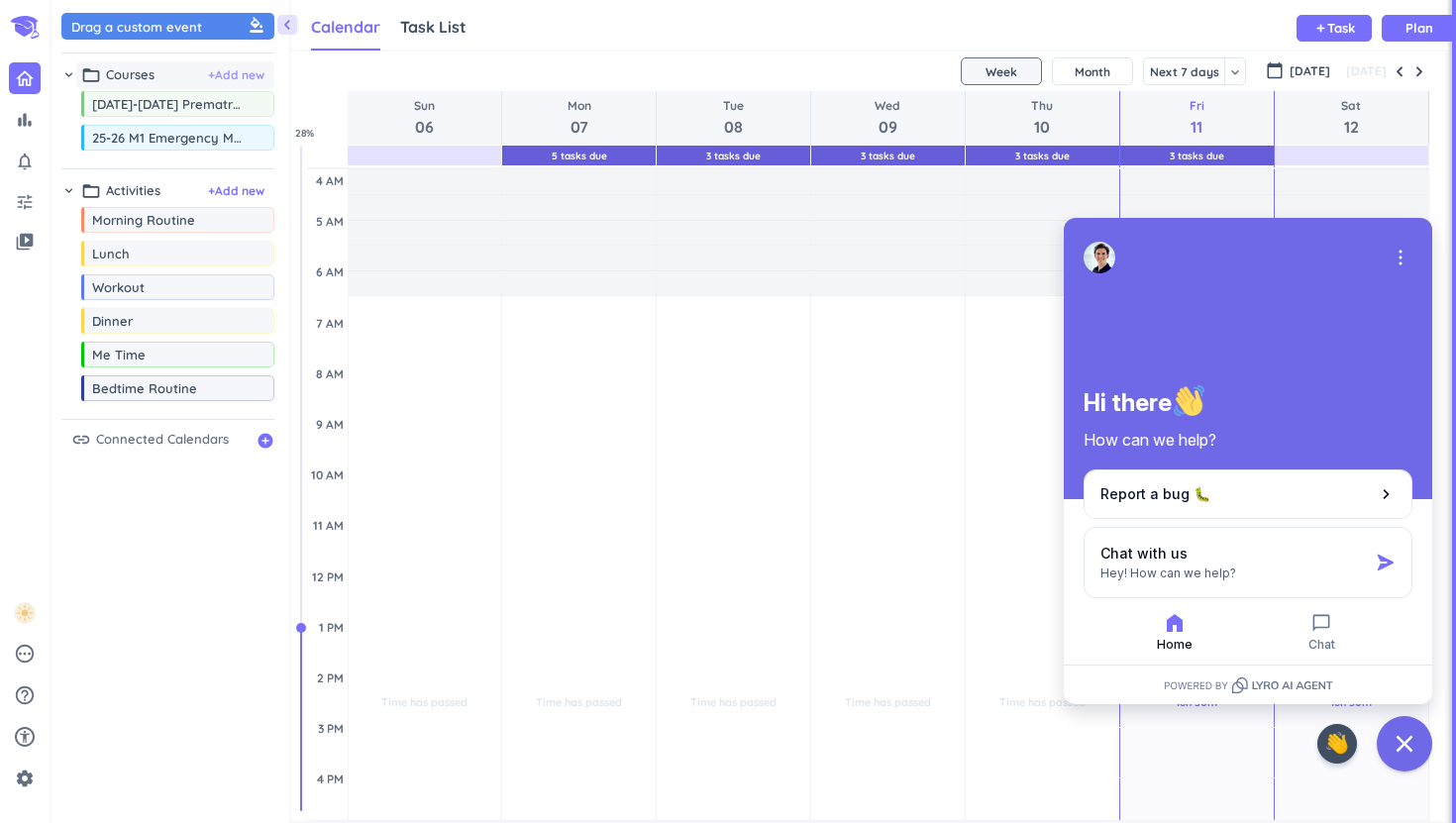 click on "+  Add new" at bounding box center [236, 75] 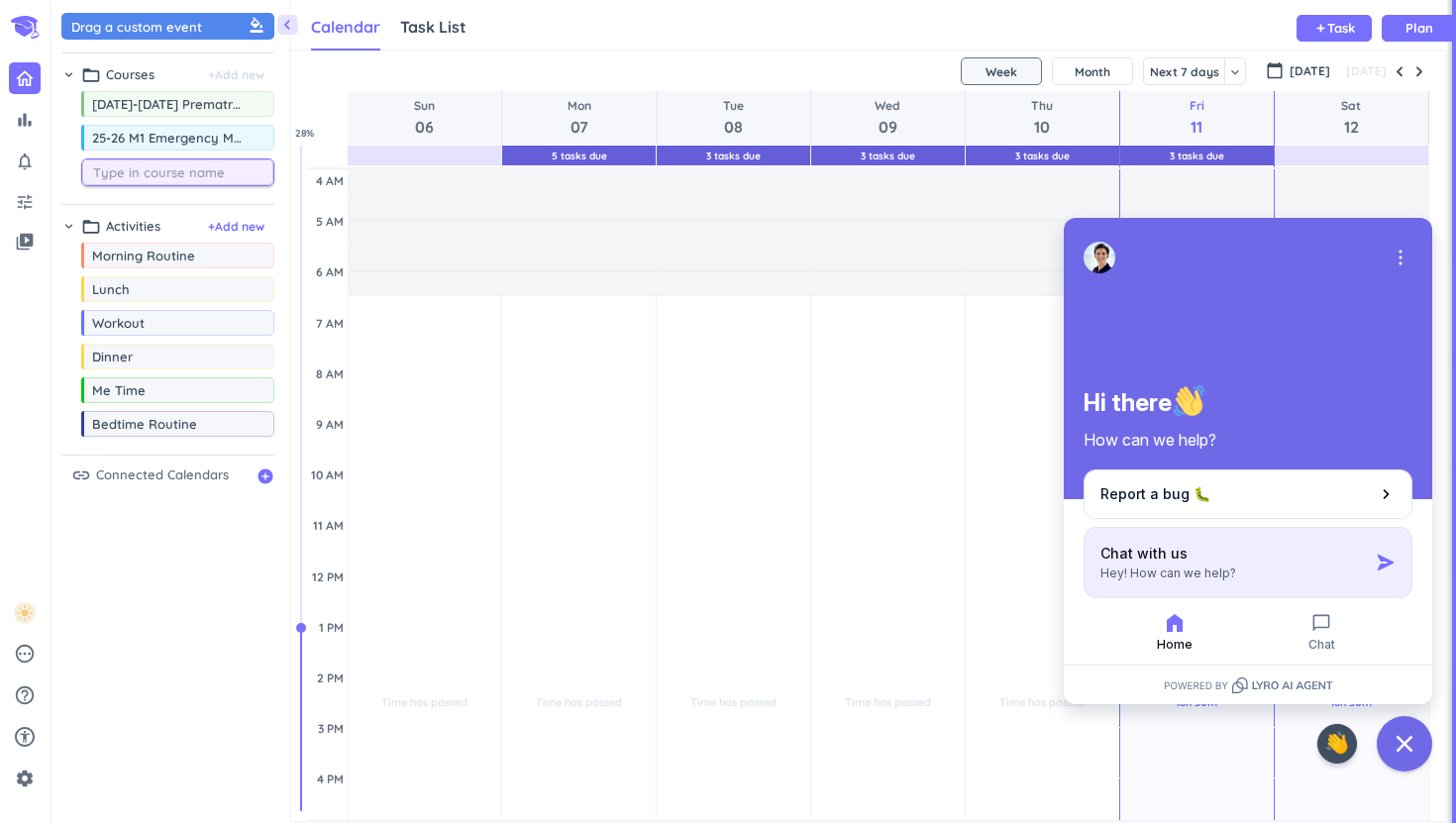 click on "Chat with us Hey! How can we help?" at bounding box center (1248, 563) 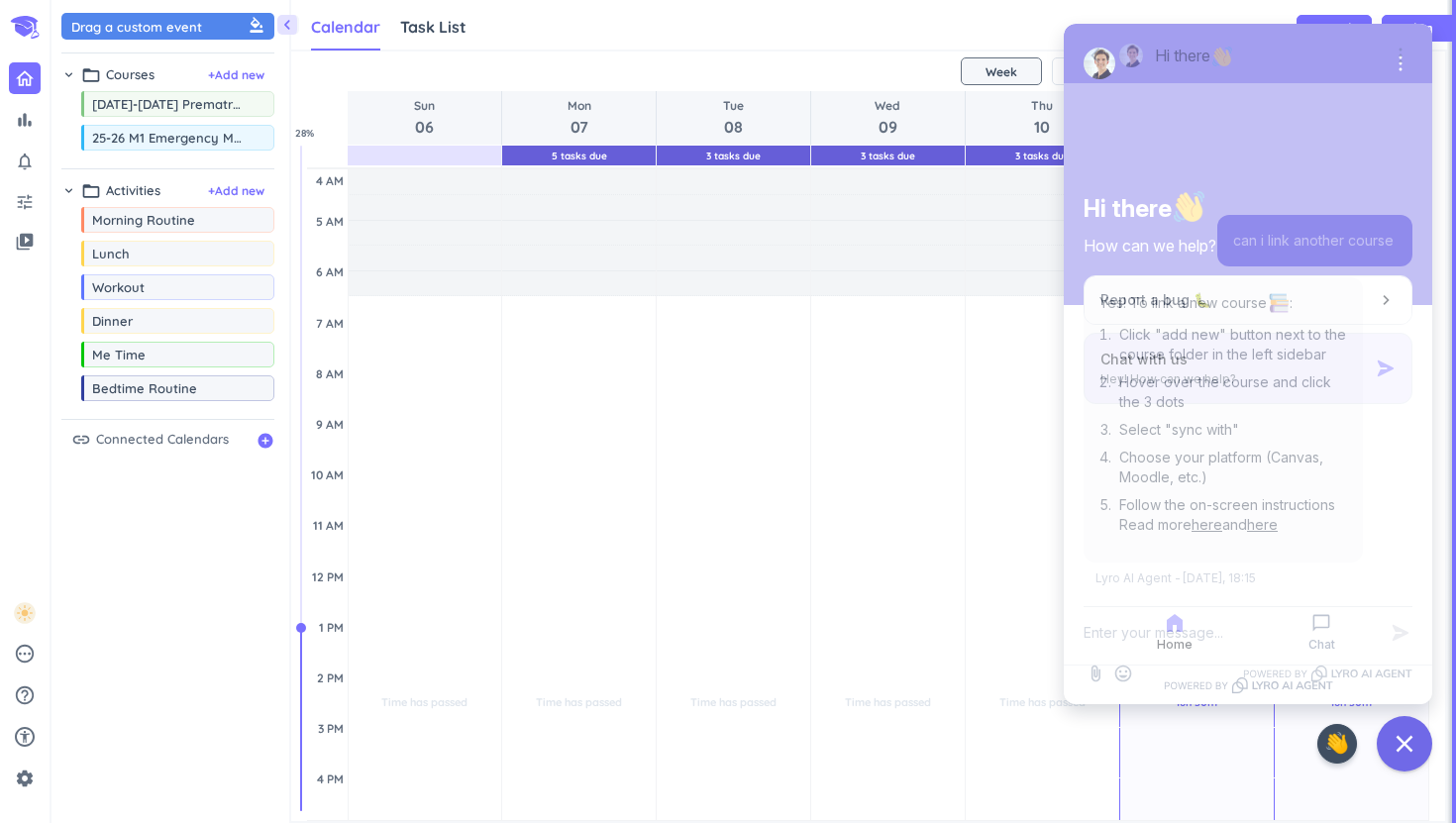 scroll, scrollTop: 0, scrollLeft: 0, axis: both 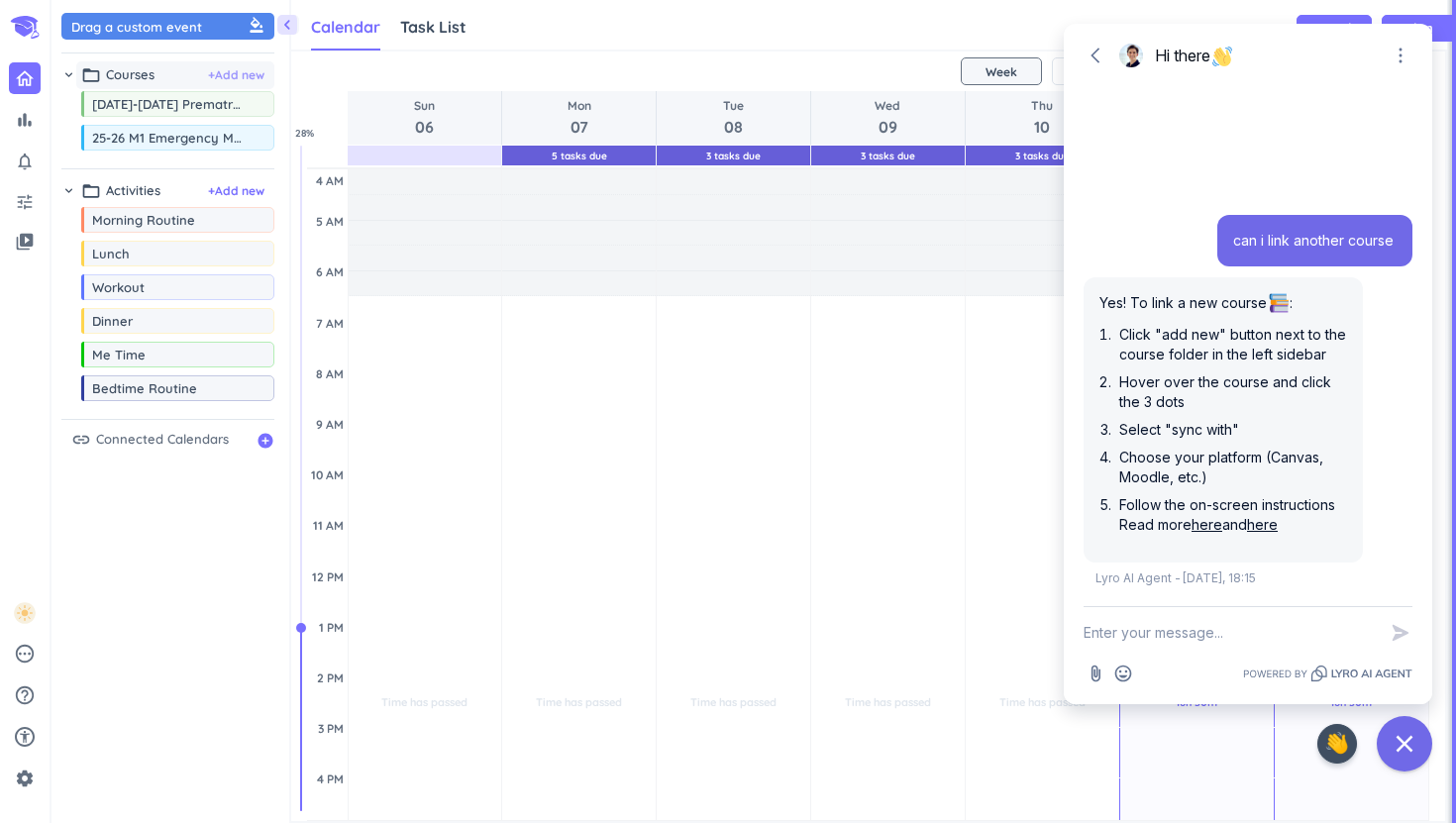click on "+  Add new" at bounding box center (236, 75) 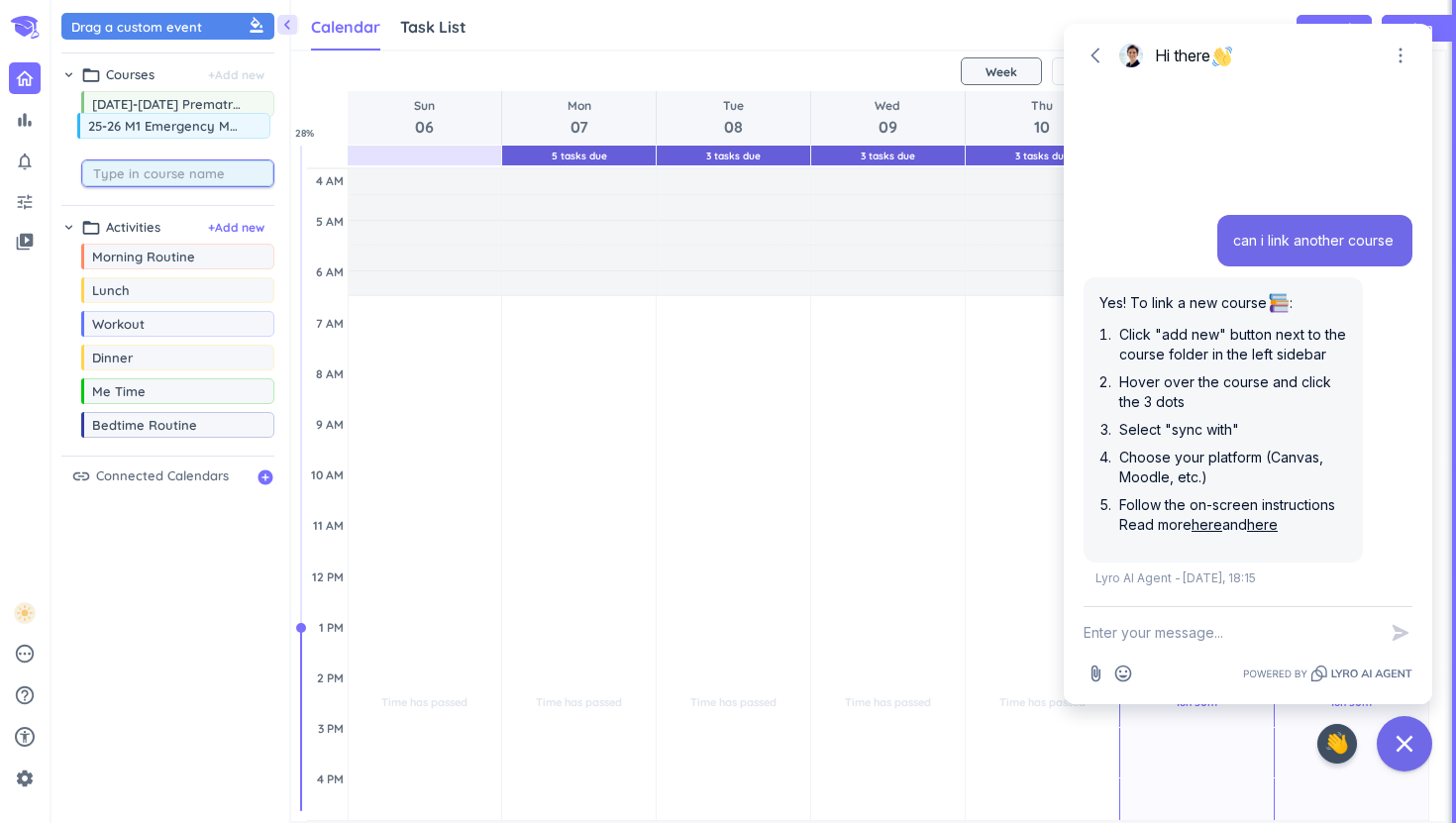 drag, startPoint x: 67, startPoint y: 136, endPoint x: 60, endPoint y: 144, distance: 10.630146 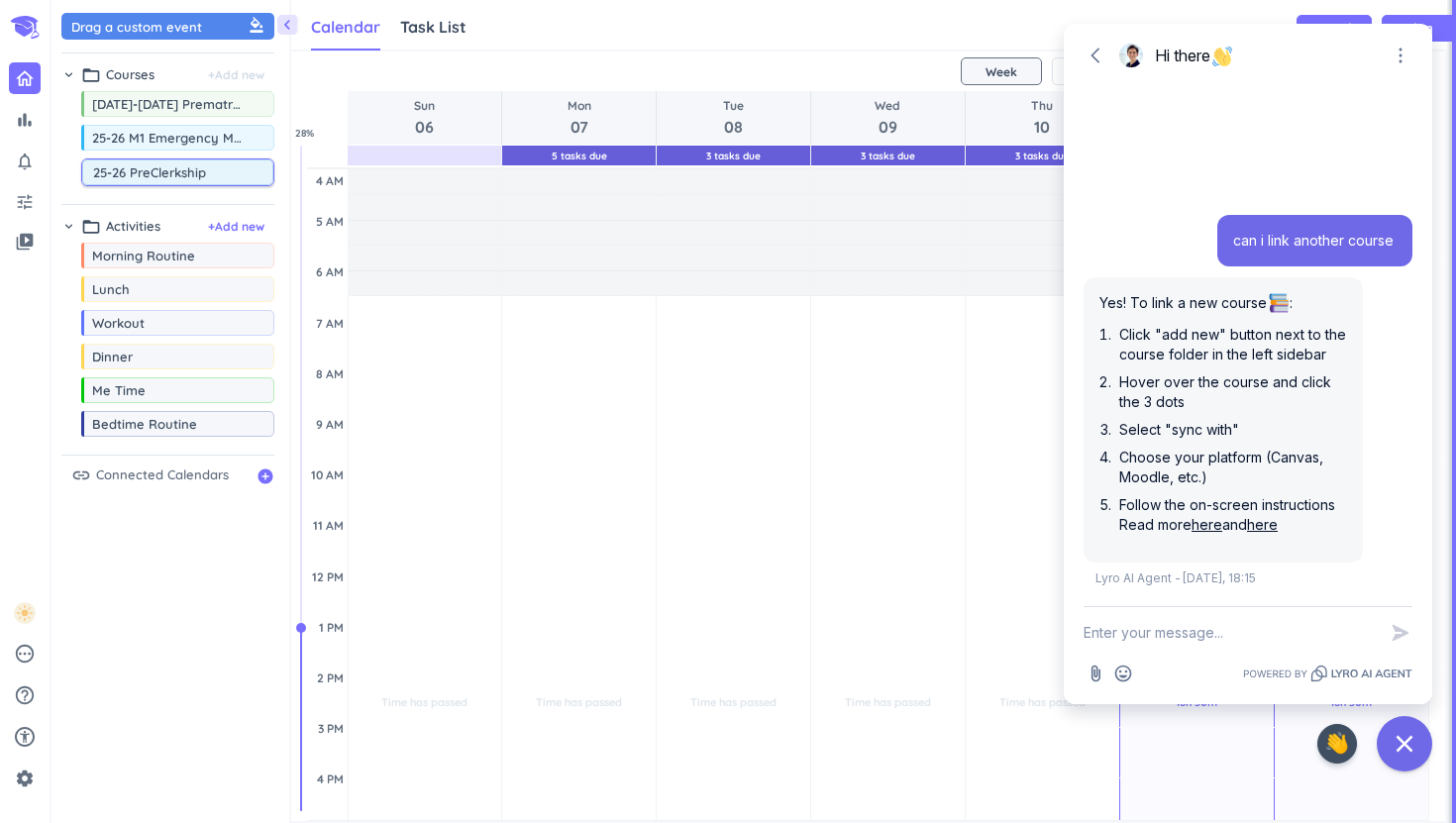 type on "25-26 PreClerkship" 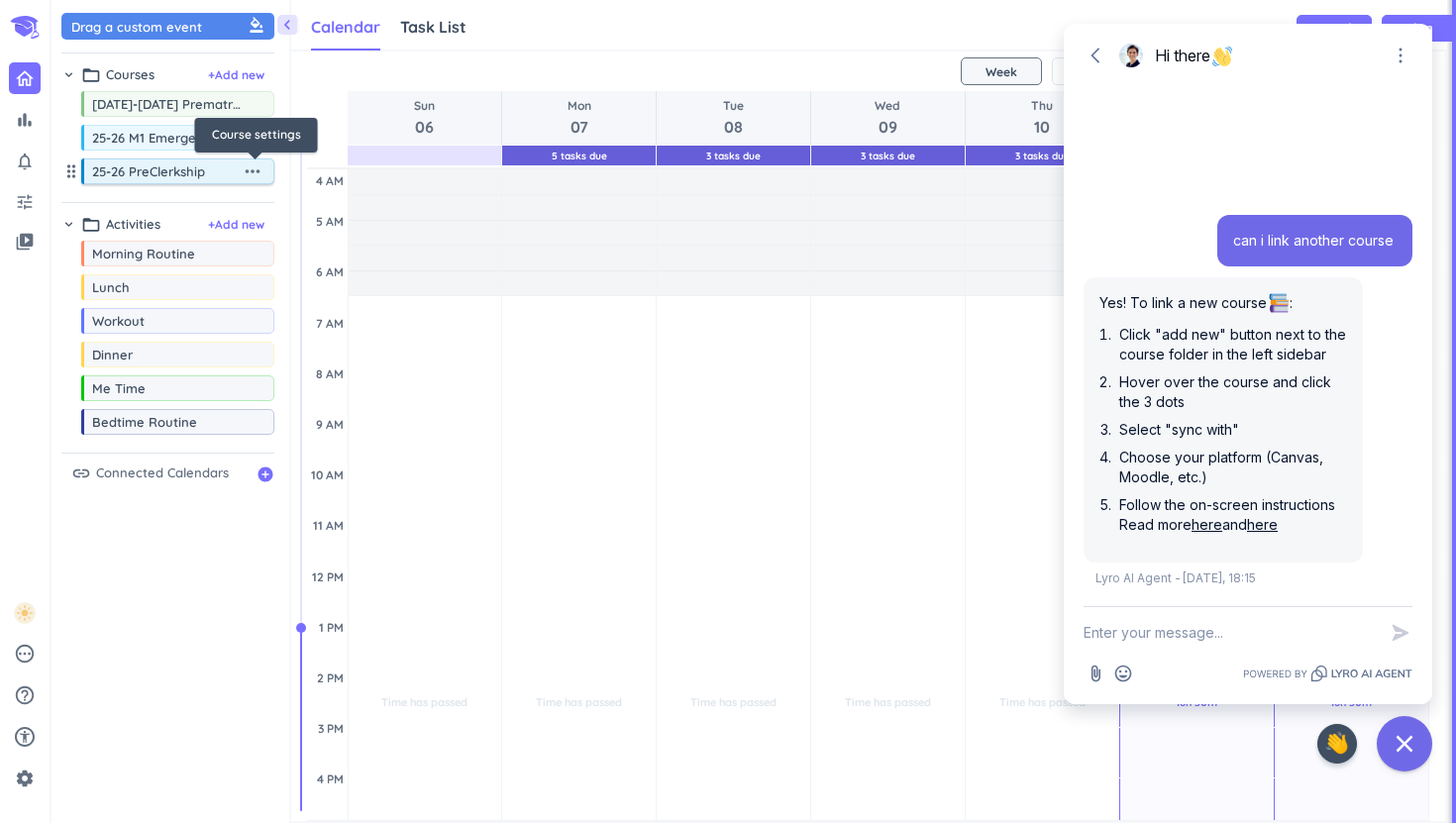click on "more_horiz" at bounding box center (253, 171) 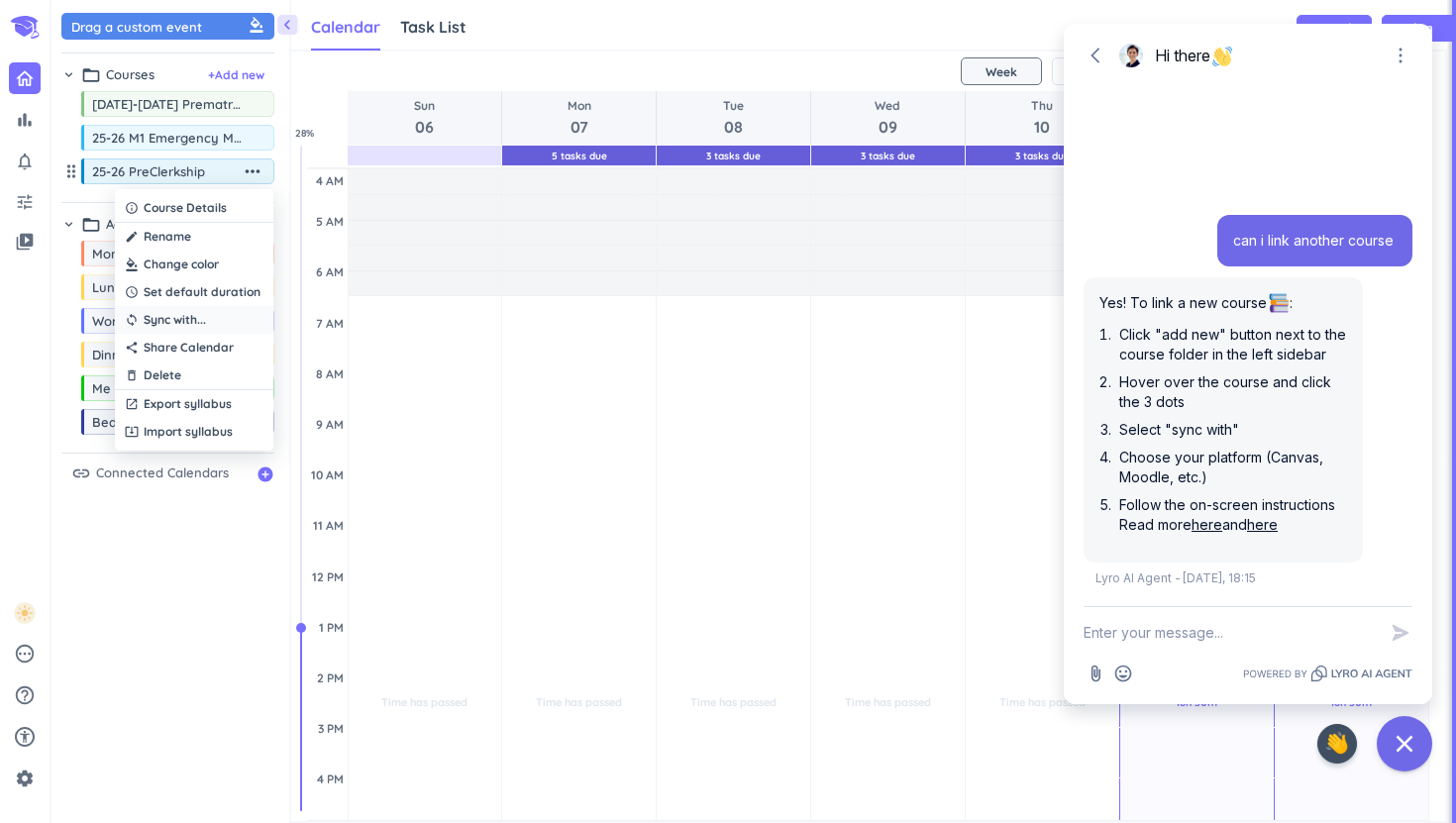 click on "sync Sync with ..." at bounding box center [194, 320] 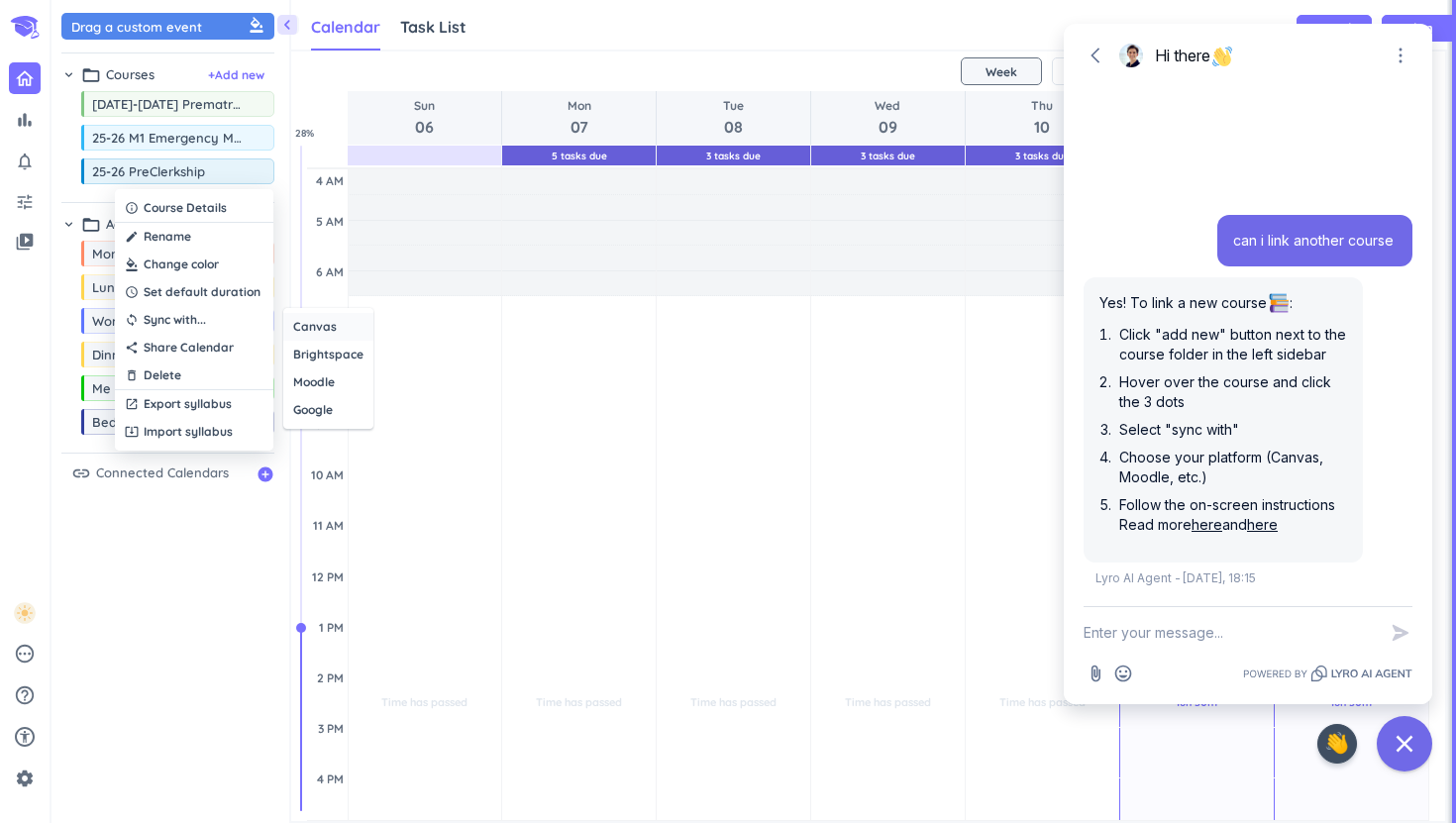 click on "Canvas" at bounding box center (315, 327) 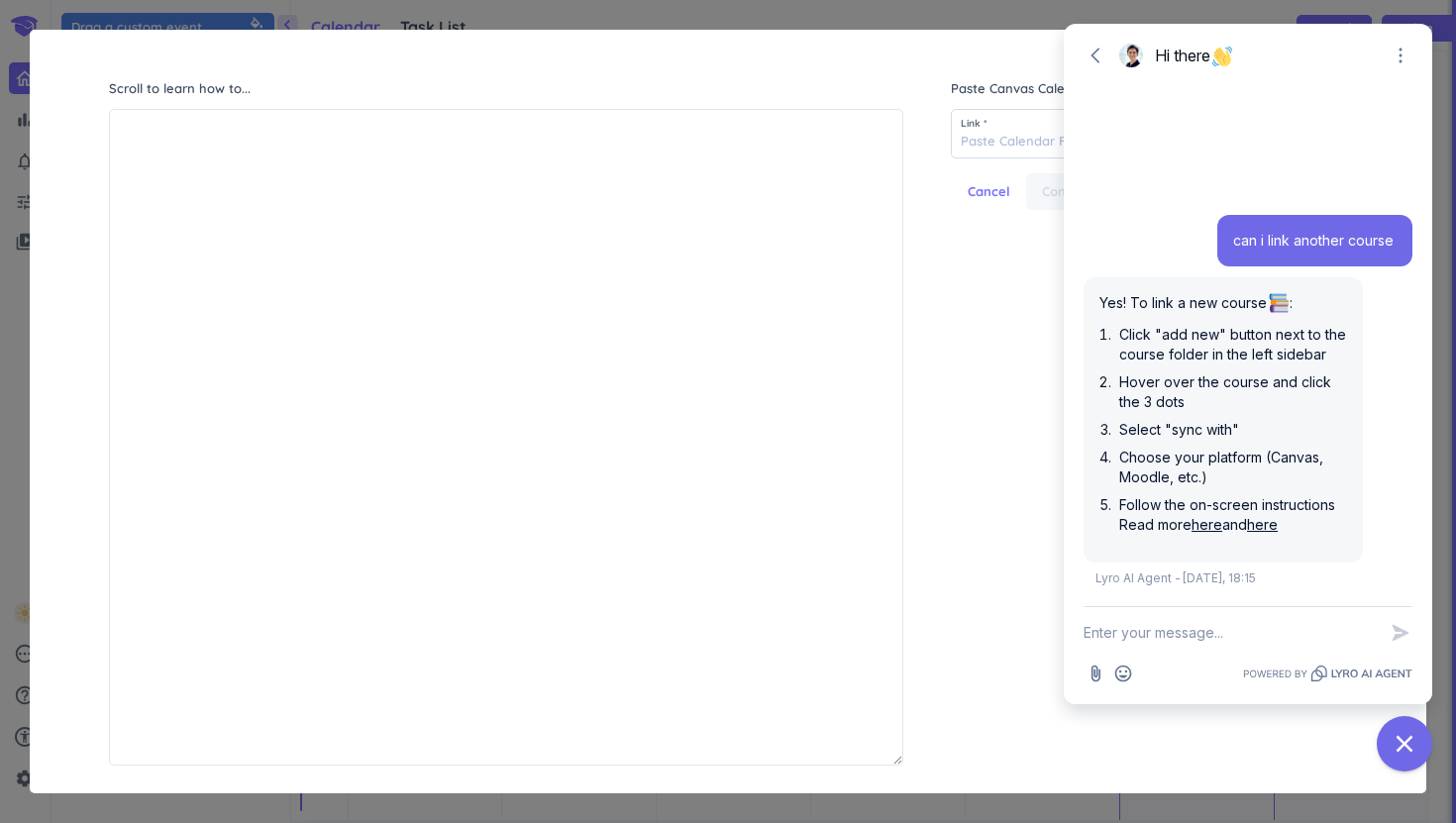 scroll, scrollTop: 1, scrollLeft: 1, axis: both 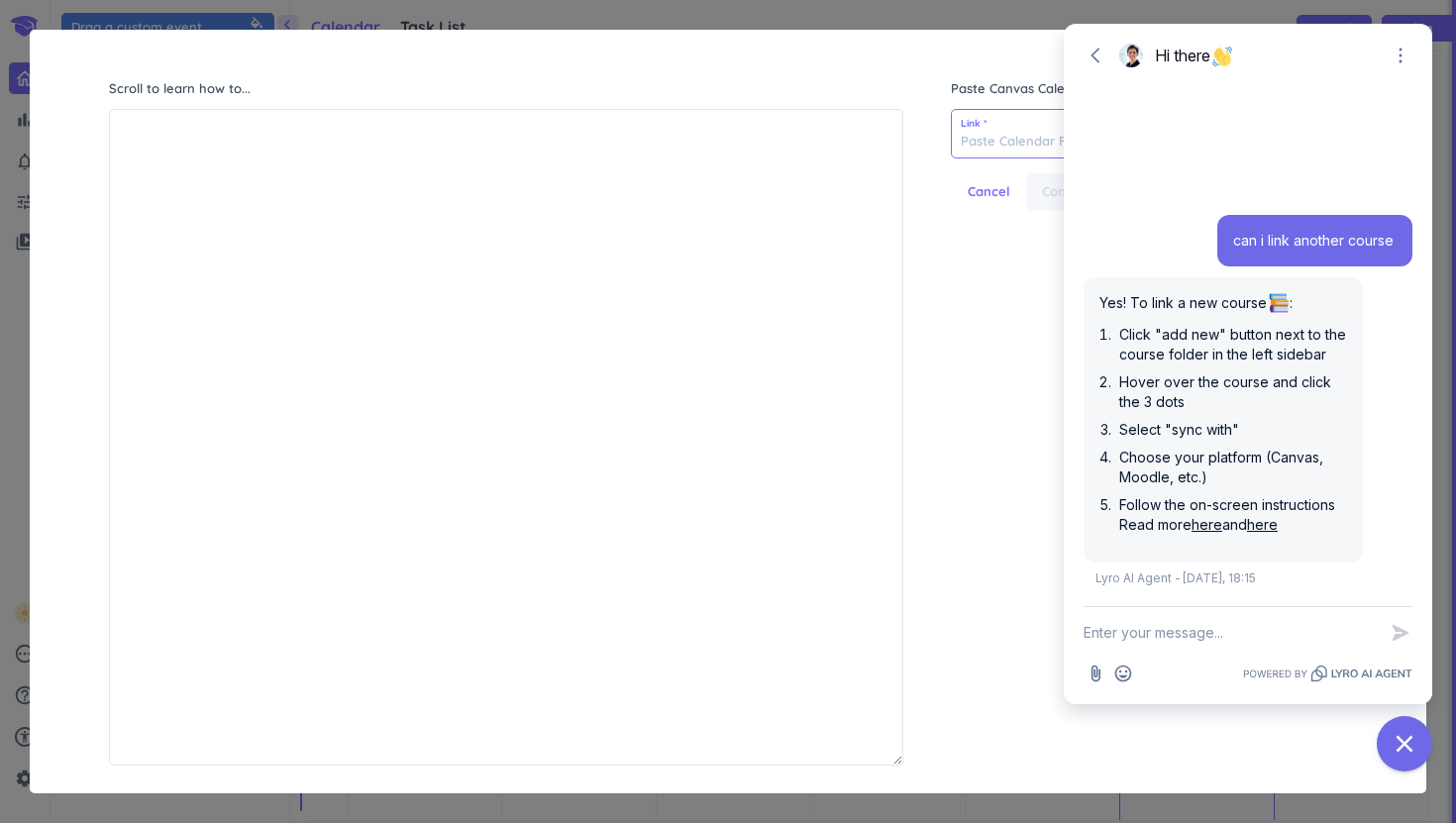paste on "[URL][DOMAIN_NAME]" 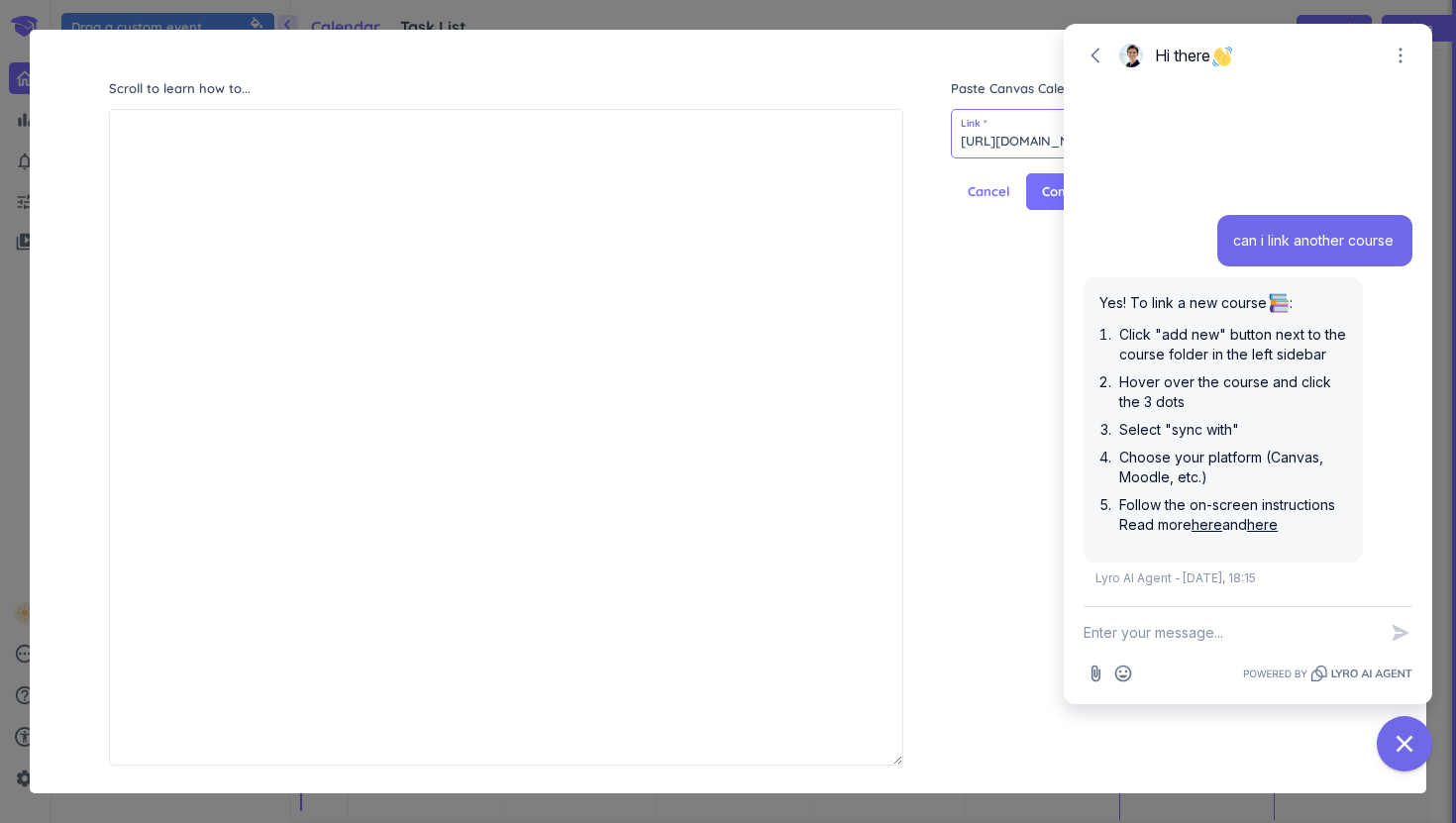 scroll, scrollTop: 0, scrollLeft: 380, axis: horizontal 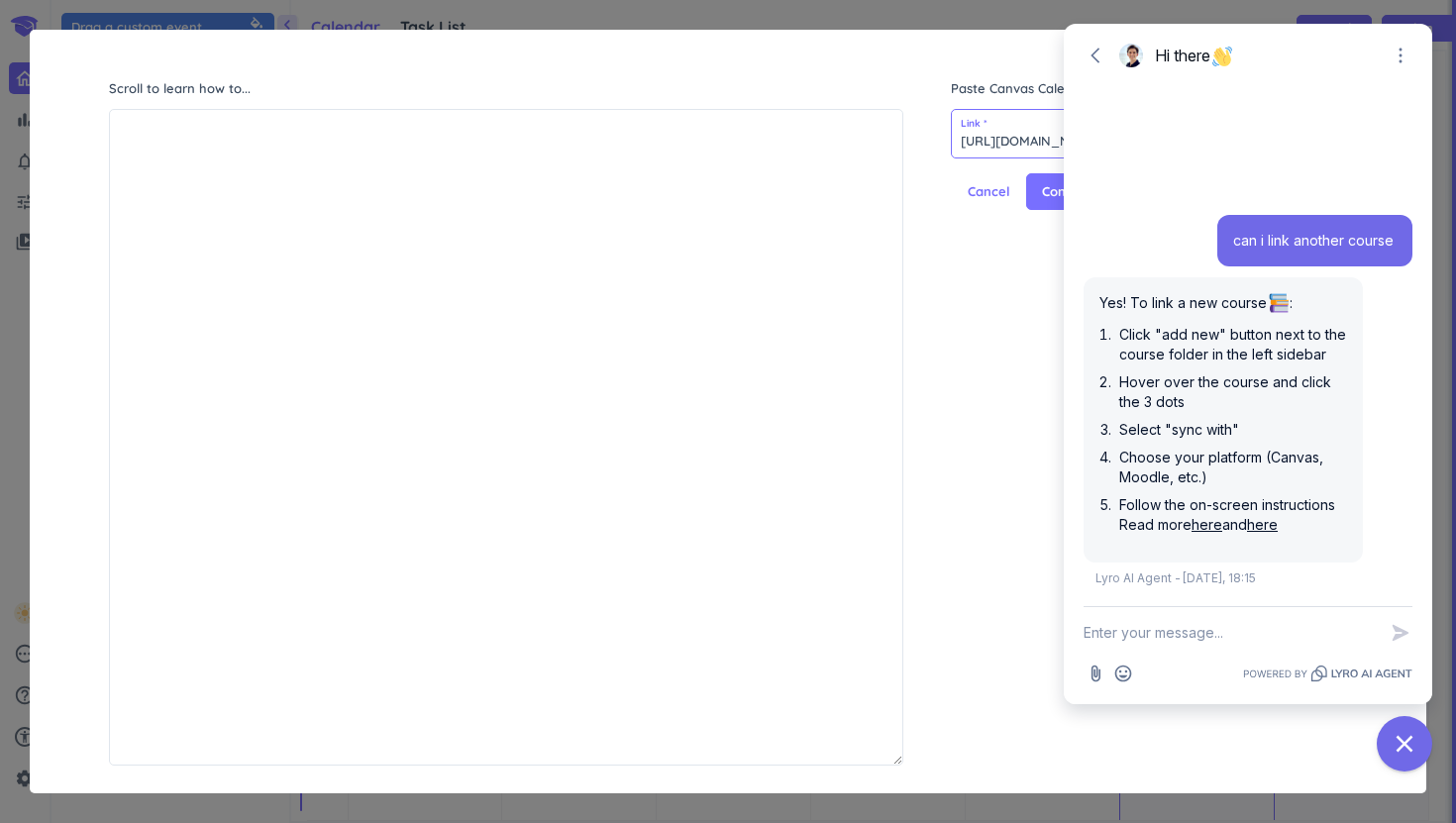 type on "[URL][DOMAIN_NAME]" 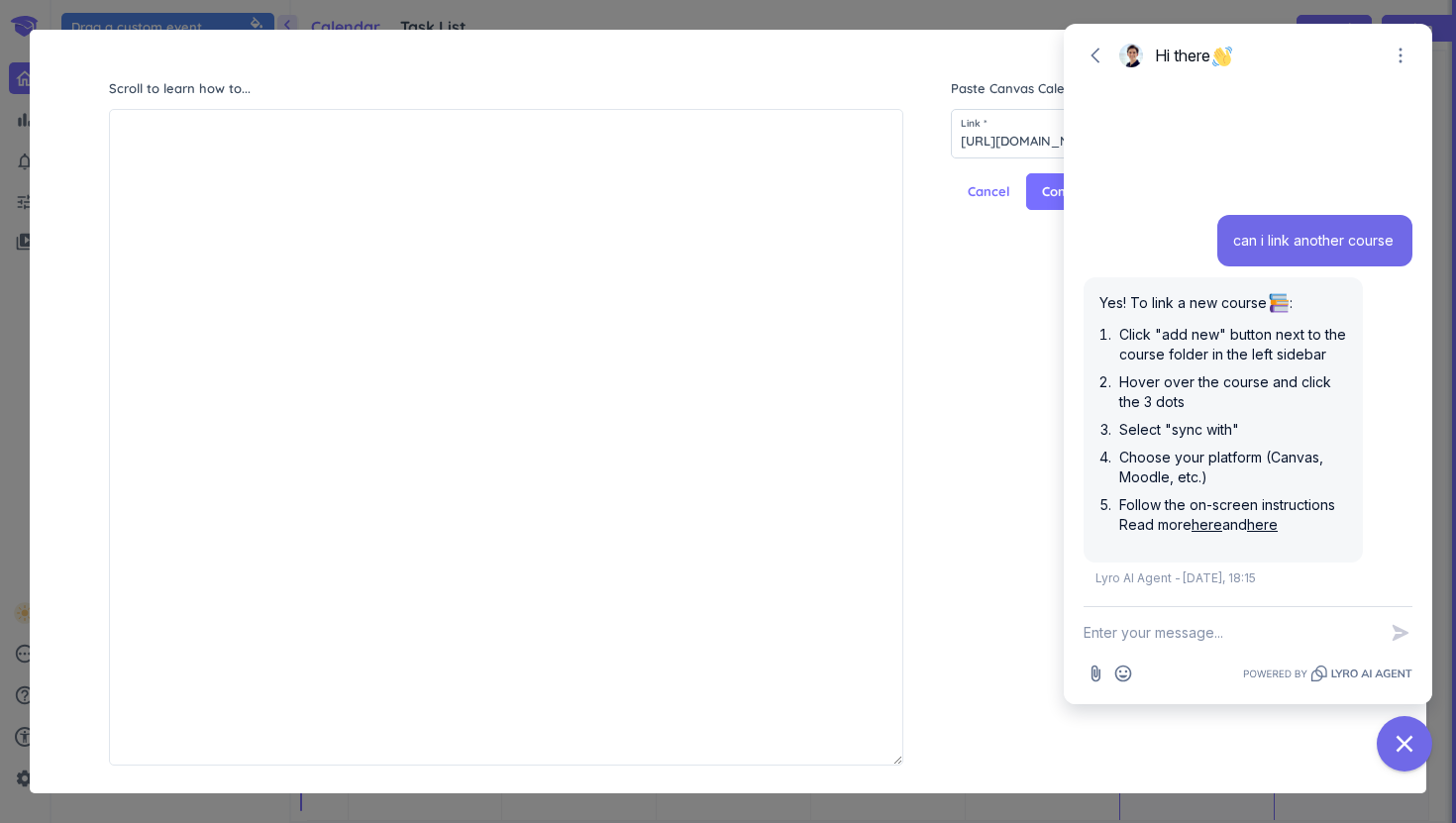 click on "close Scroll to learn how to... Paste Canvas Calendar Link Below 👇 Link * [URL][DOMAIN_NAME] Cancel Continue" at bounding box center [728, 411] 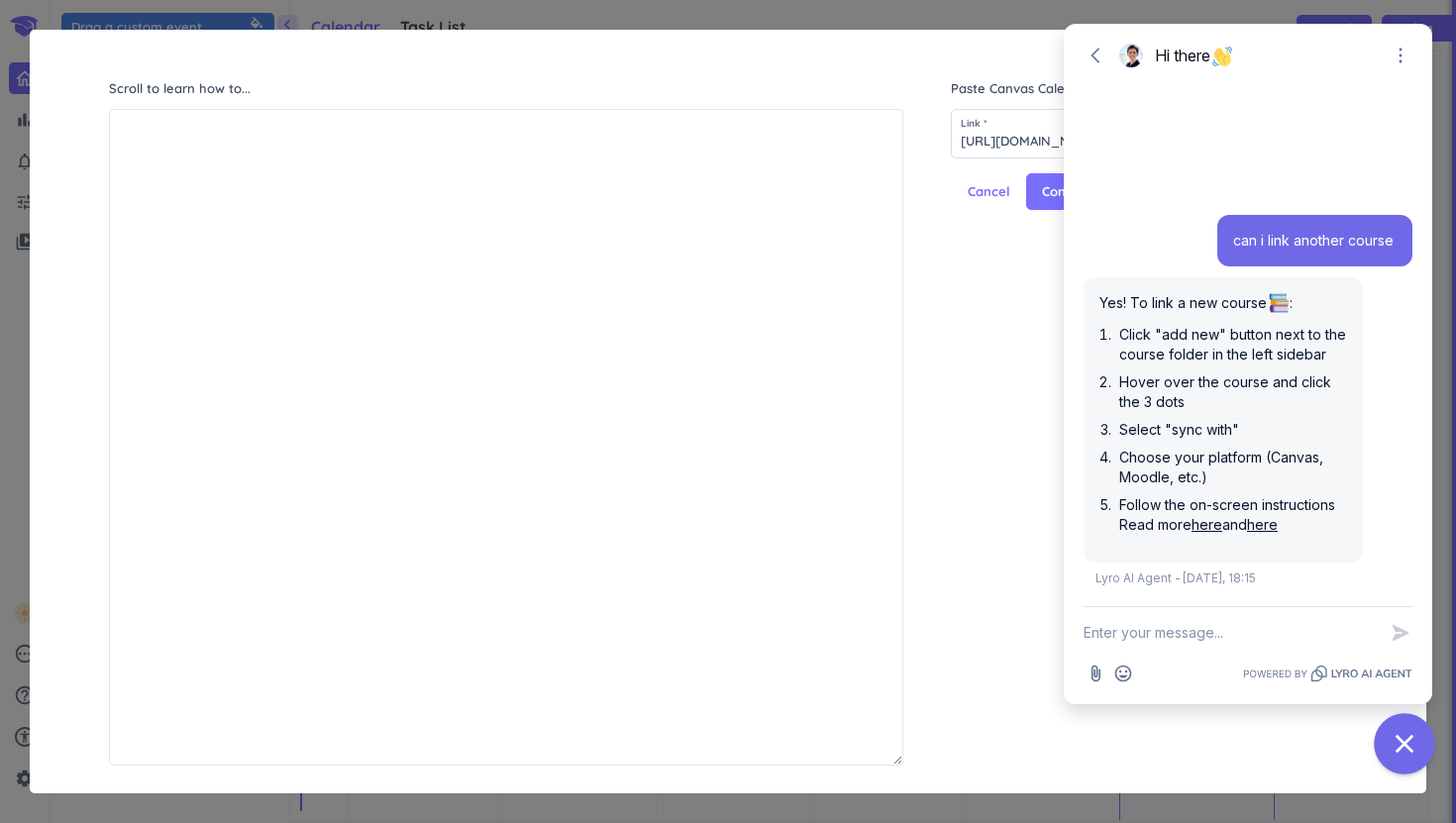 click at bounding box center (1404, 744) 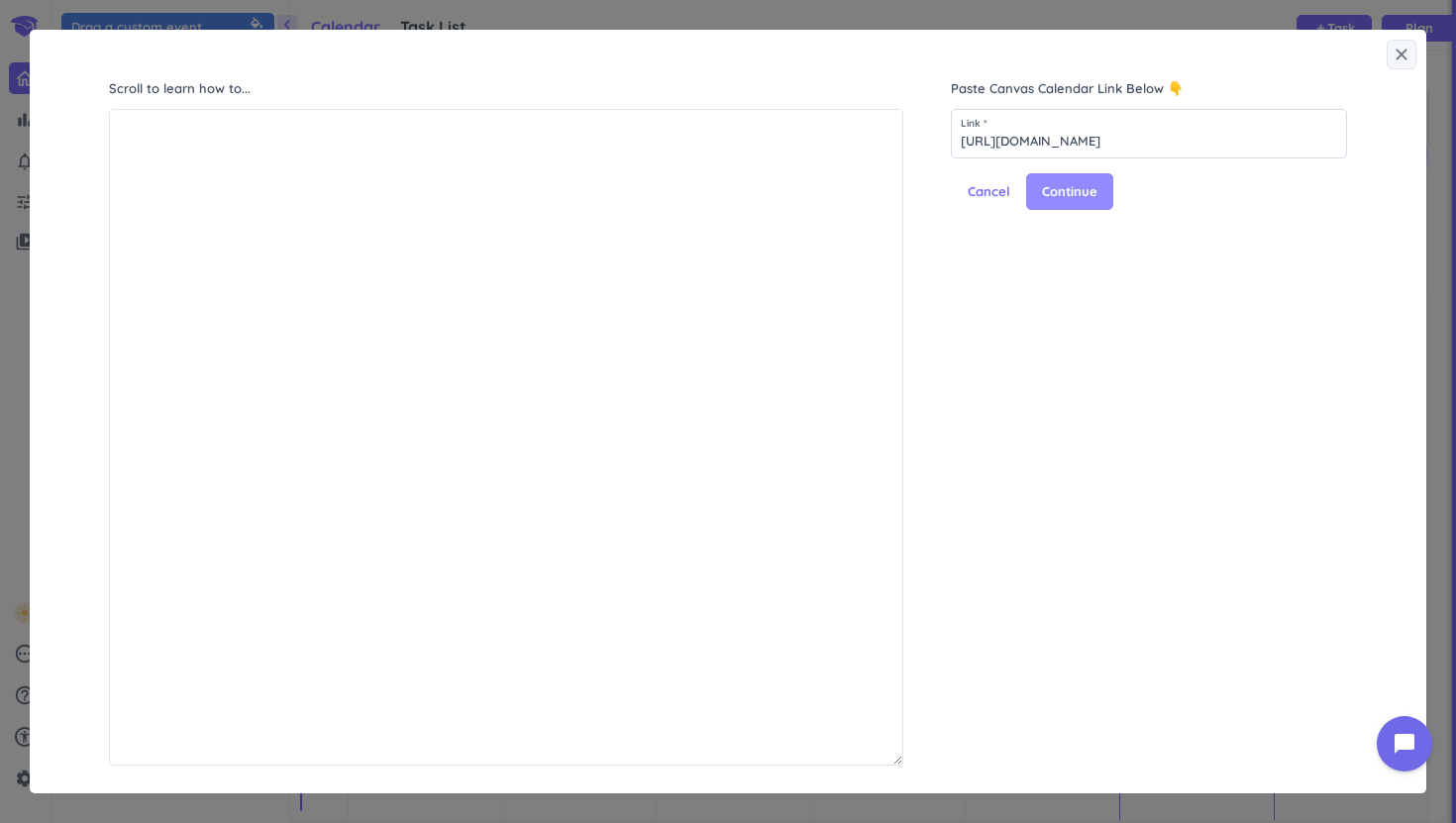 click on "Continue" at bounding box center [1070, 192] 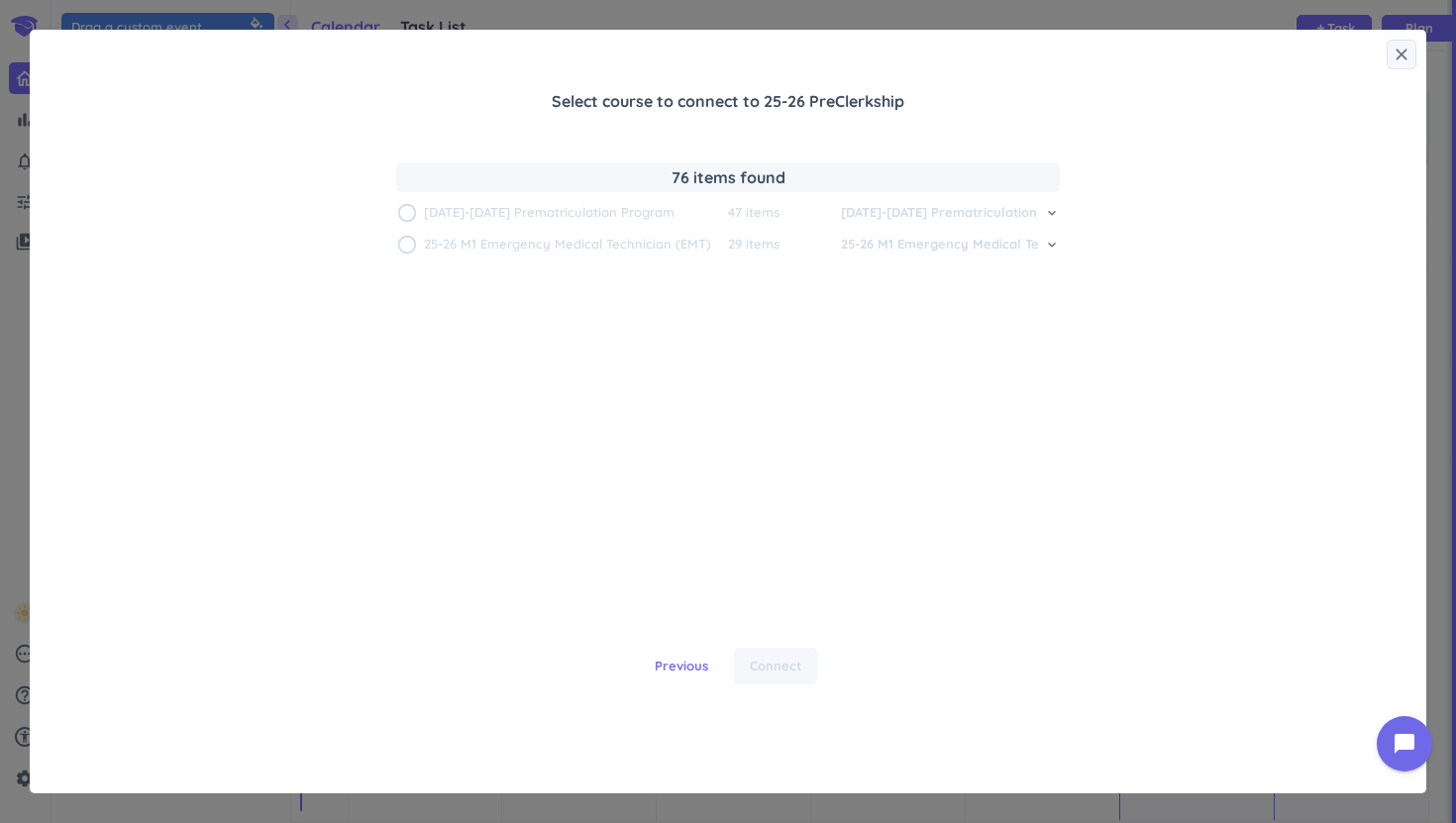 click on "keyboard_arrow_down" at bounding box center [1052, 245] 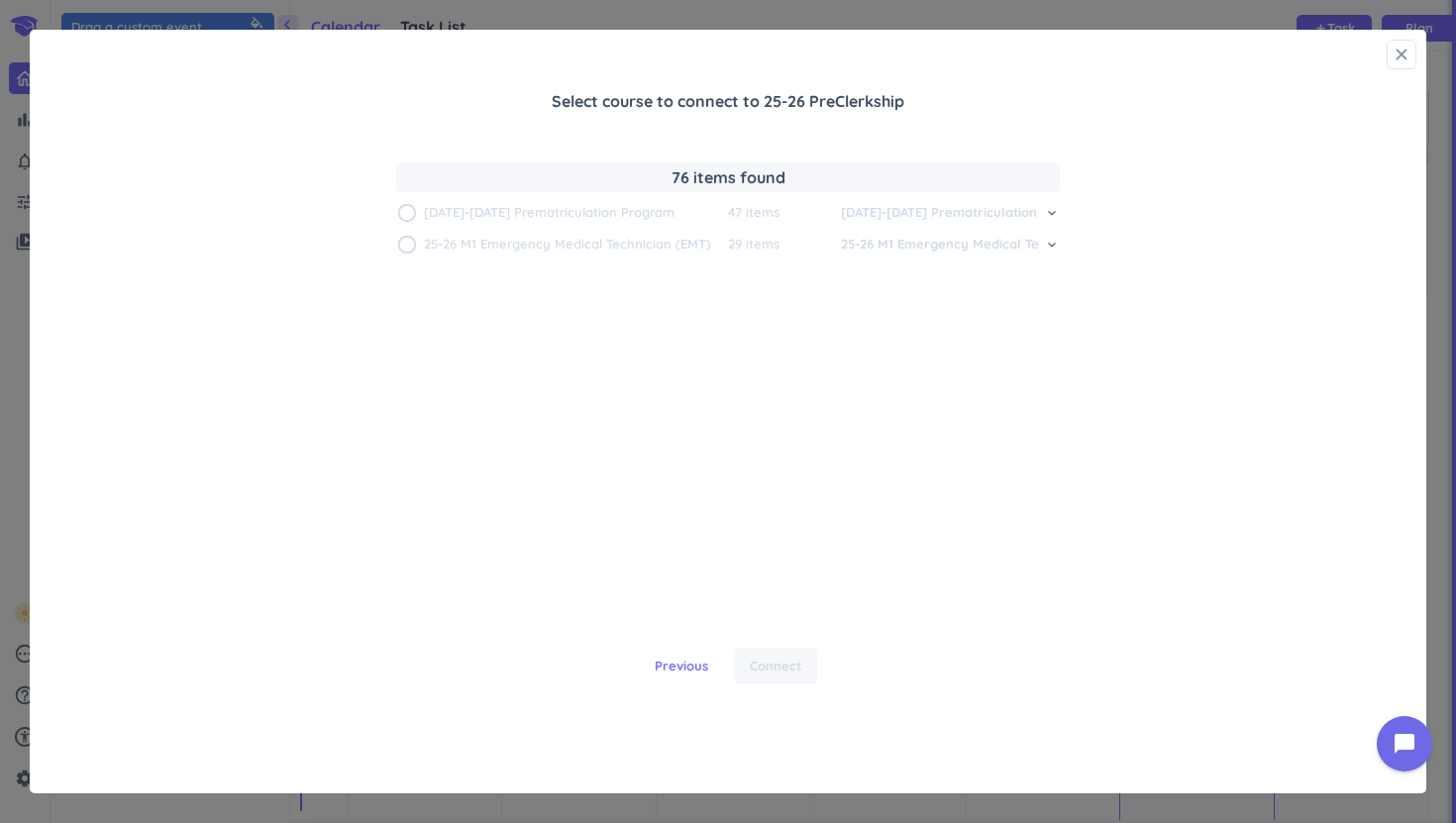 click on "close" at bounding box center [1402, 54] 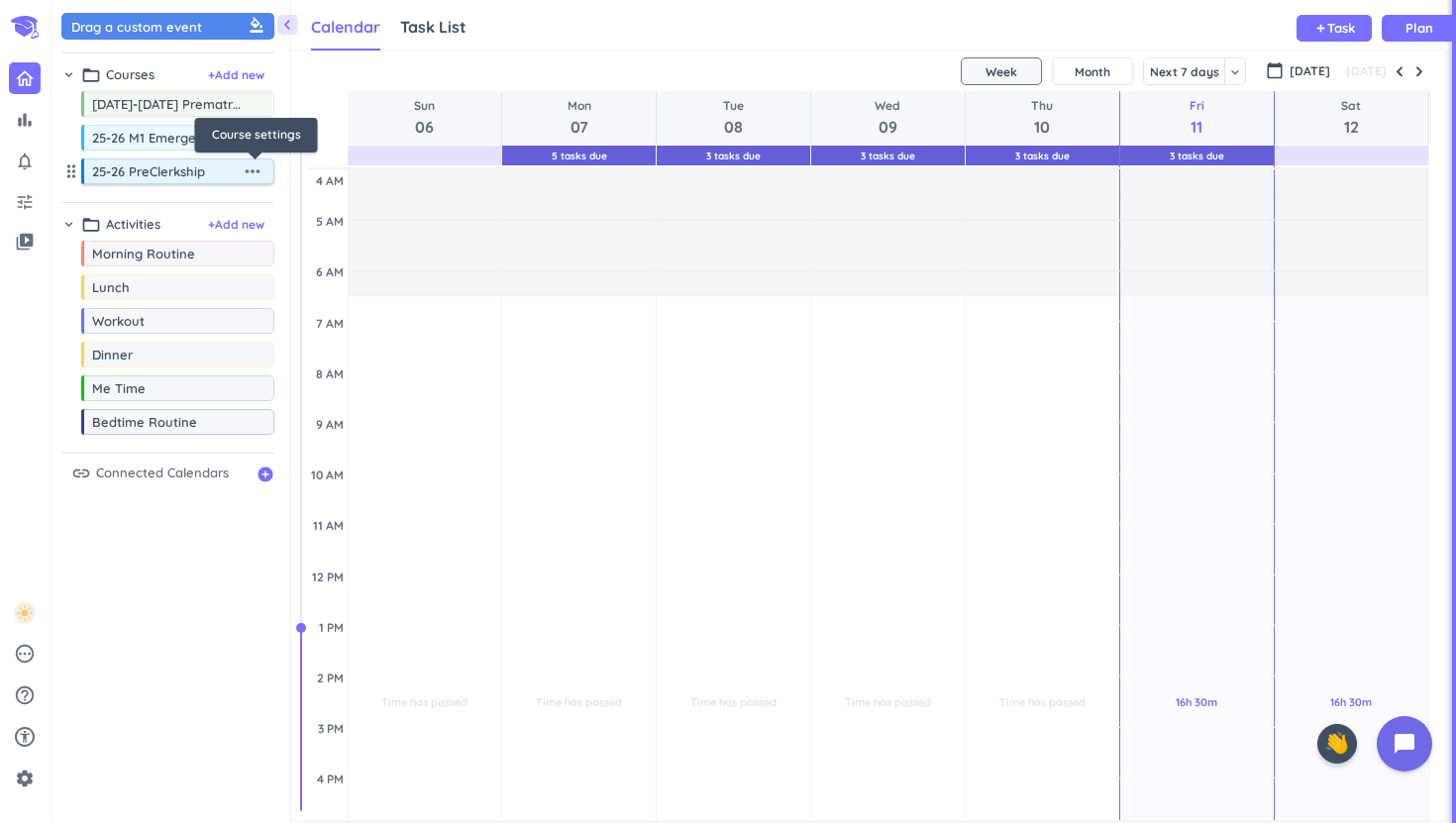 click on "more_horiz" at bounding box center [253, 171] 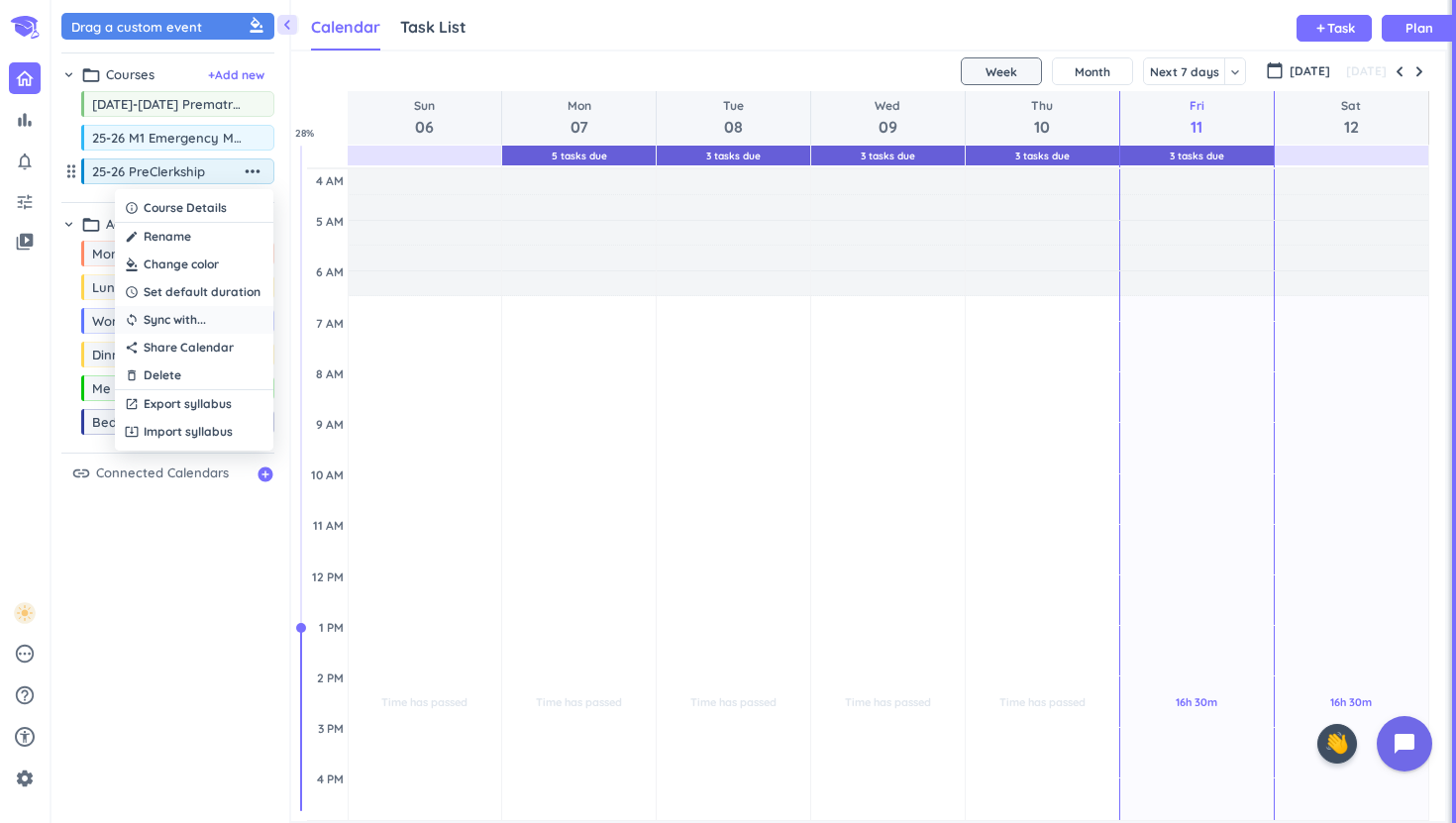 click on "sync Sync with ..." at bounding box center (194, 320) 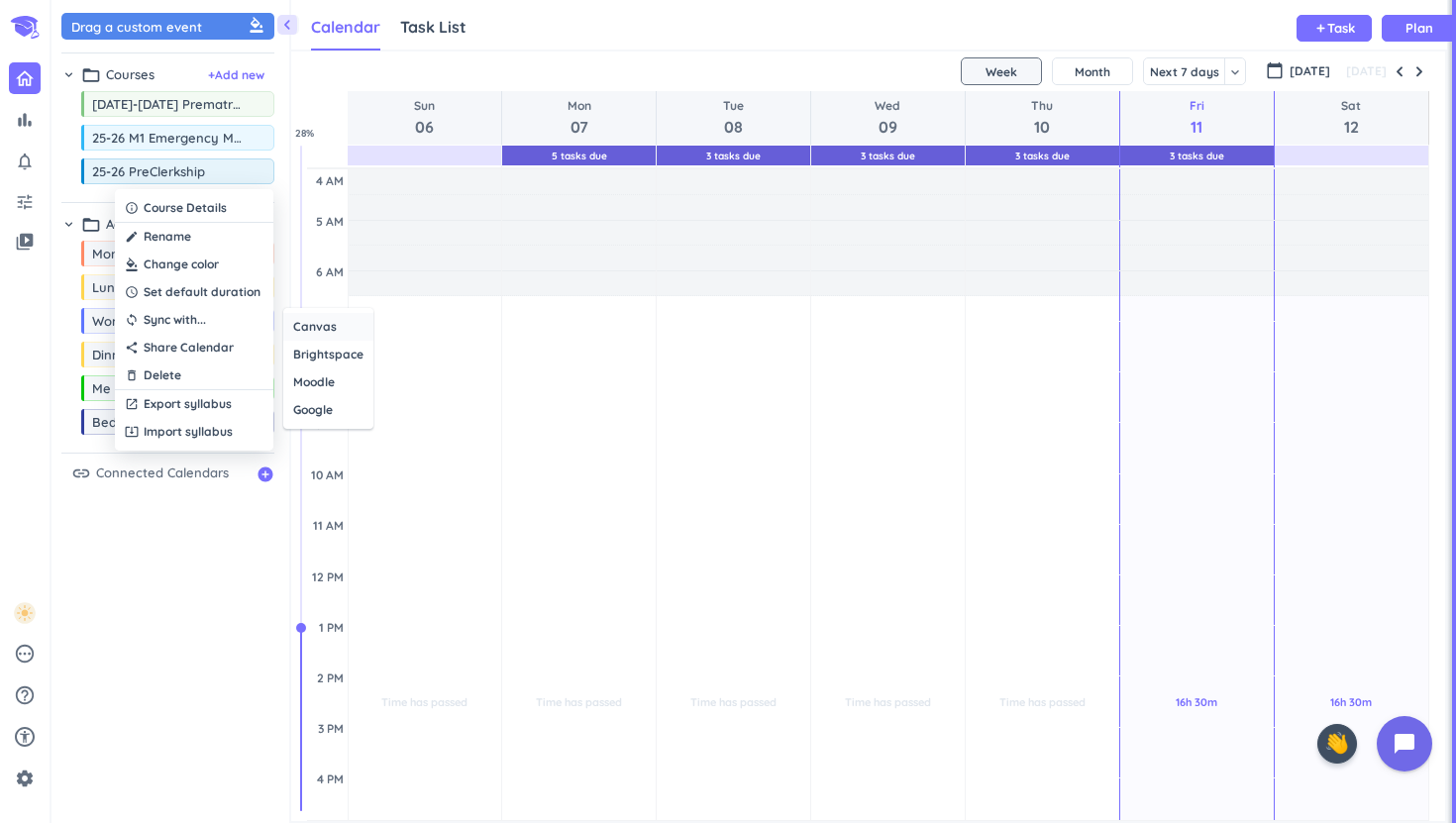 click on "Canvas" at bounding box center (328, 327) 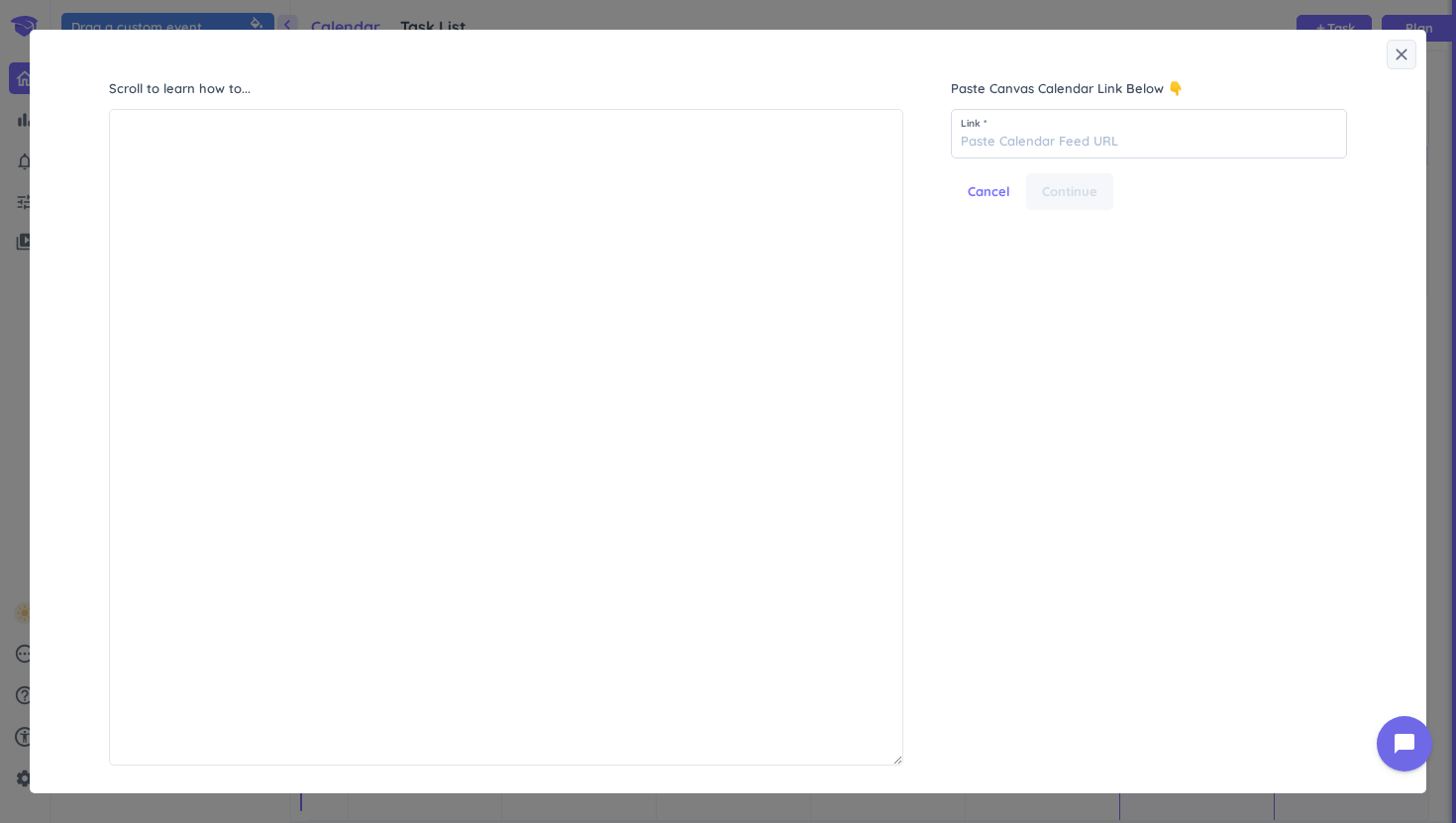 scroll, scrollTop: 1, scrollLeft: 1, axis: both 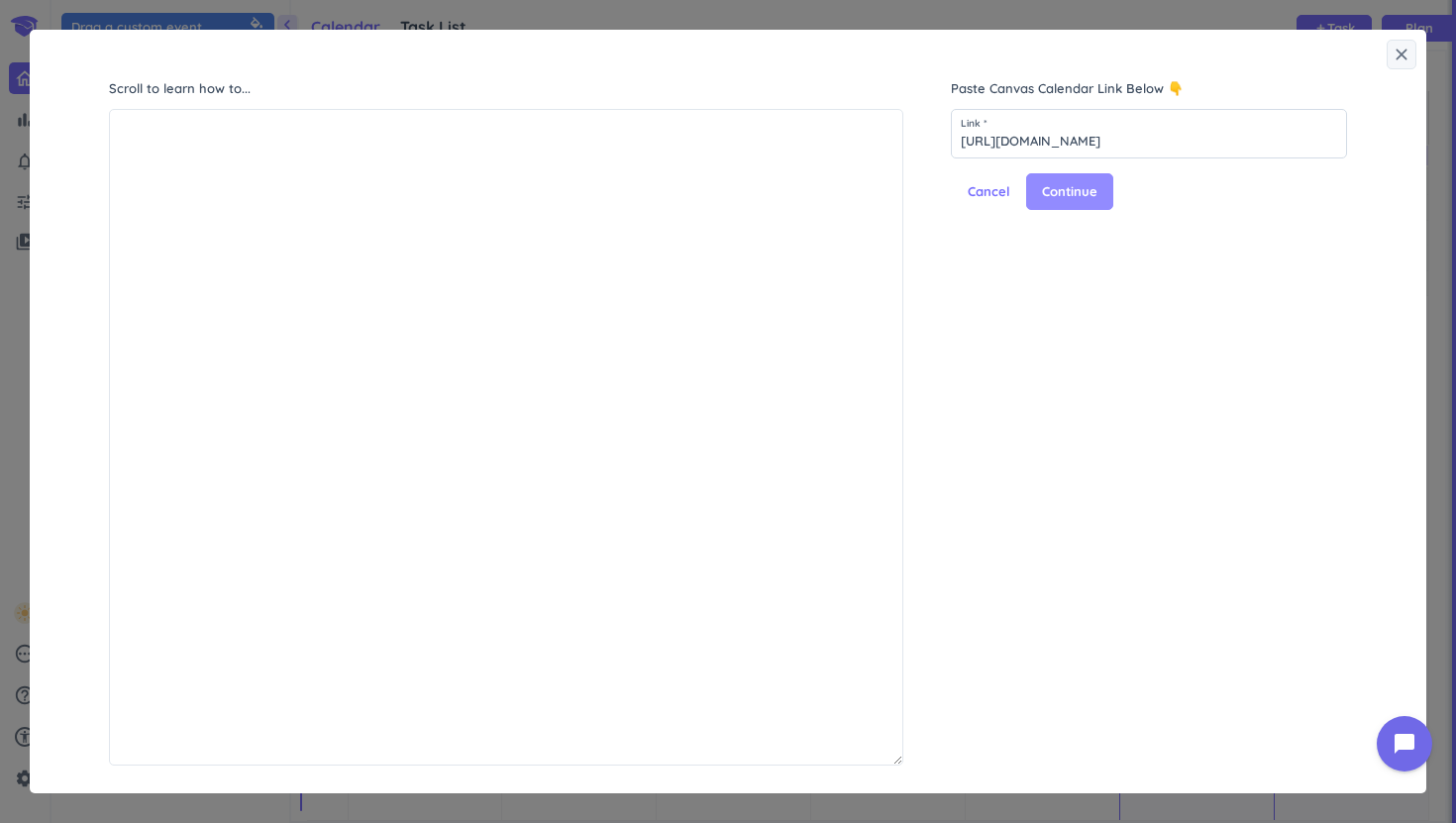 type on "[URL][DOMAIN_NAME]" 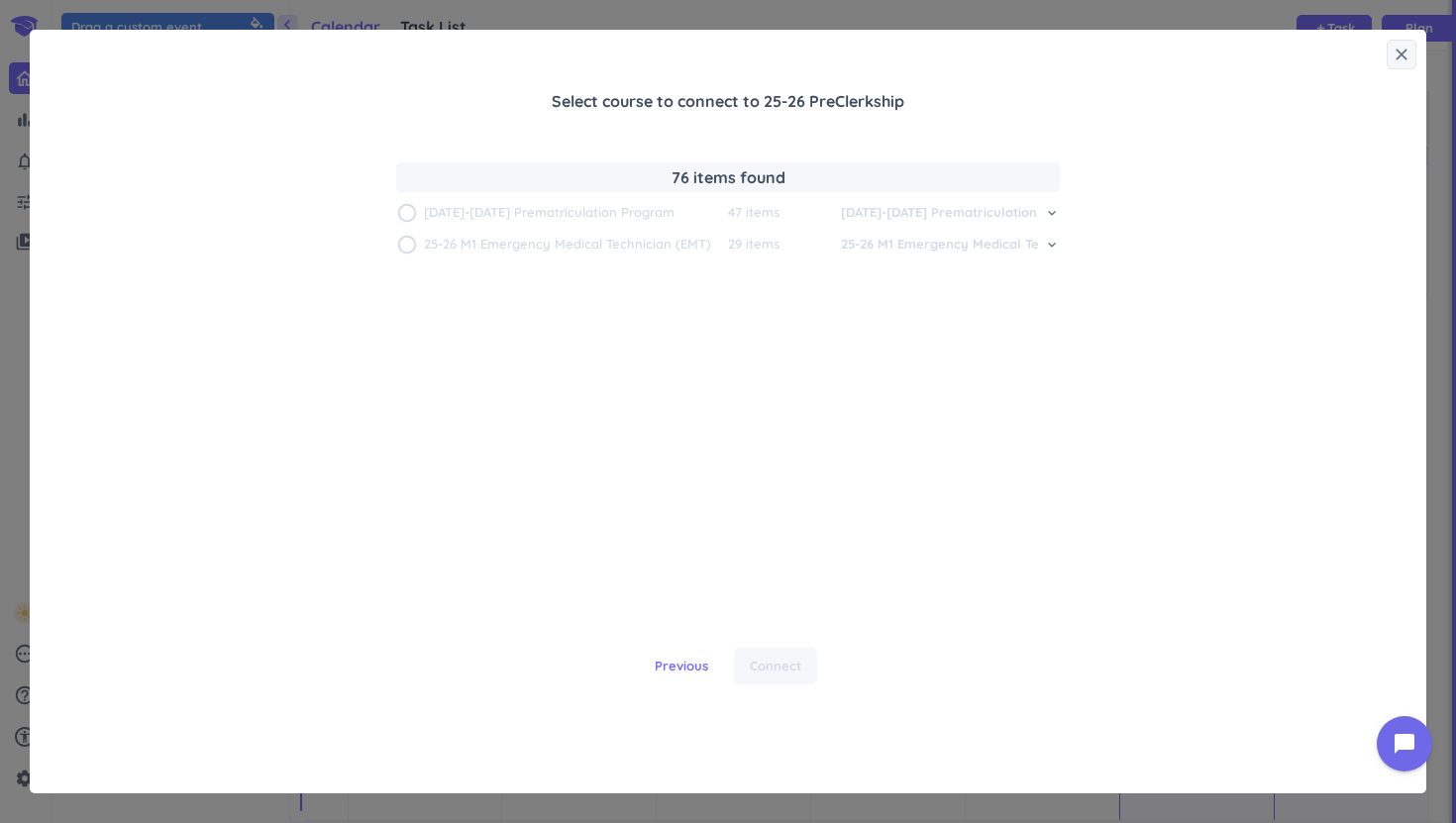 click on "[DATE]-[DATE] Prematriculation Program keyboard_arrow_down" at bounding box center (950, 213) 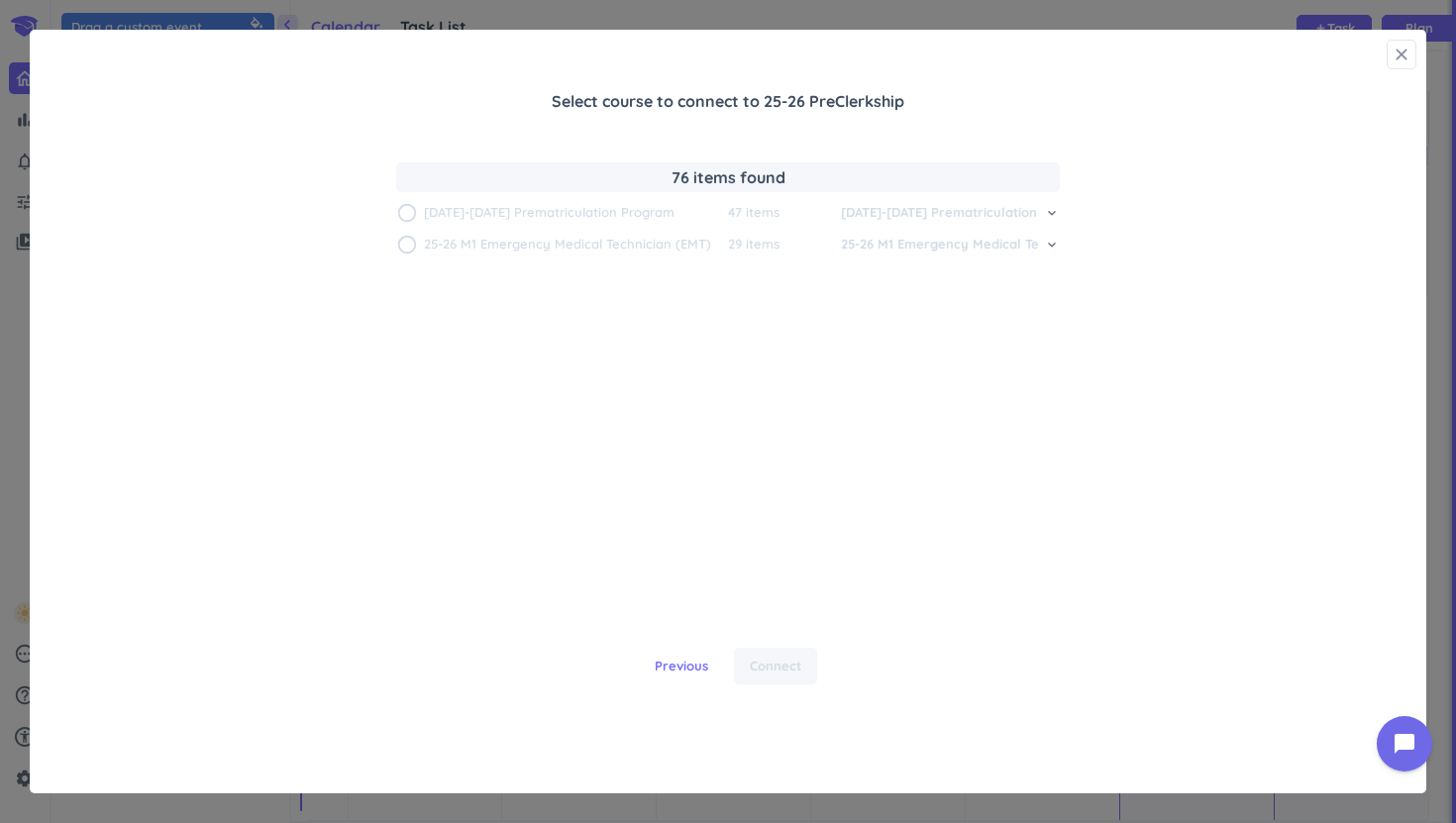 click on "close" at bounding box center [1402, 54] 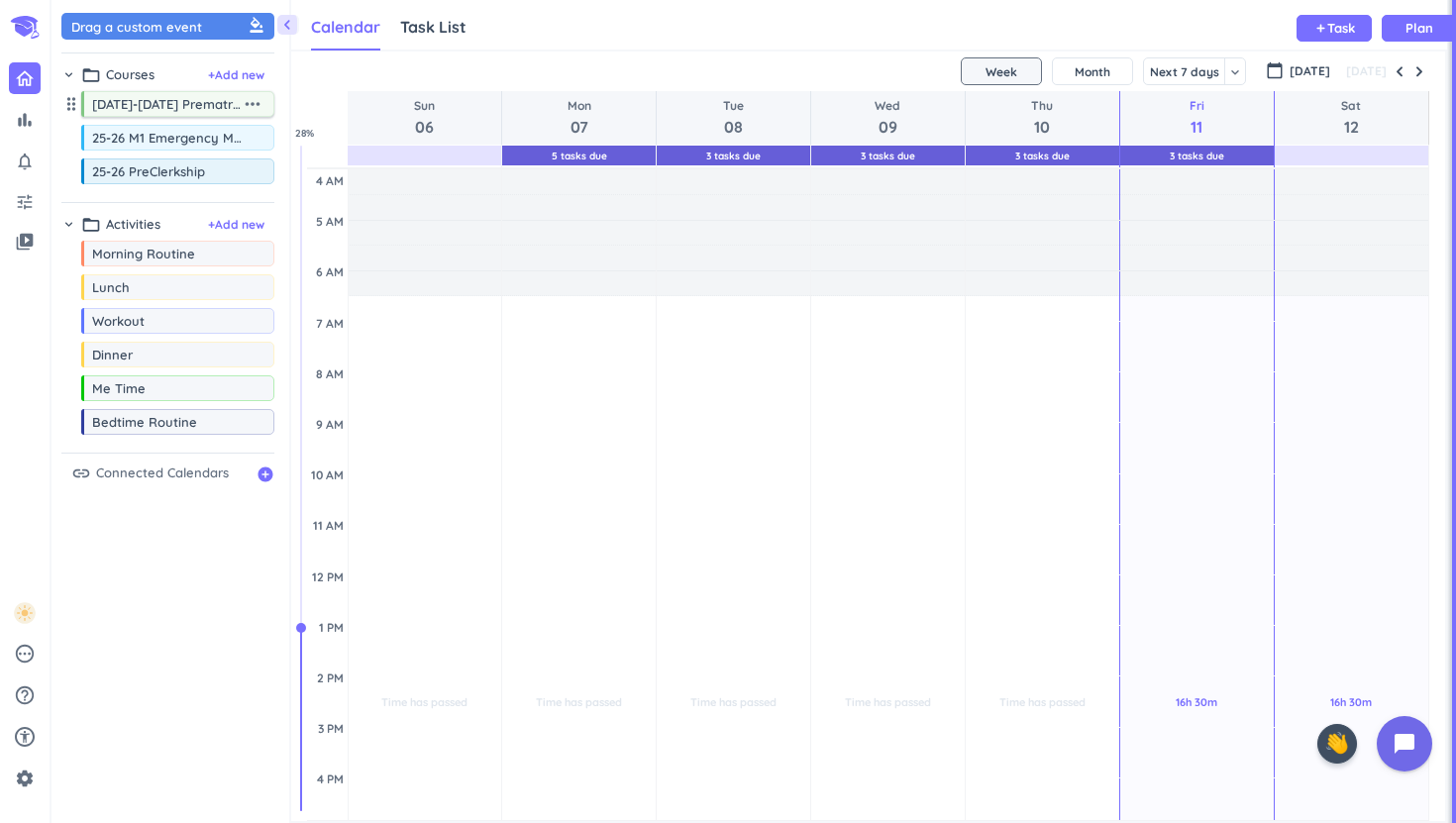 click on "[DATE]-[DATE] Prematriculation Program" at bounding box center [166, 104] 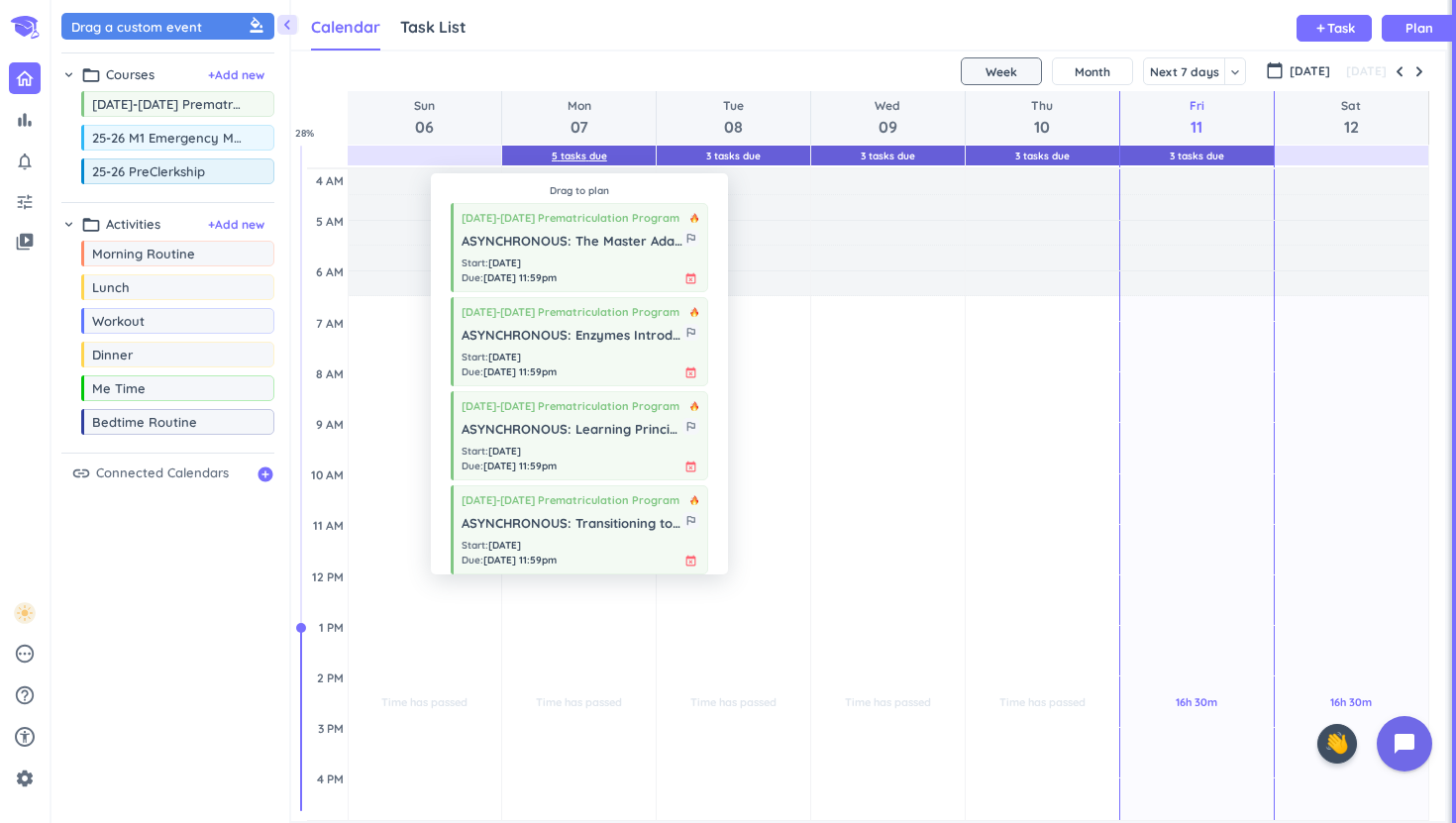 click on "5   Tasks   Due" at bounding box center (579, 155) 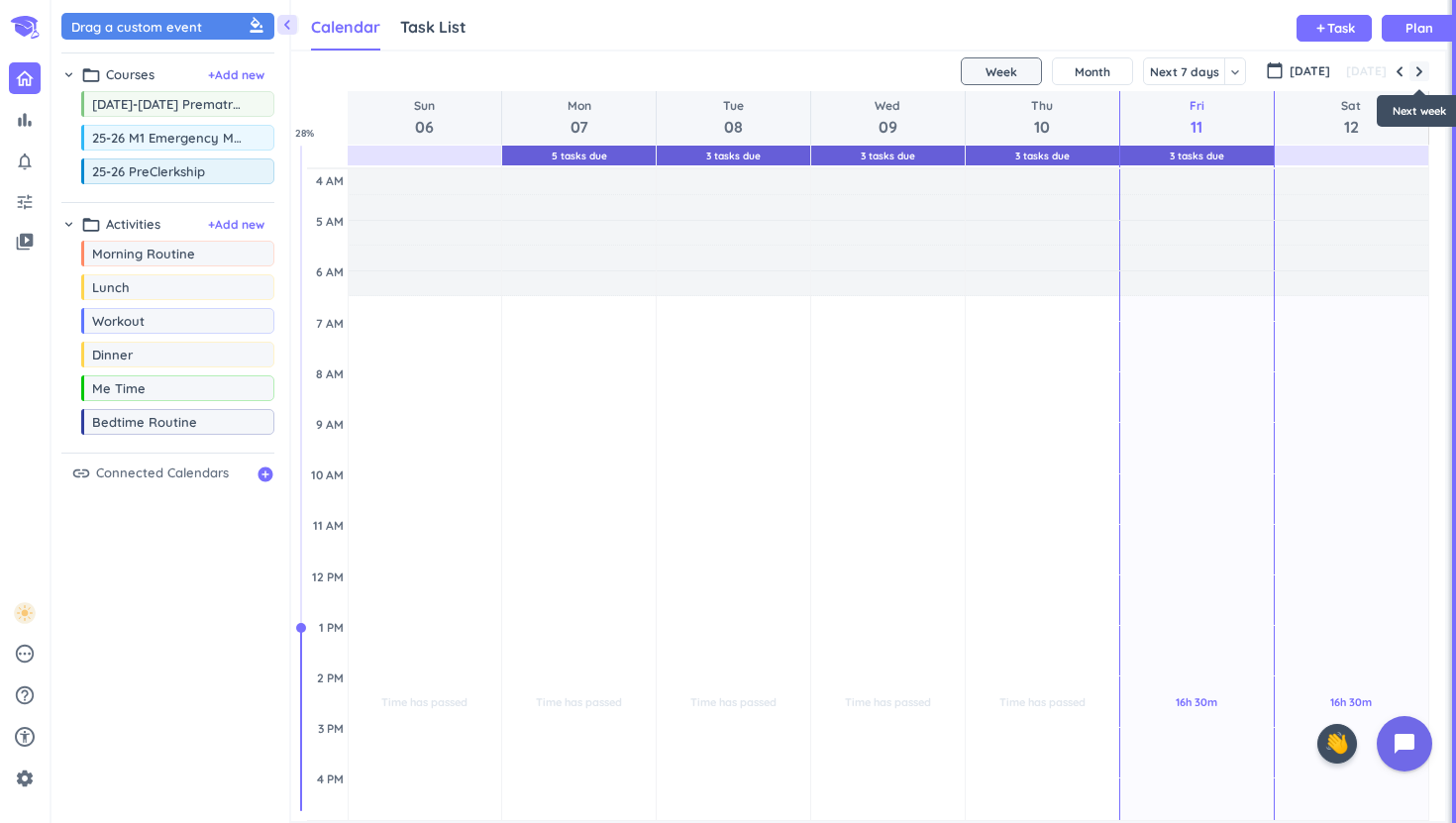 click at bounding box center (1419, 71) 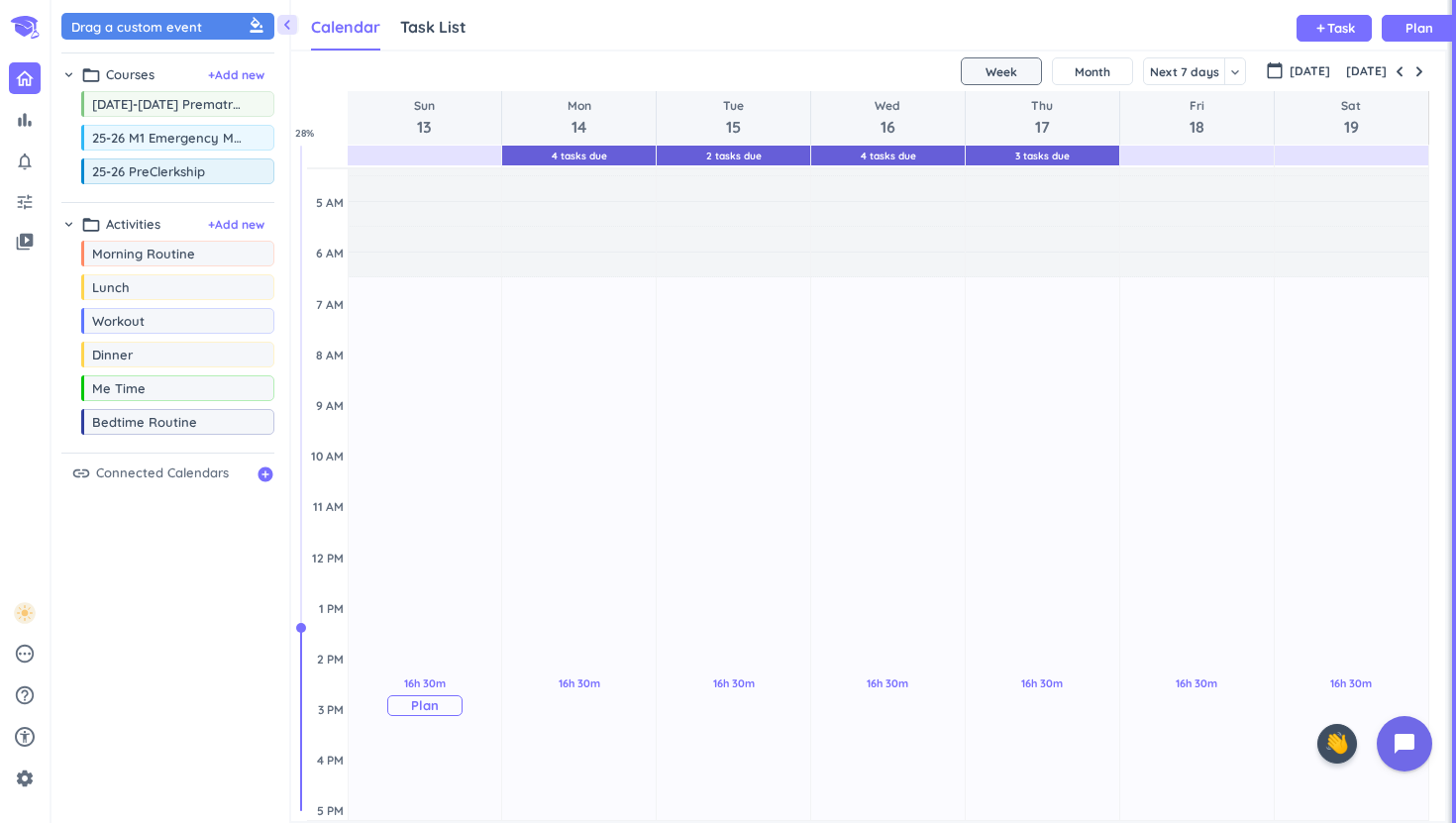 scroll, scrollTop: 0, scrollLeft: 0, axis: both 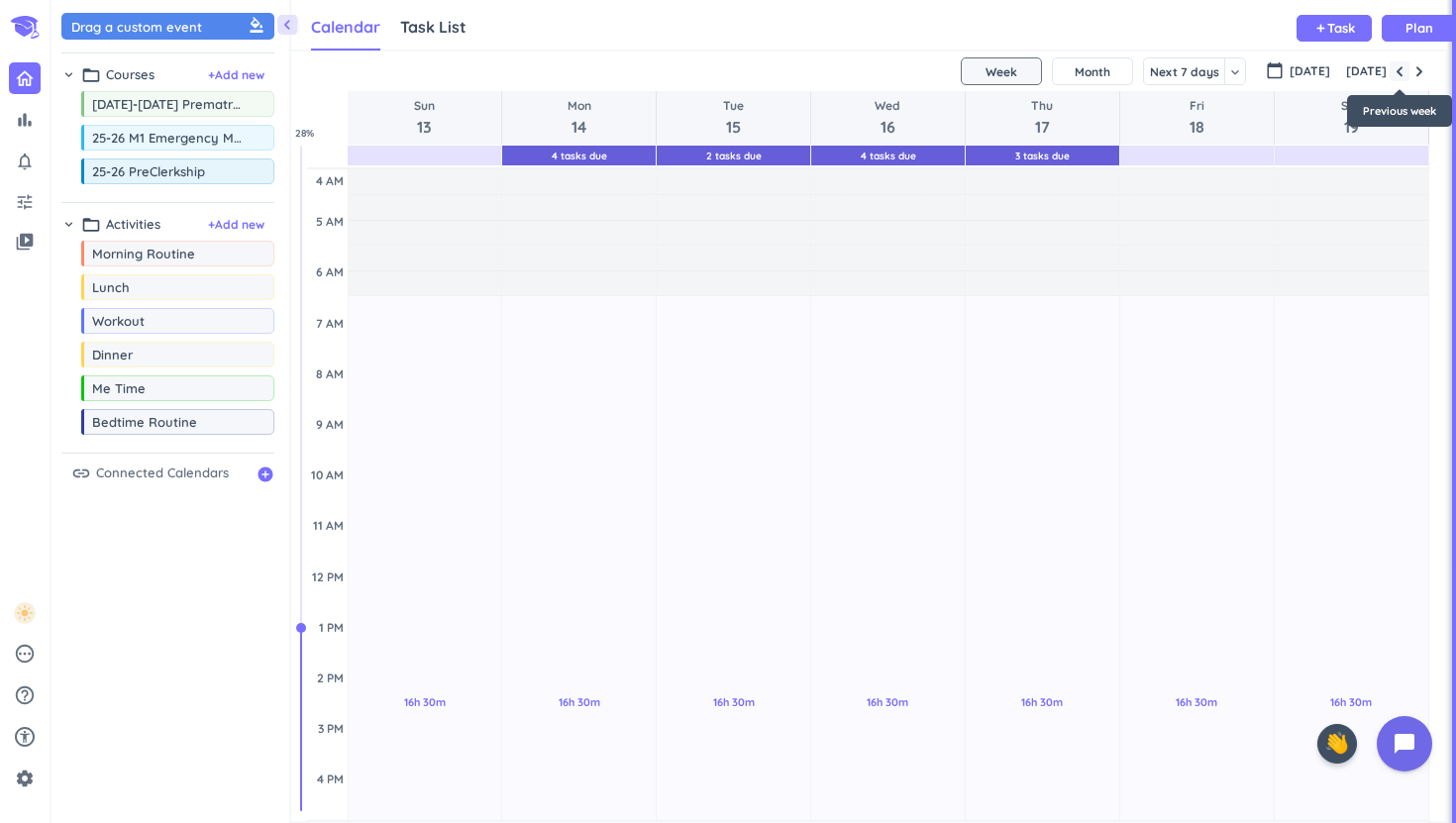 click at bounding box center [1400, 71] 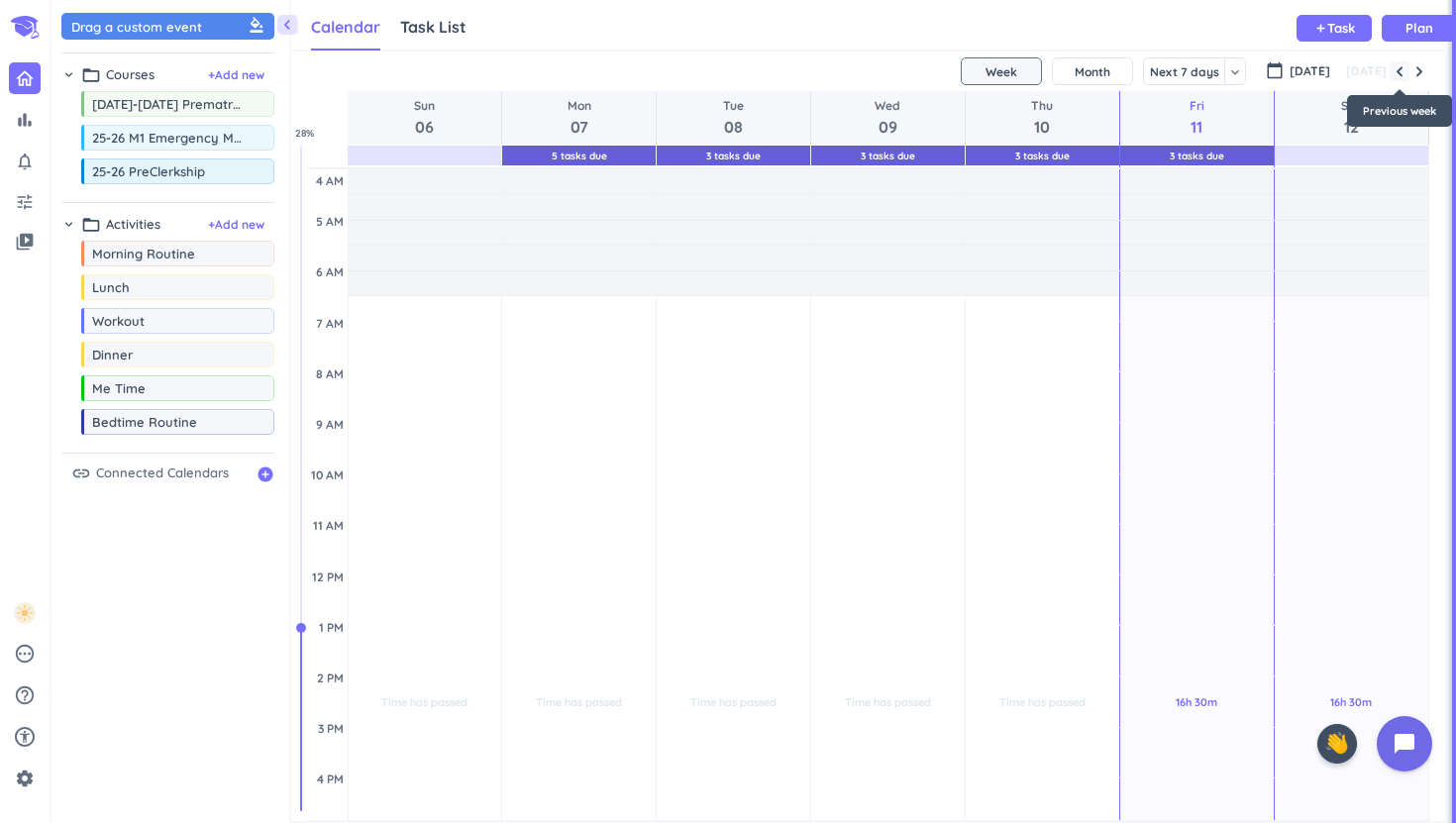 scroll, scrollTop: 103, scrollLeft: 0, axis: vertical 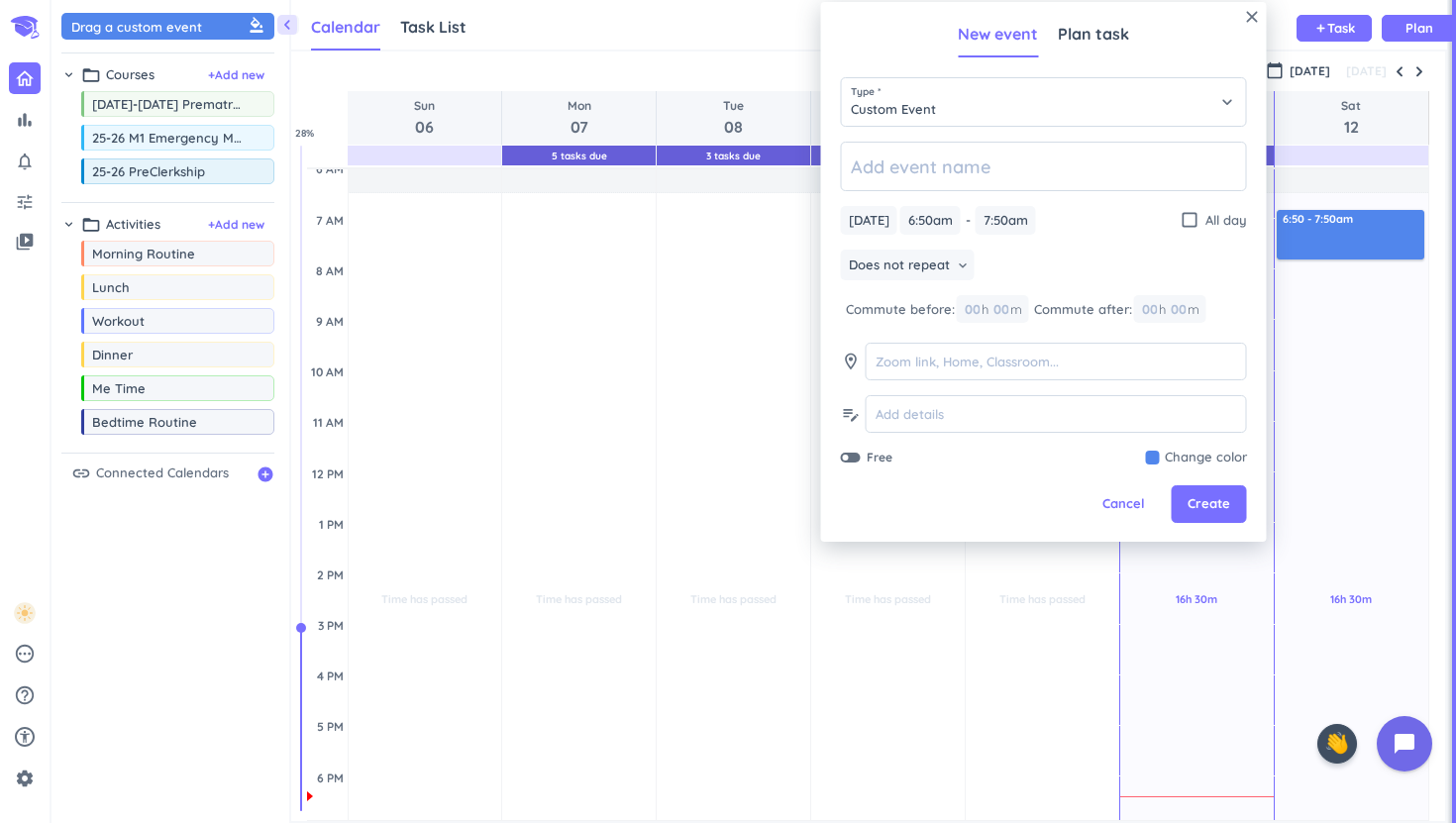 click on "close New event Plan task Type * Custom Event keyboard_arrow_down [DATE] [DATE]   6:50am 6:50am - 7:50am 7:50am check_box_outline_blank All day Does not repeat keyboard_arrow_down Commute before: 00 h 00 m Commute after: 00 h 00 m room edit_note Free Change color Cancel Create" at bounding box center (1044, 271) 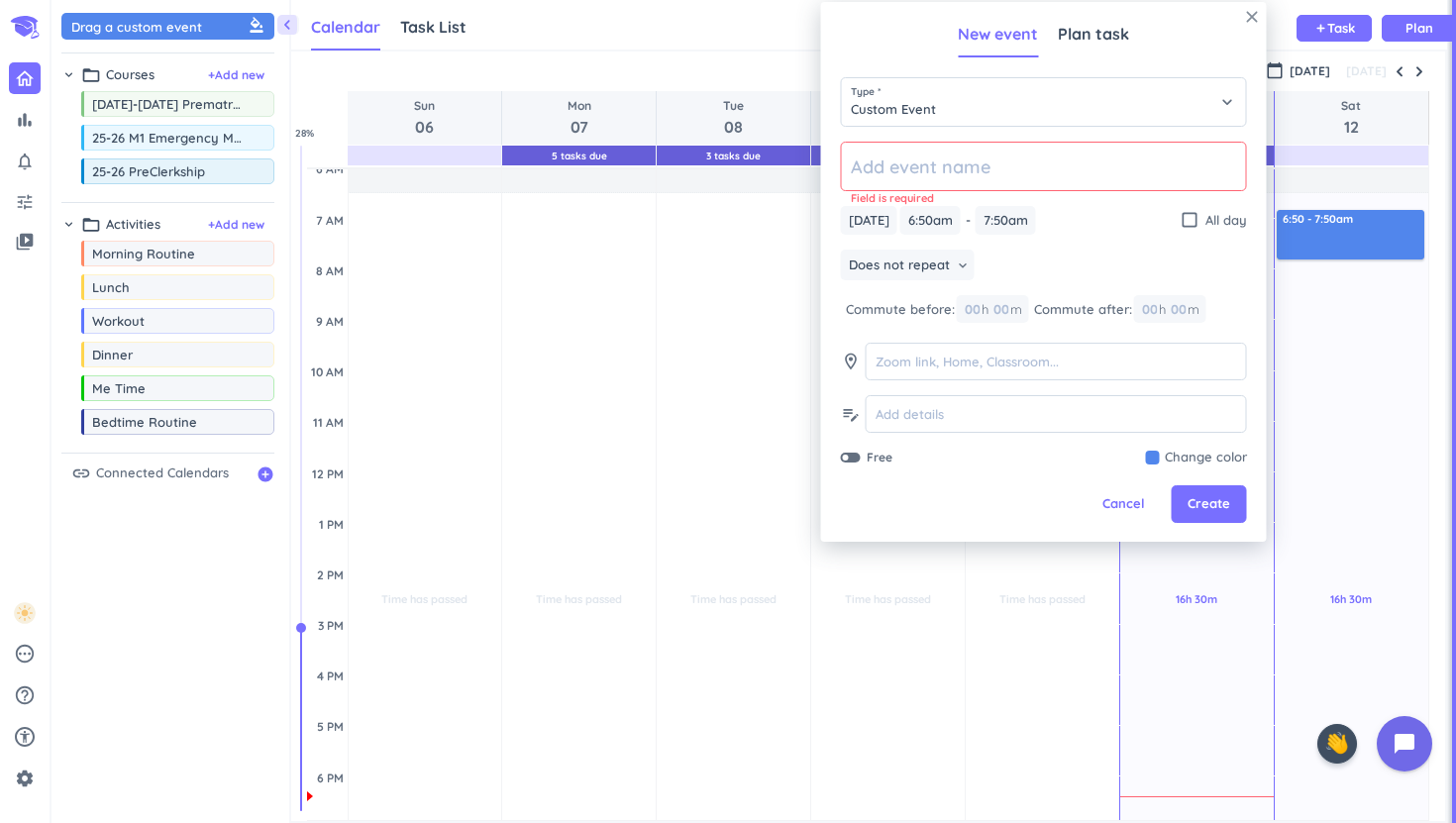 click on "close" at bounding box center (1252, 17) 